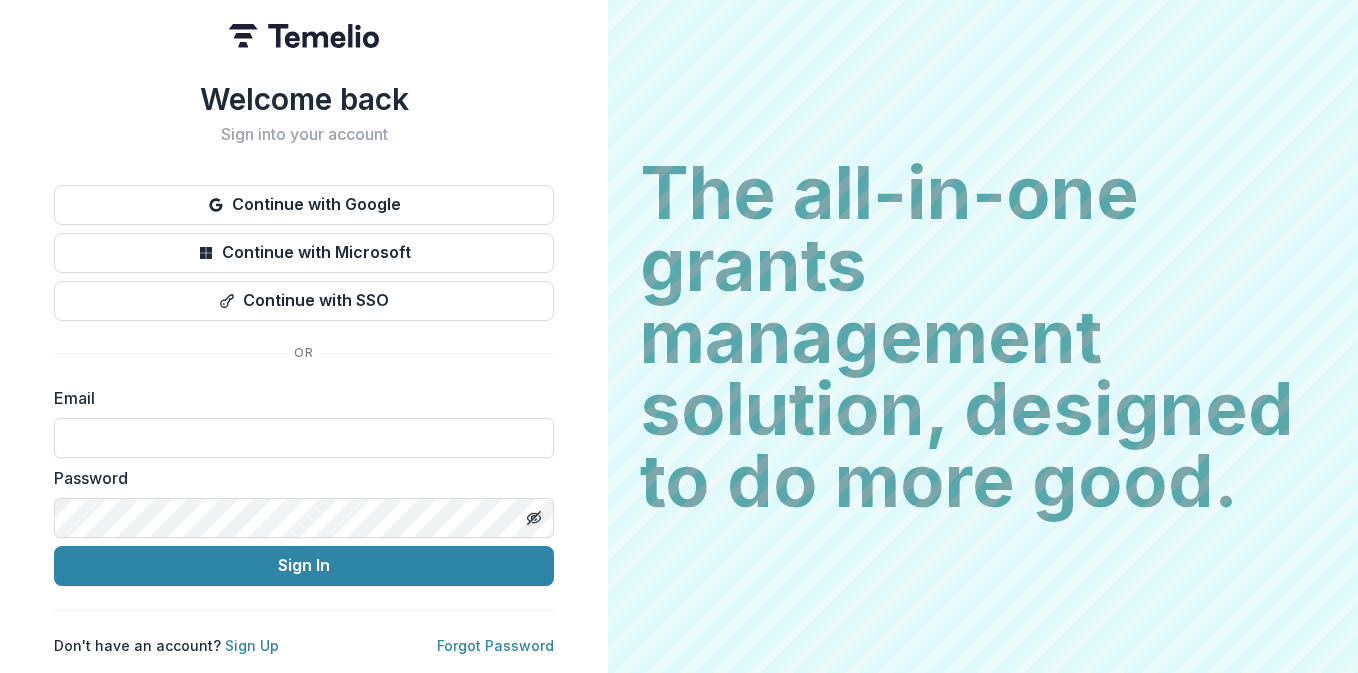 scroll, scrollTop: 0, scrollLeft: 0, axis: both 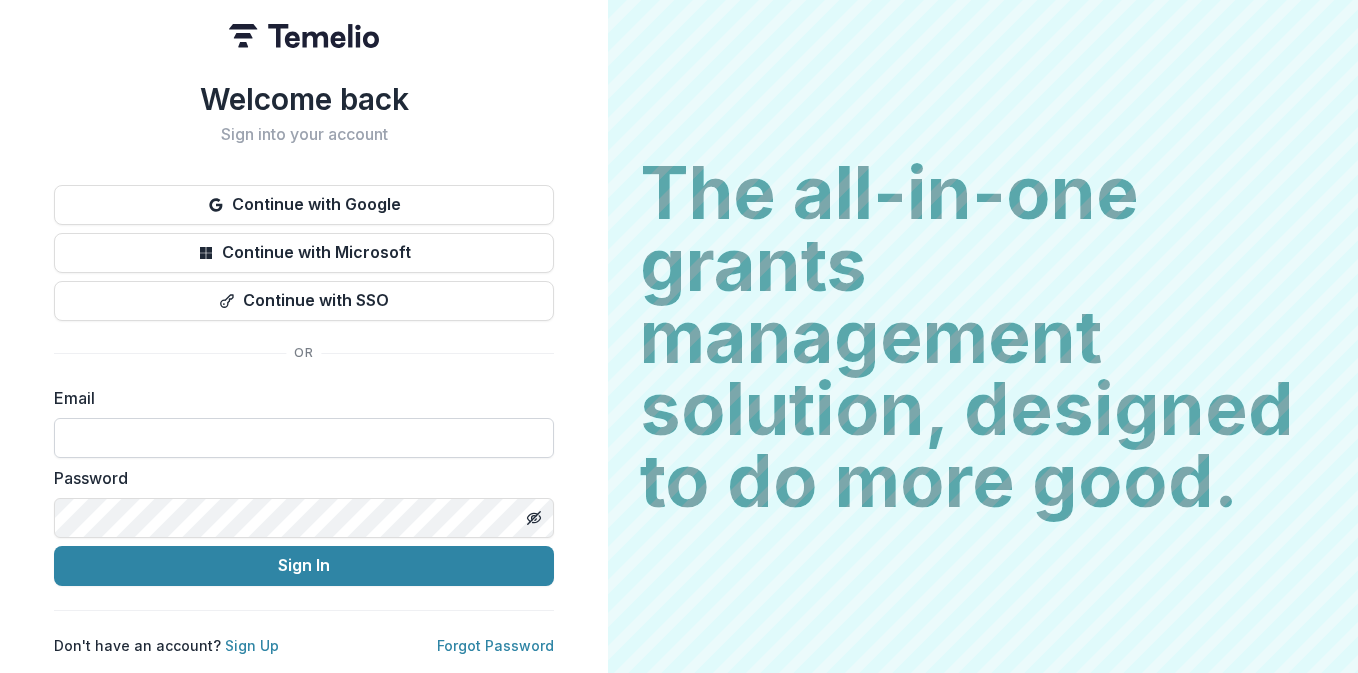 click at bounding box center (304, 438) 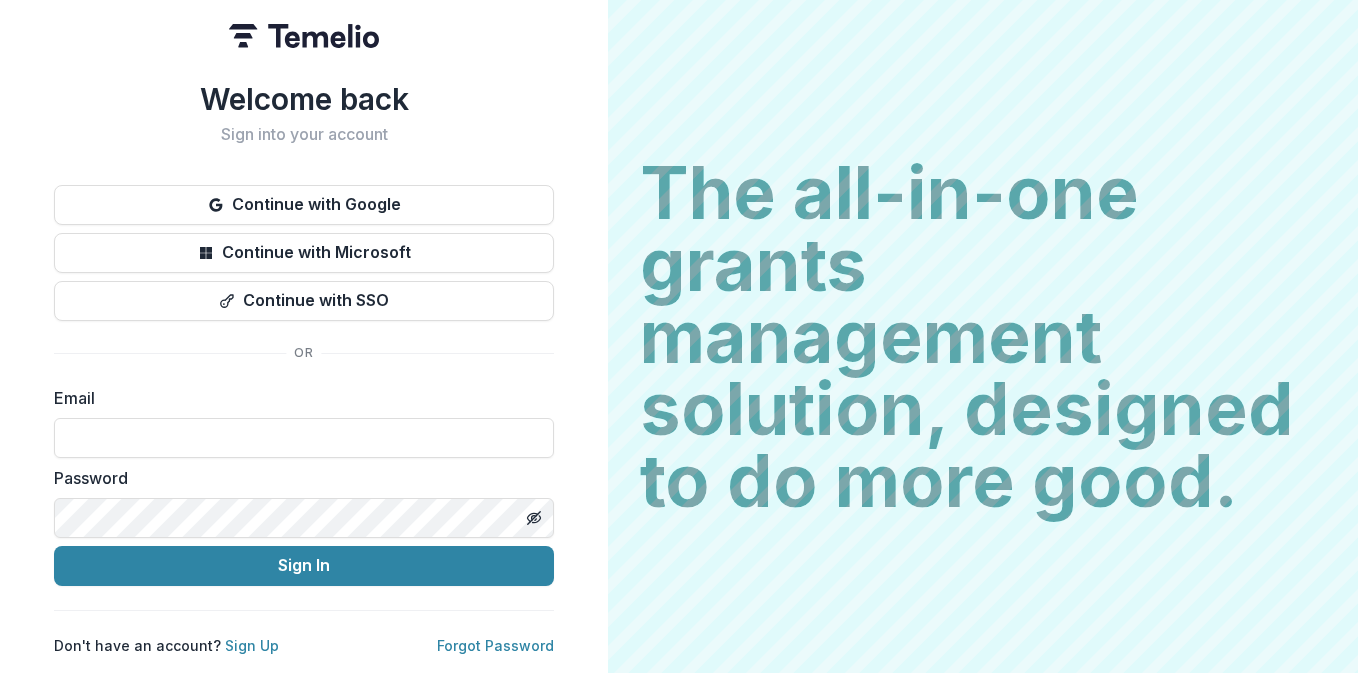 click on "Welcome back Sign into your account Continue with Google Continue with Microsoft Continue with SSO Email Password Sign In Don't have an account?   Sign Up Forgot Password" at bounding box center [304, 368] 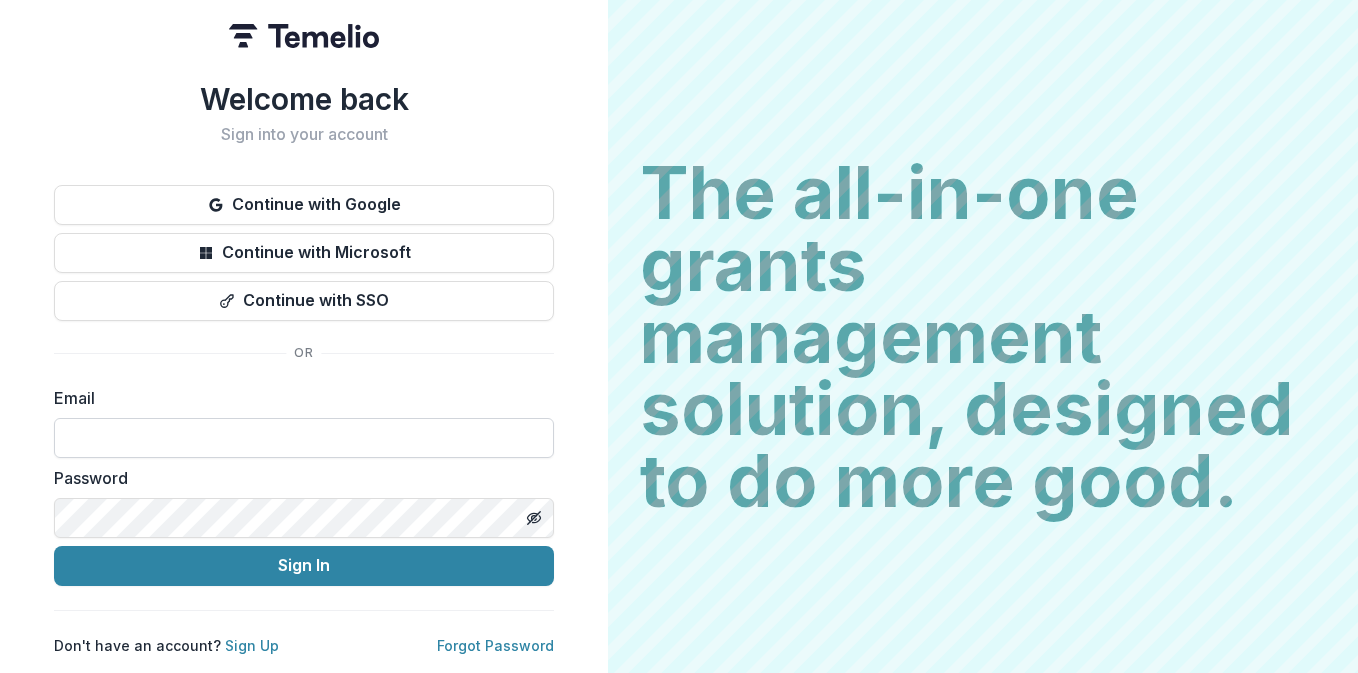 click at bounding box center [304, 438] 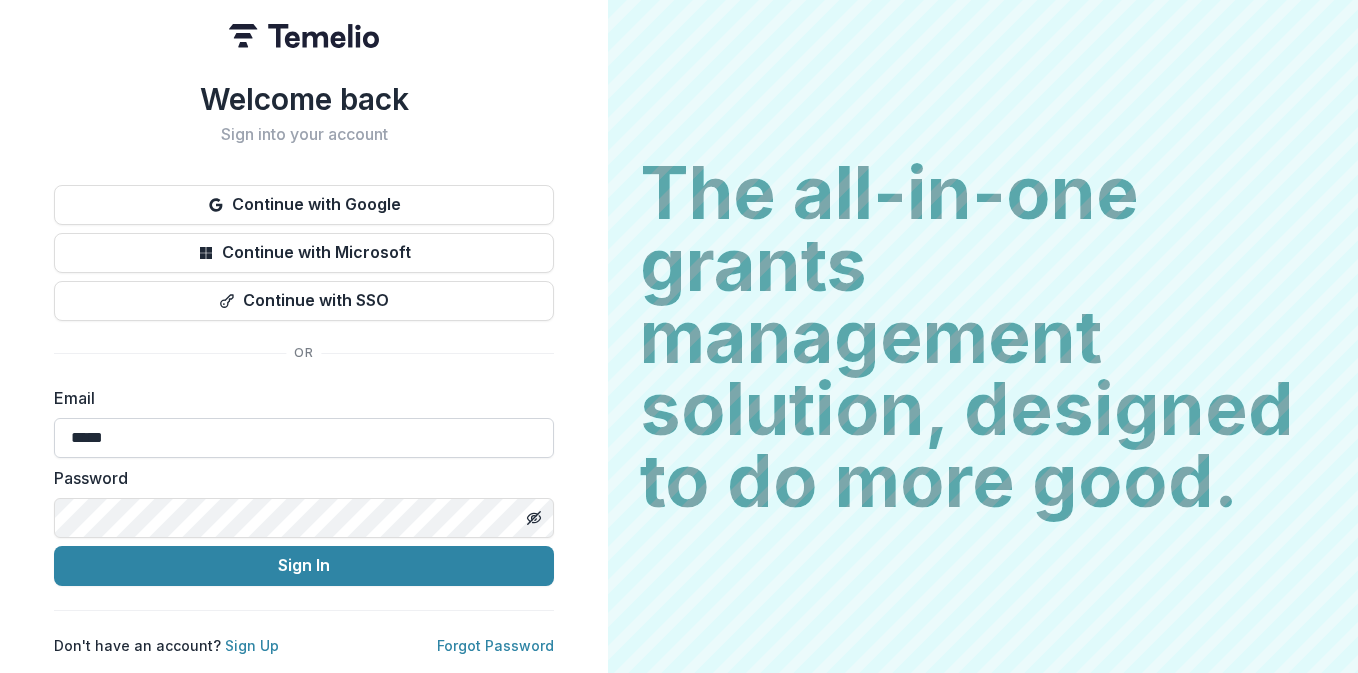 type on "**********" 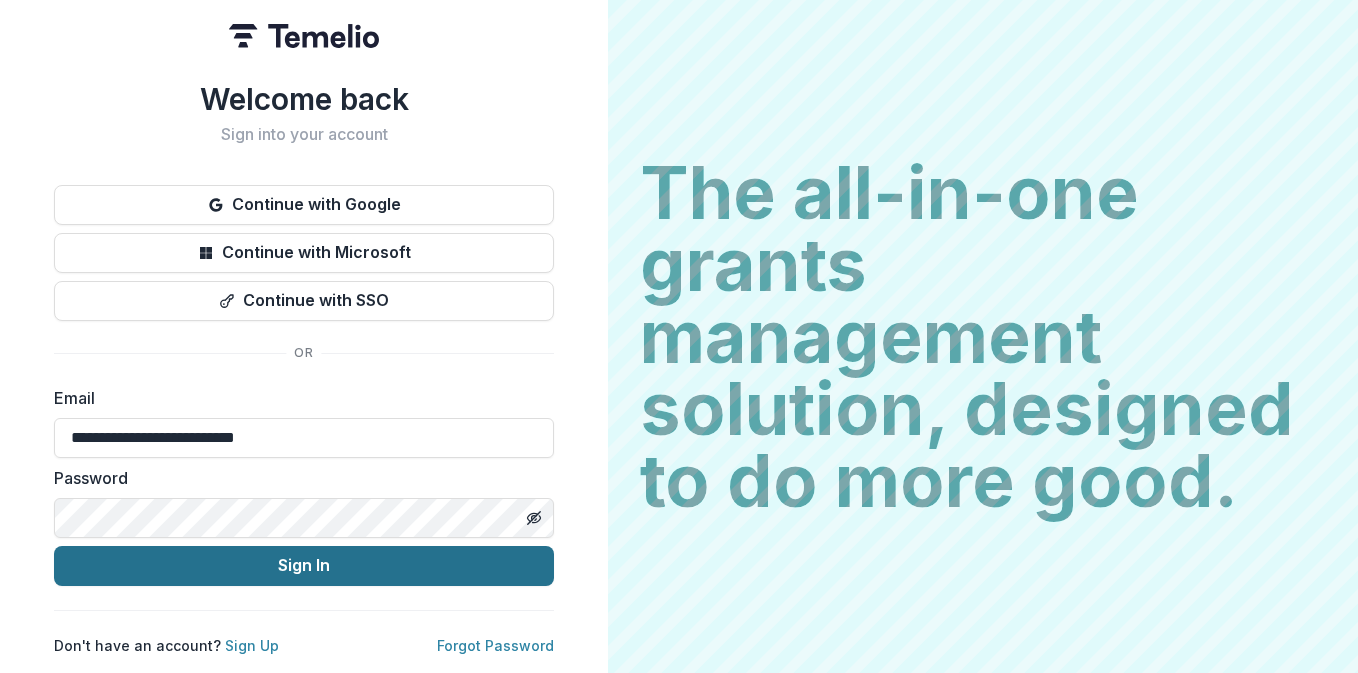 click on "Sign In" at bounding box center (304, 566) 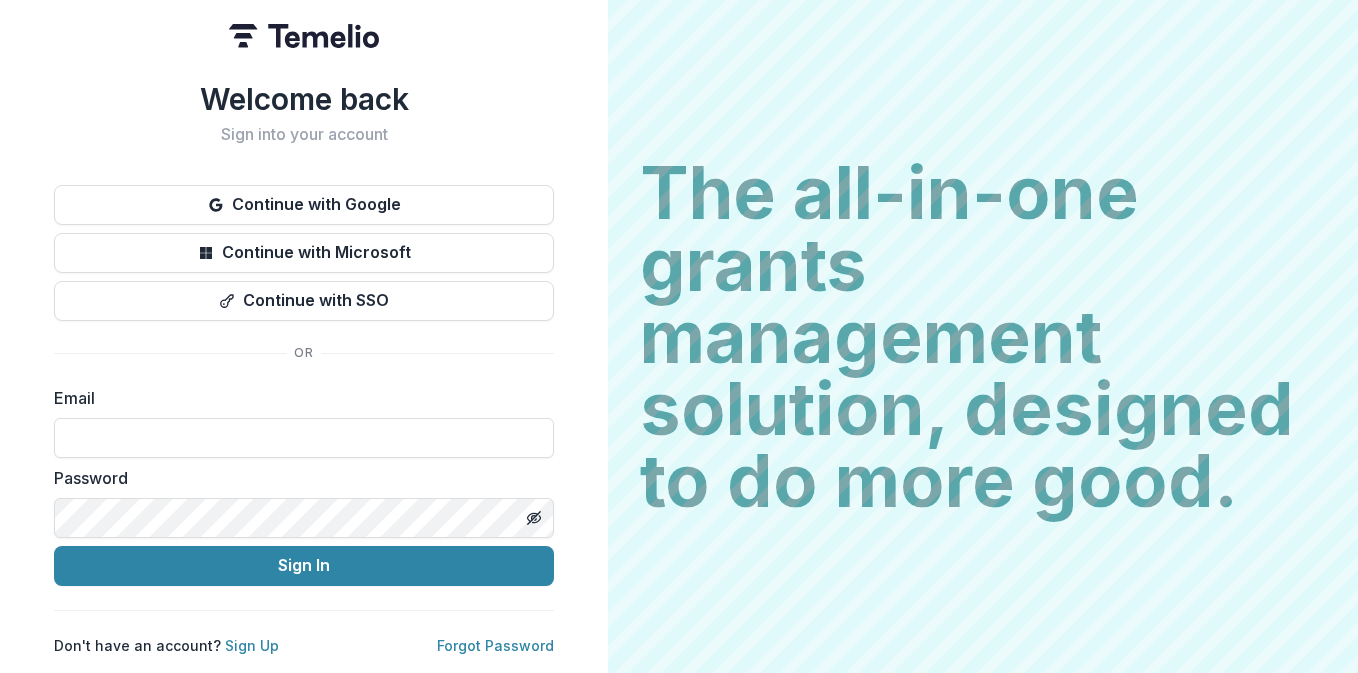 scroll, scrollTop: 0, scrollLeft: 0, axis: both 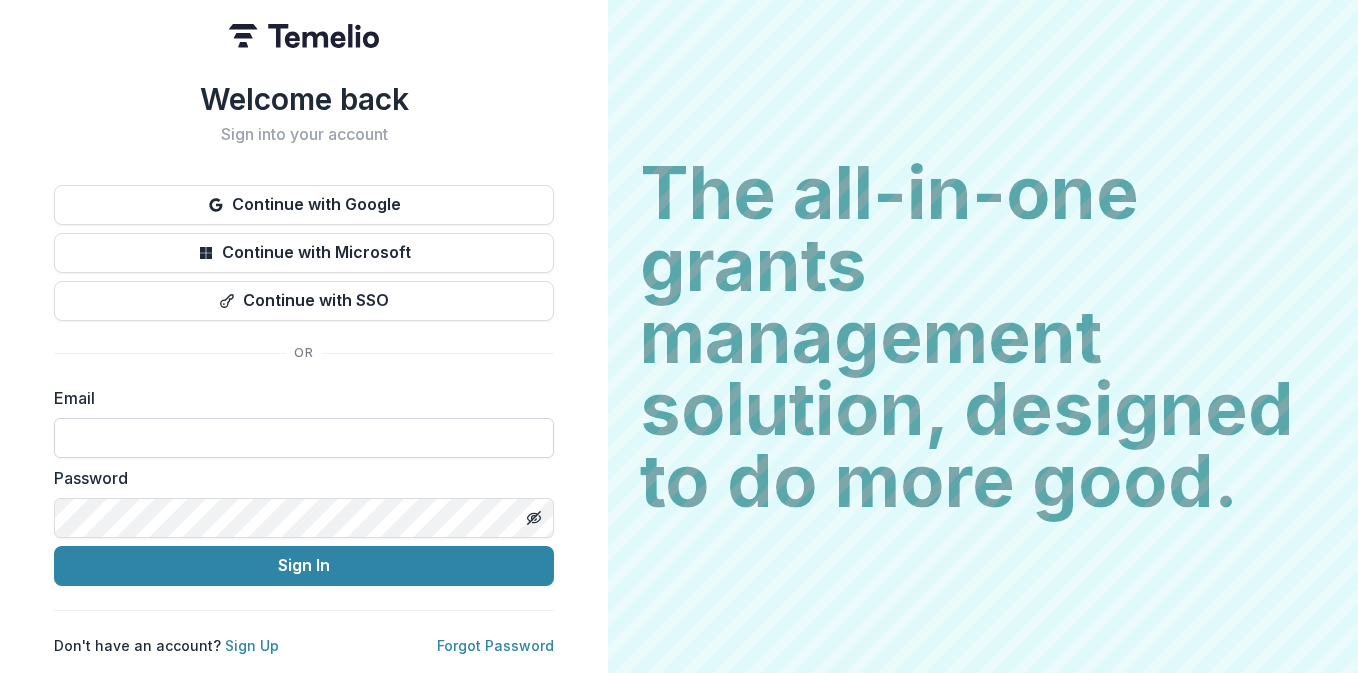 click at bounding box center (304, 438) 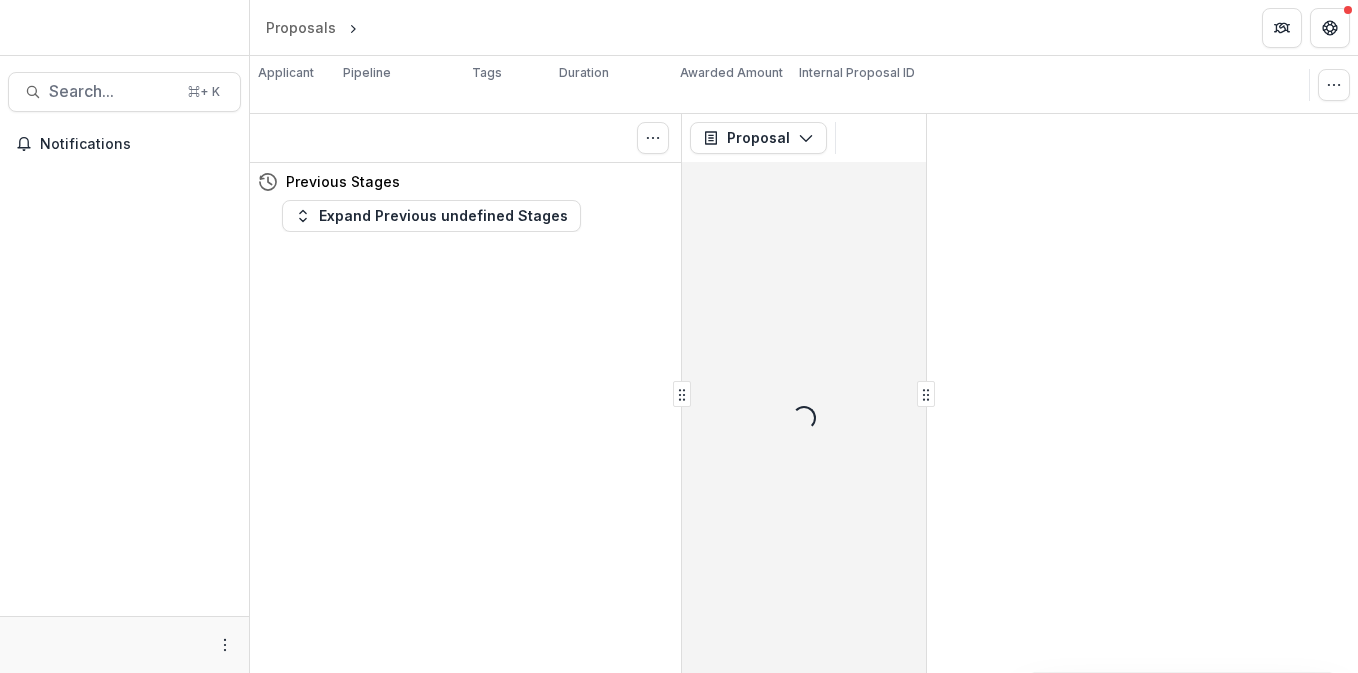 scroll, scrollTop: 0, scrollLeft: 0, axis: both 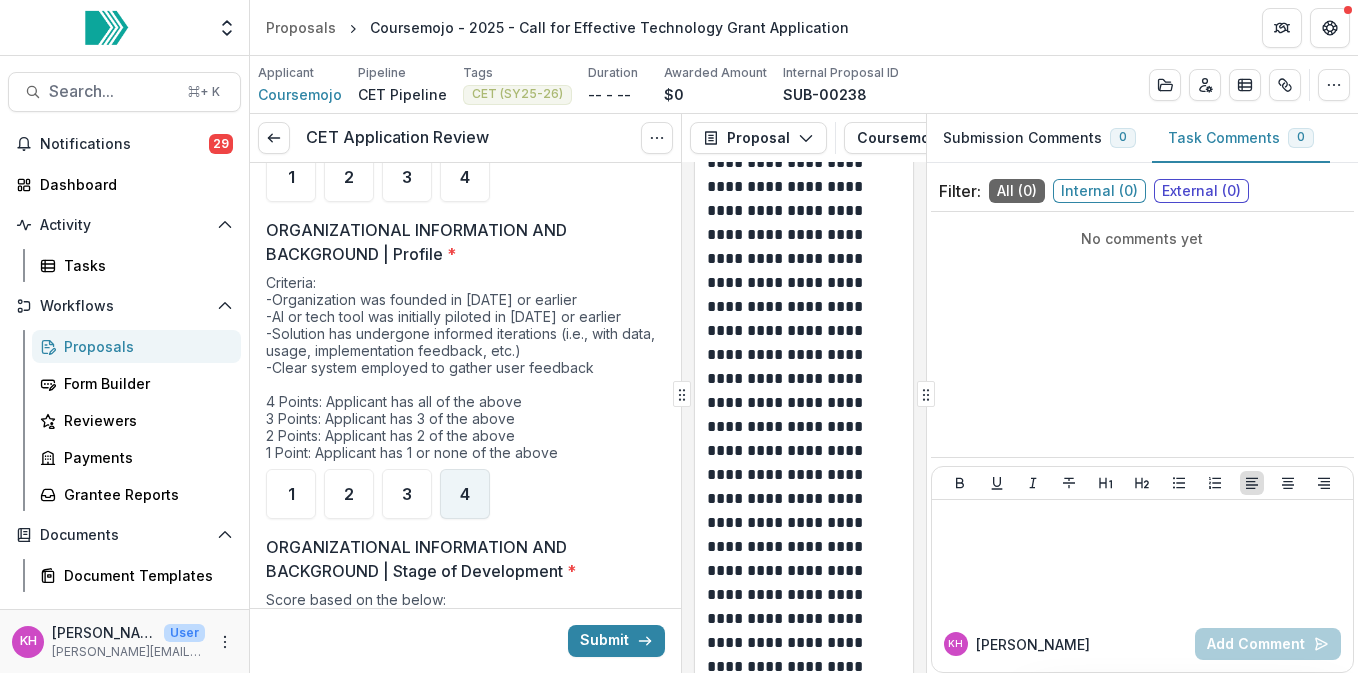 click on "4" at bounding box center (465, 494) 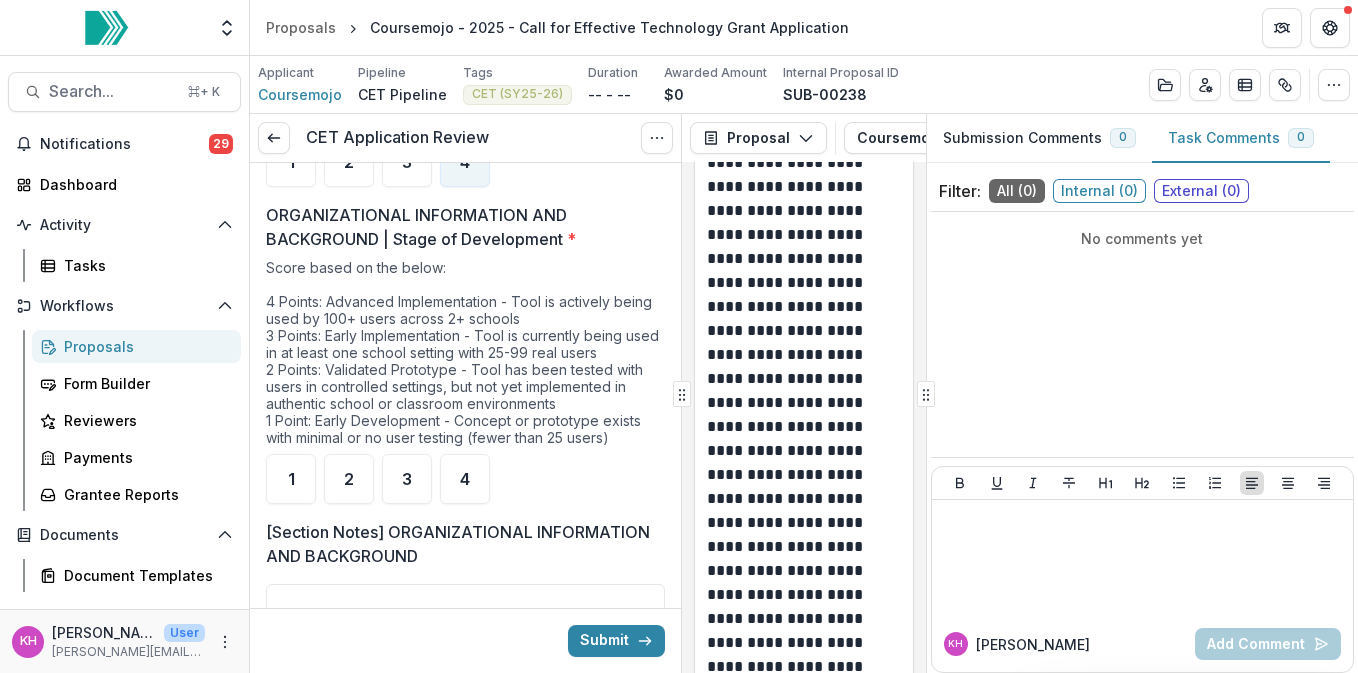 scroll, scrollTop: 879, scrollLeft: 0, axis: vertical 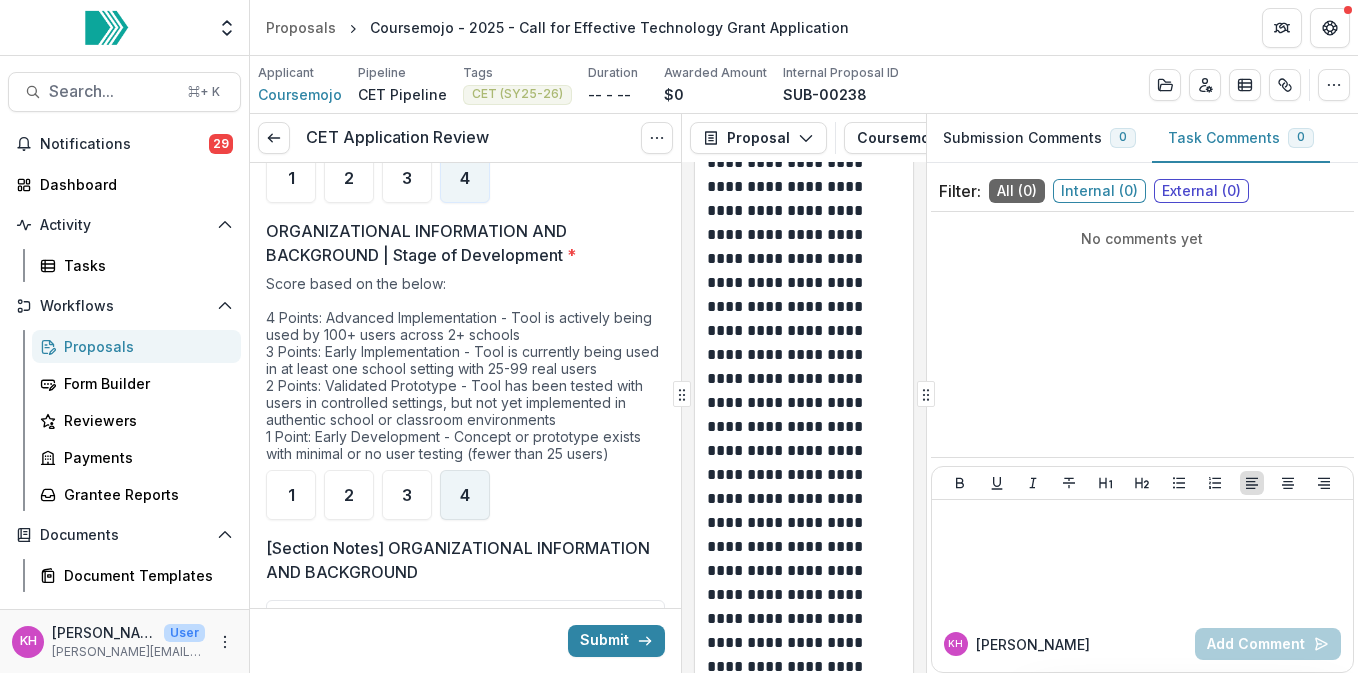 click on "4" at bounding box center (465, 495) 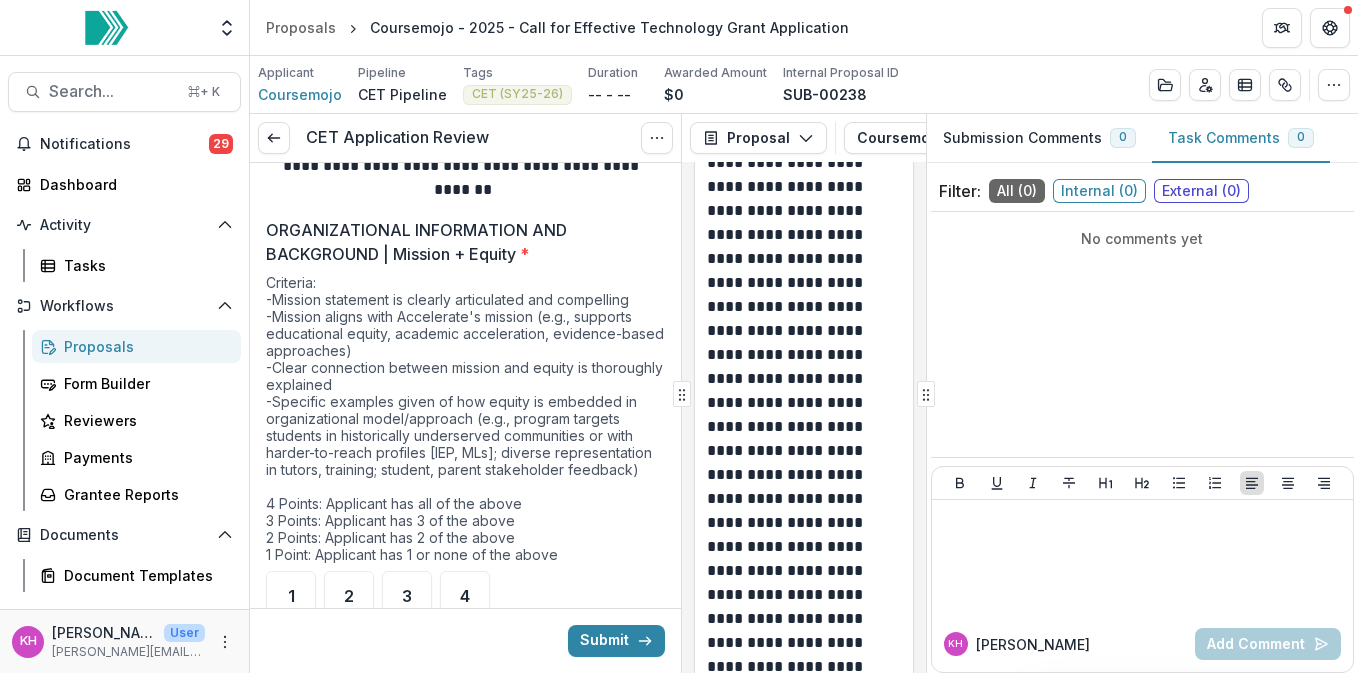scroll, scrollTop: 149, scrollLeft: 0, axis: vertical 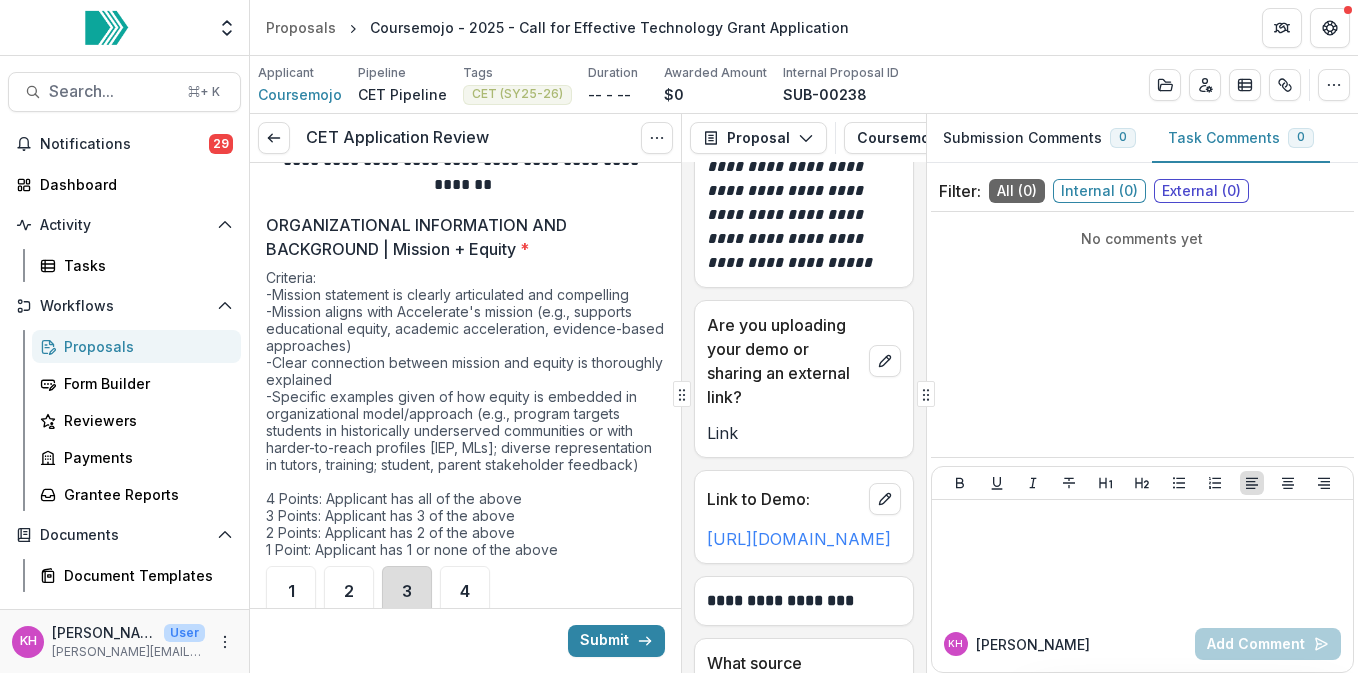 click on "3" at bounding box center (407, 591) 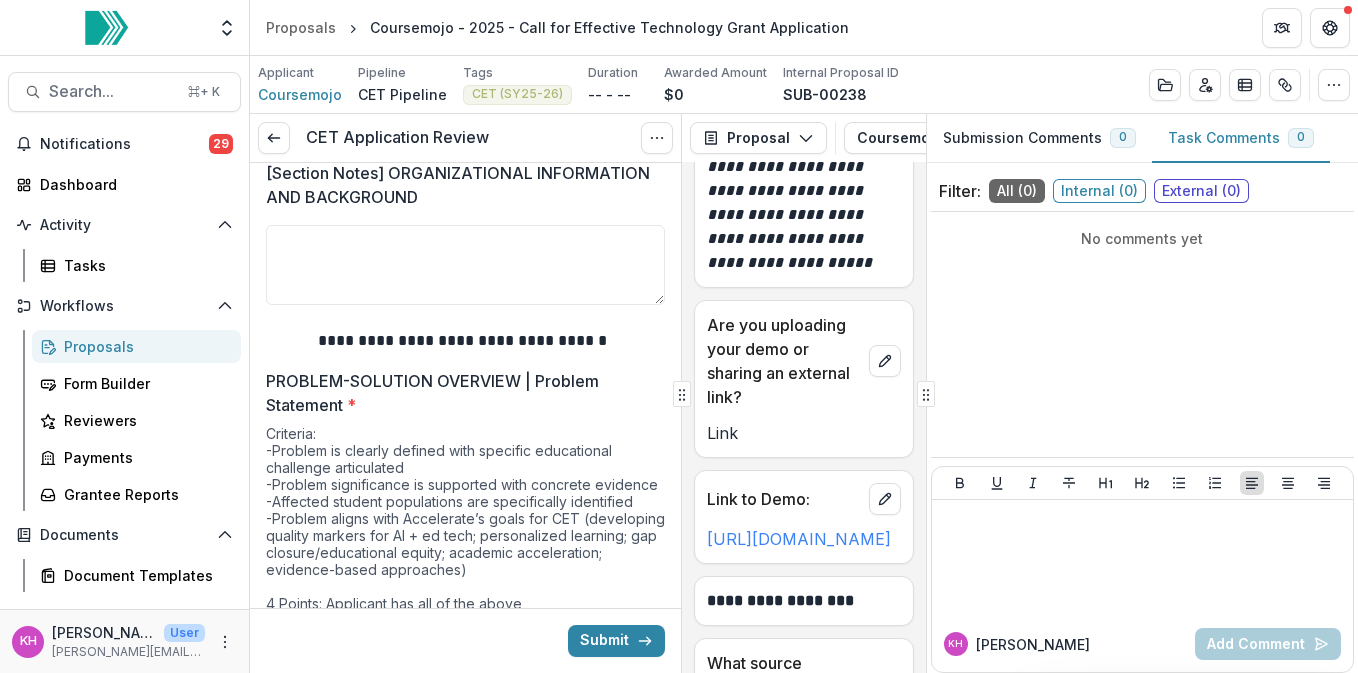 scroll, scrollTop: 1248, scrollLeft: 0, axis: vertical 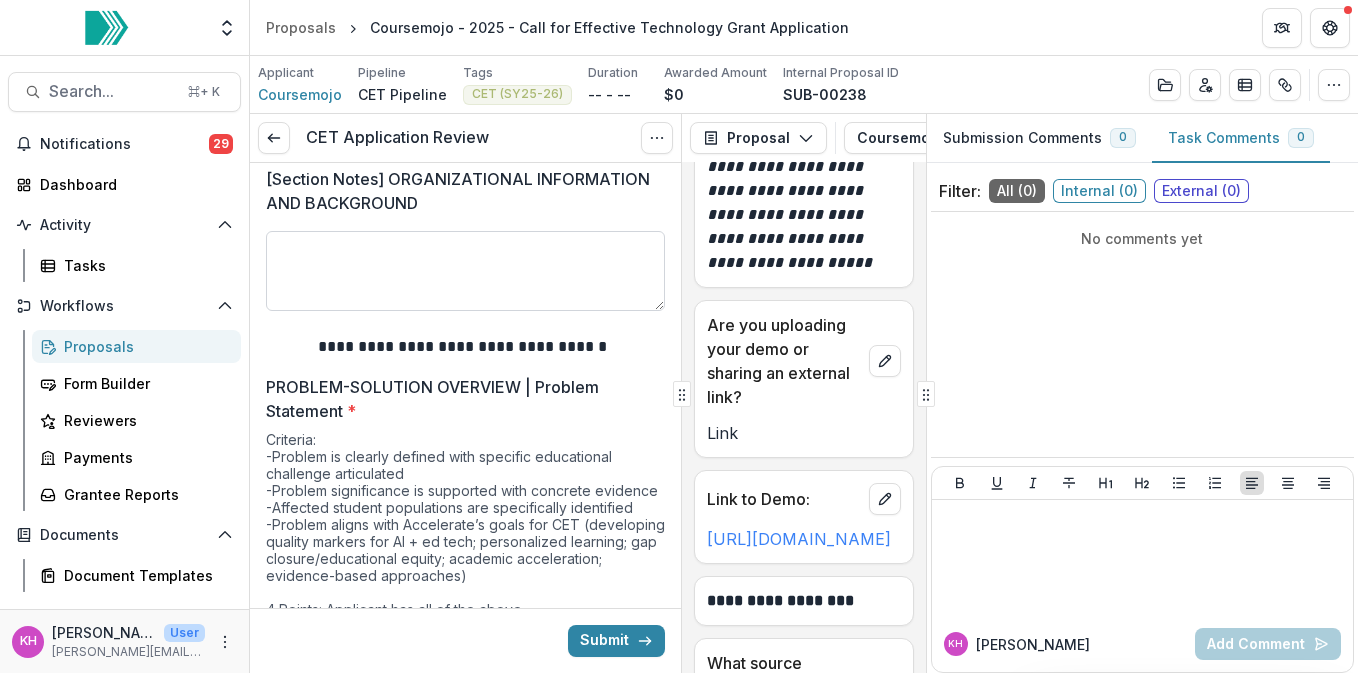 click on "[Section Notes] ORGANIZATIONAL INFORMATION AND BACKGROUND" at bounding box center [465, 271] 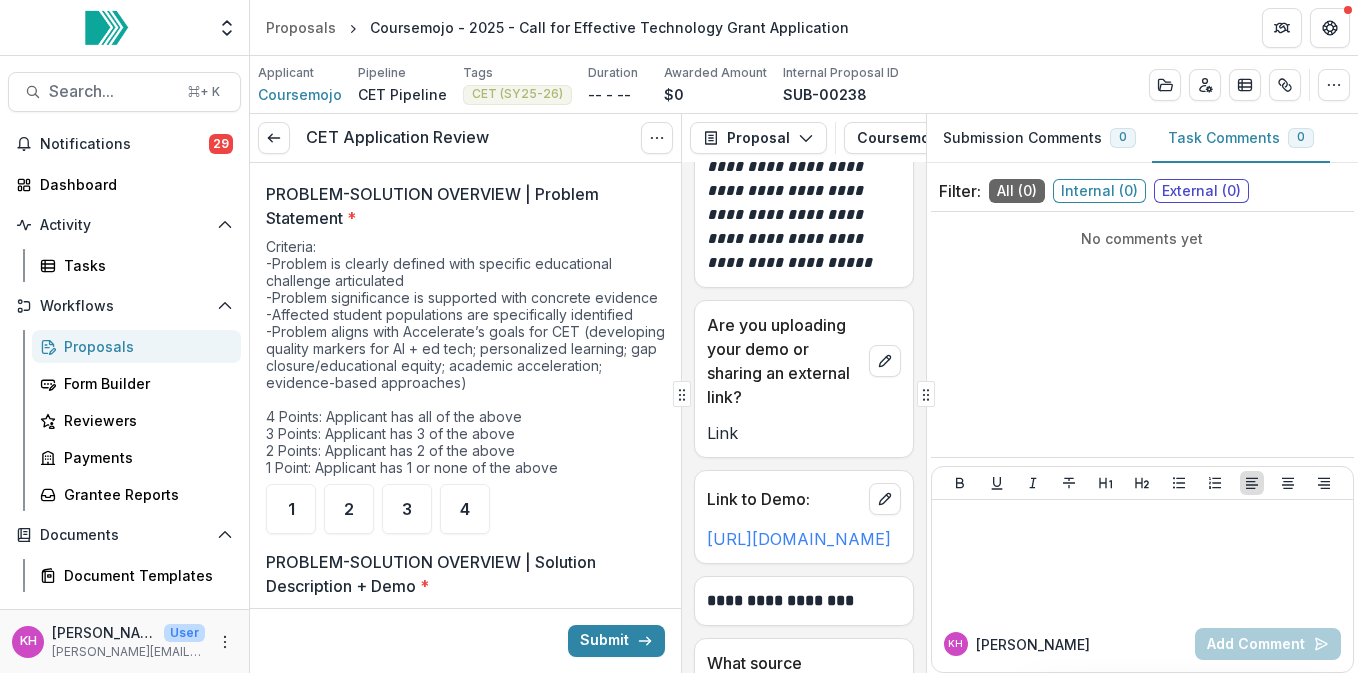 scroll, scrollTop: 1448, scrollLeft: 0, axis: vertical 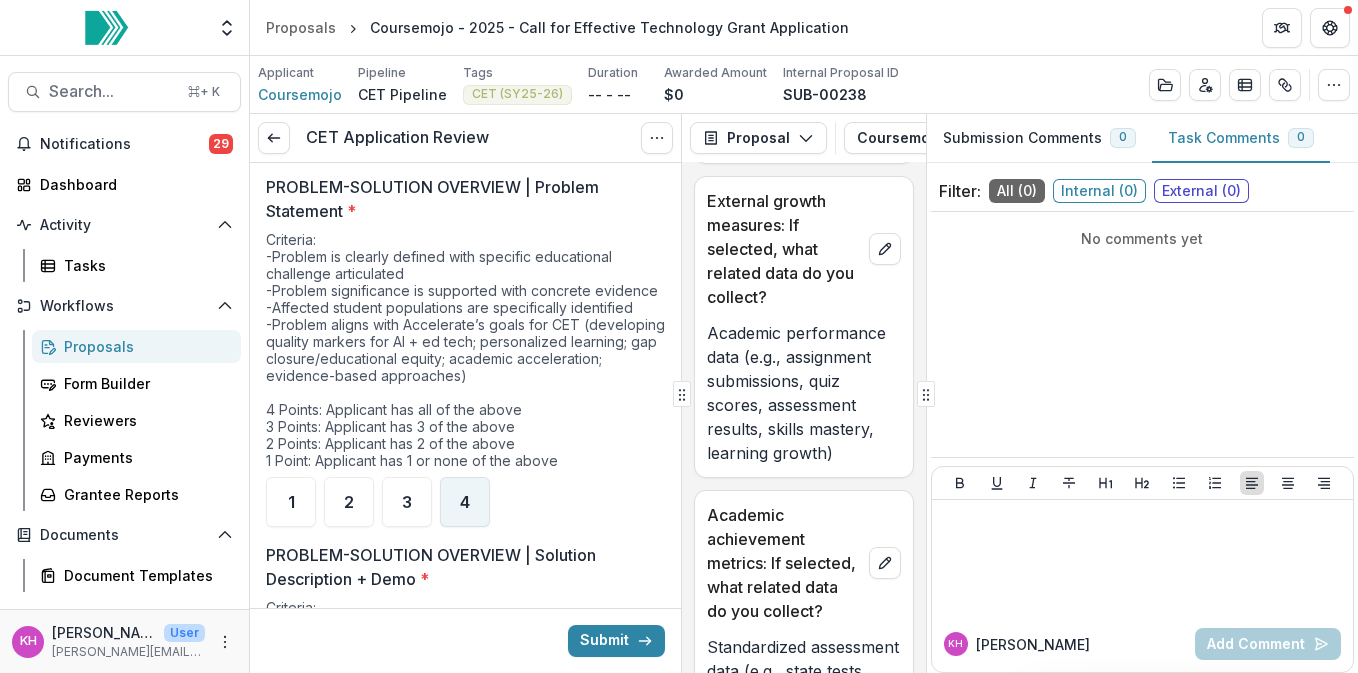 click on "4" at bounding box center [465, 502] 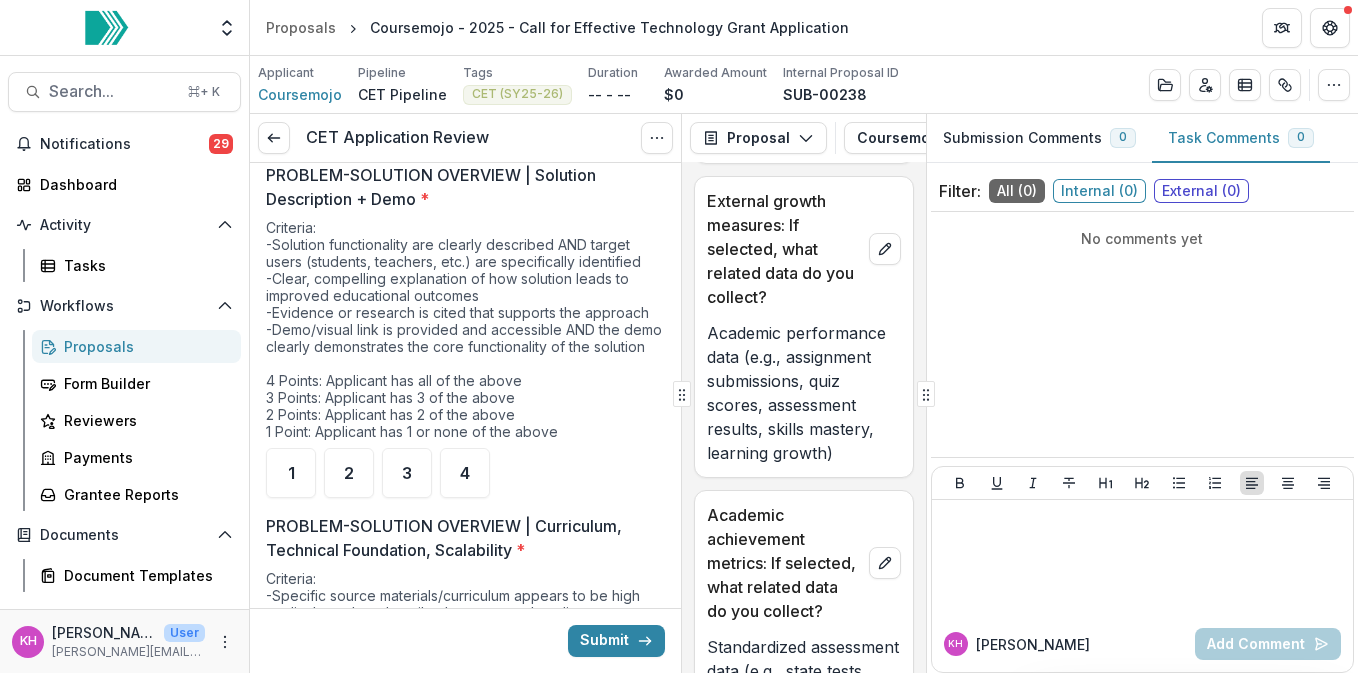 scroll, scrollTop: 1831, scrollLeft: 0, axis: vertical 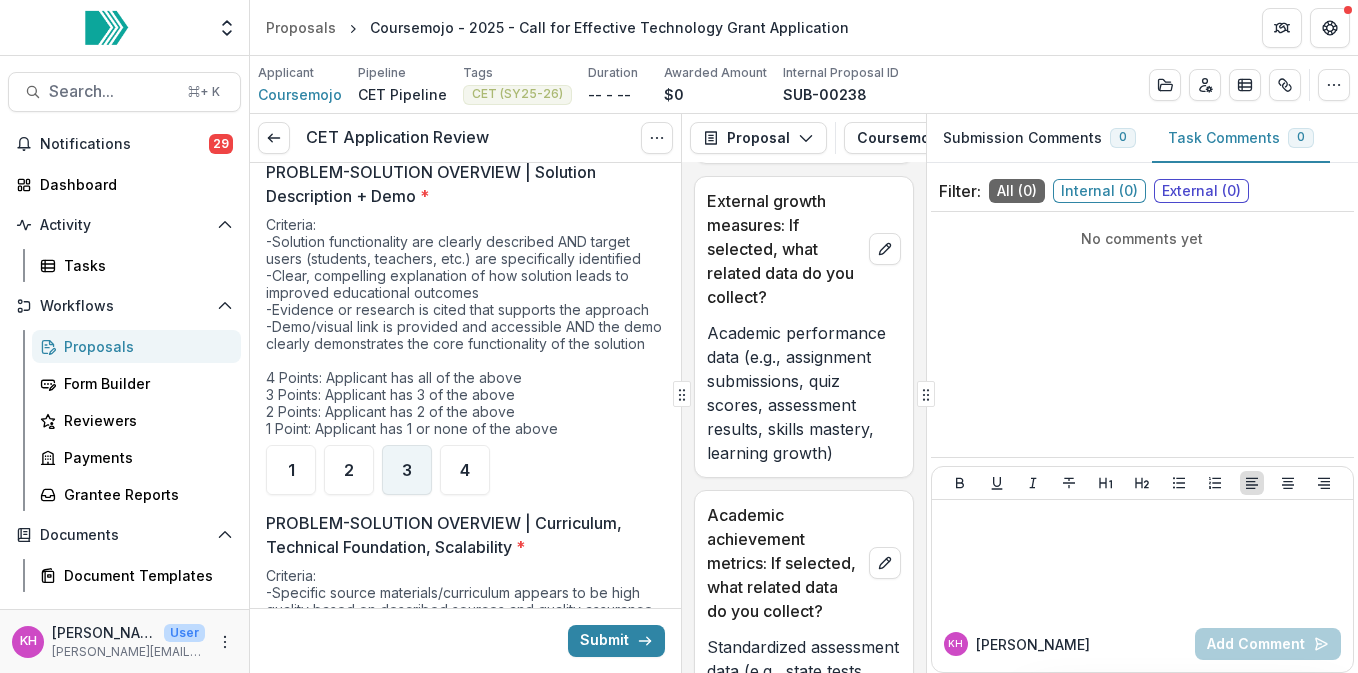 click on "3" at bounding box center [407, 470] 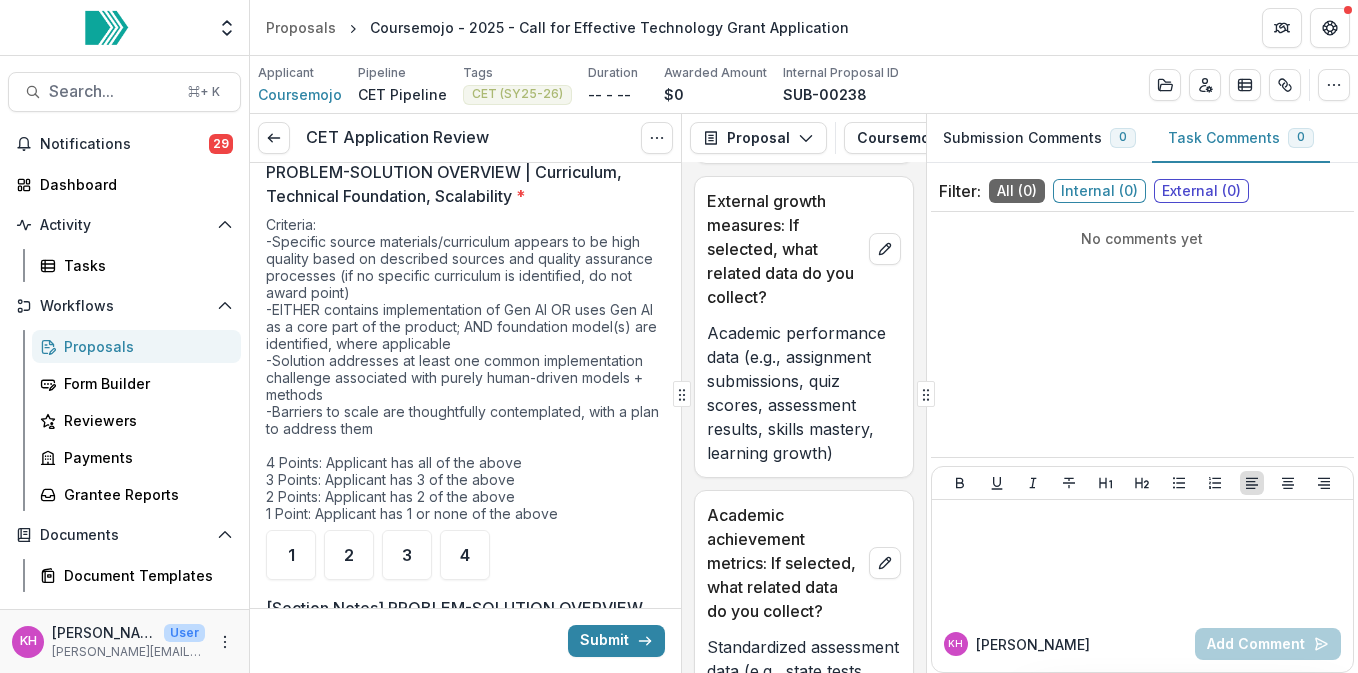 scroll, scrollTop: 2186, scrollLeft: 0, axis: vertical 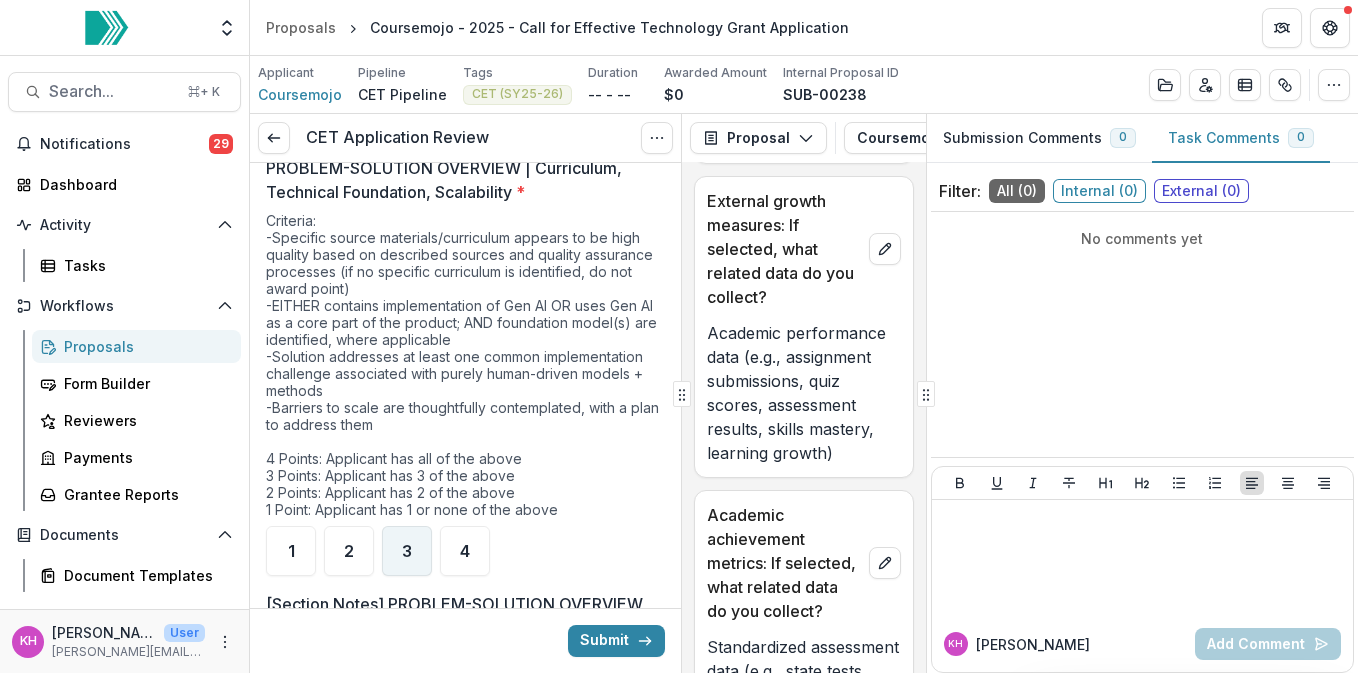 type on "**********" 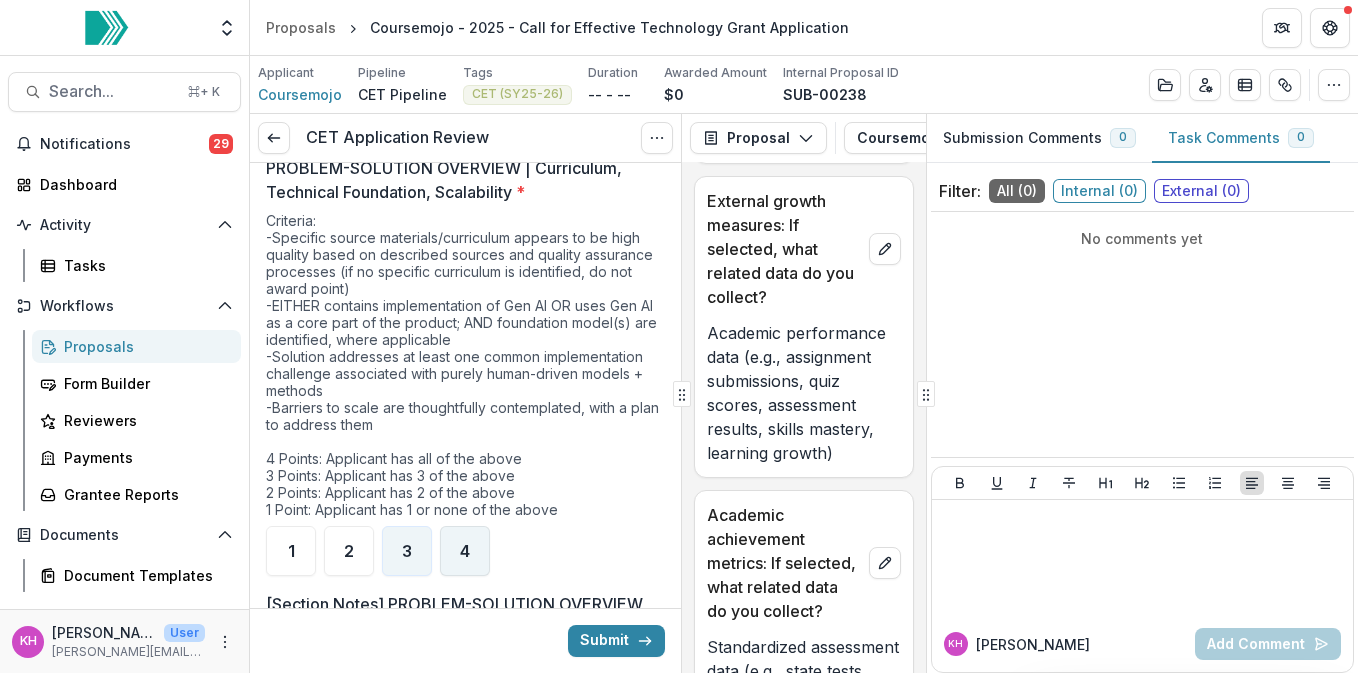 click on "4" at bounding box center (465, 551) 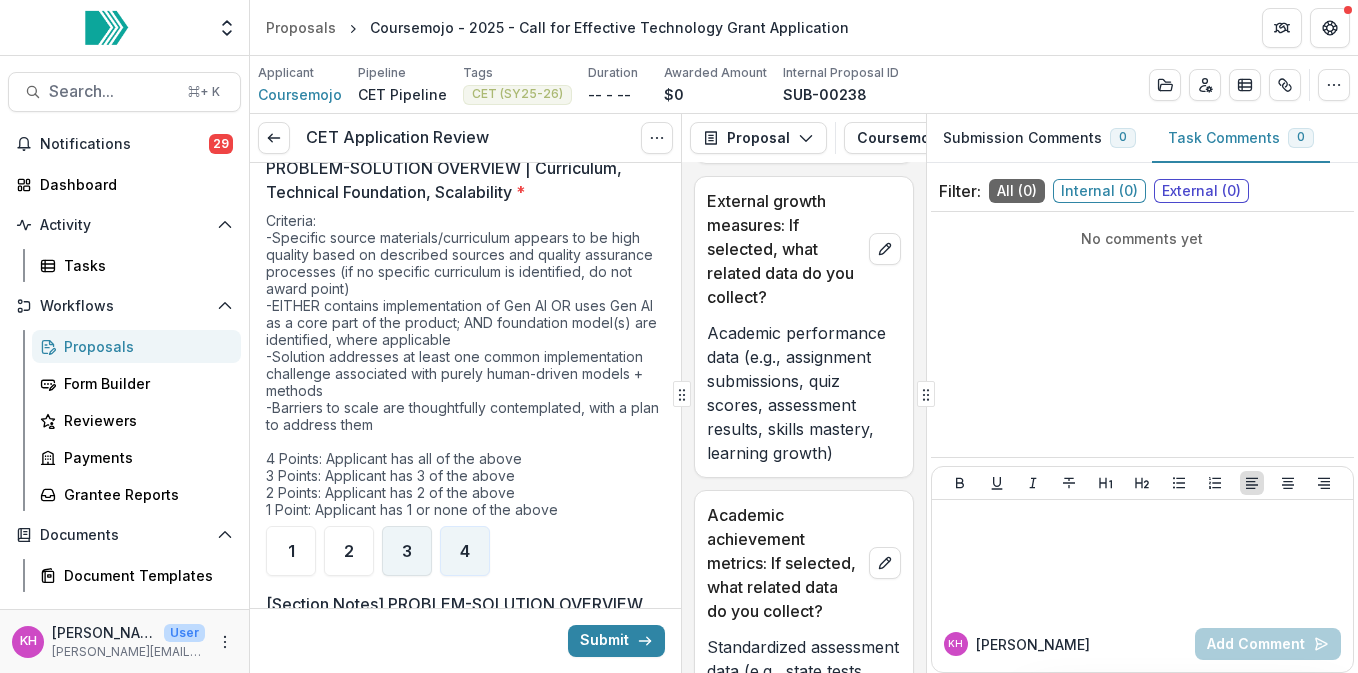 click on "3" at bounding box center (407, 551) 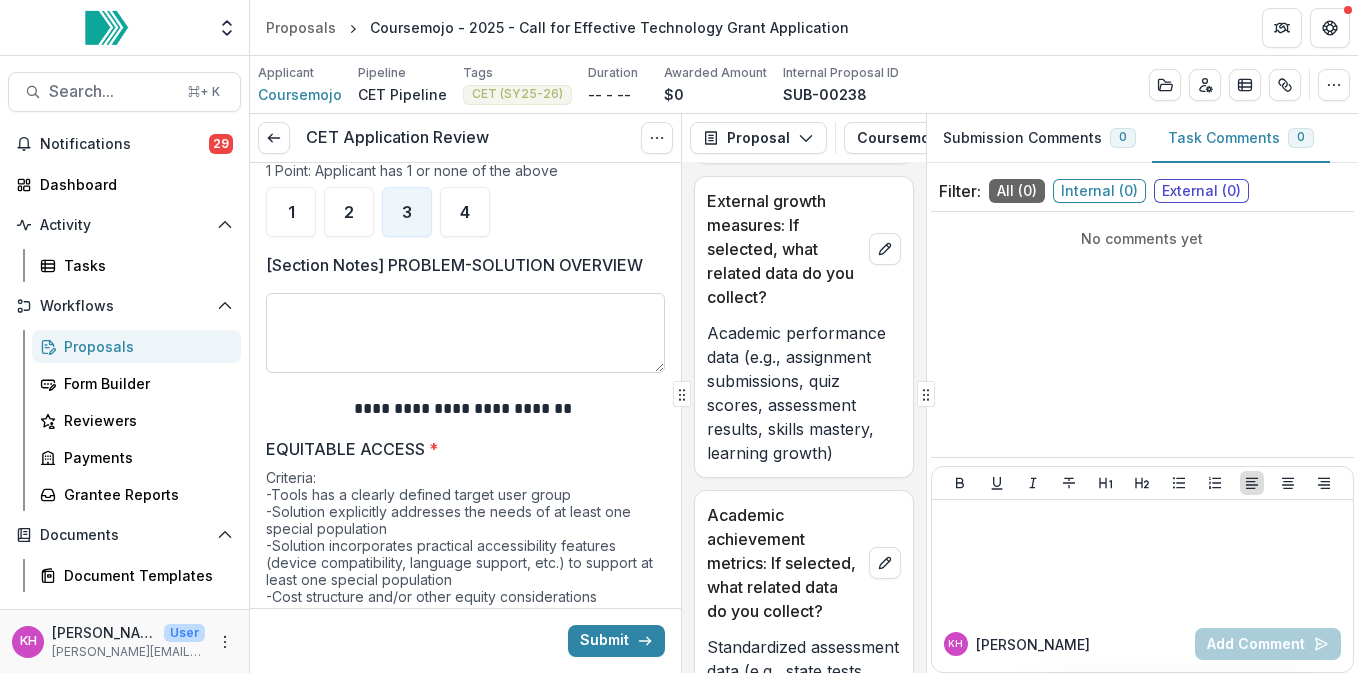 scroll, scrollTop: 2519, scrollLeft: 0, axis: vertical 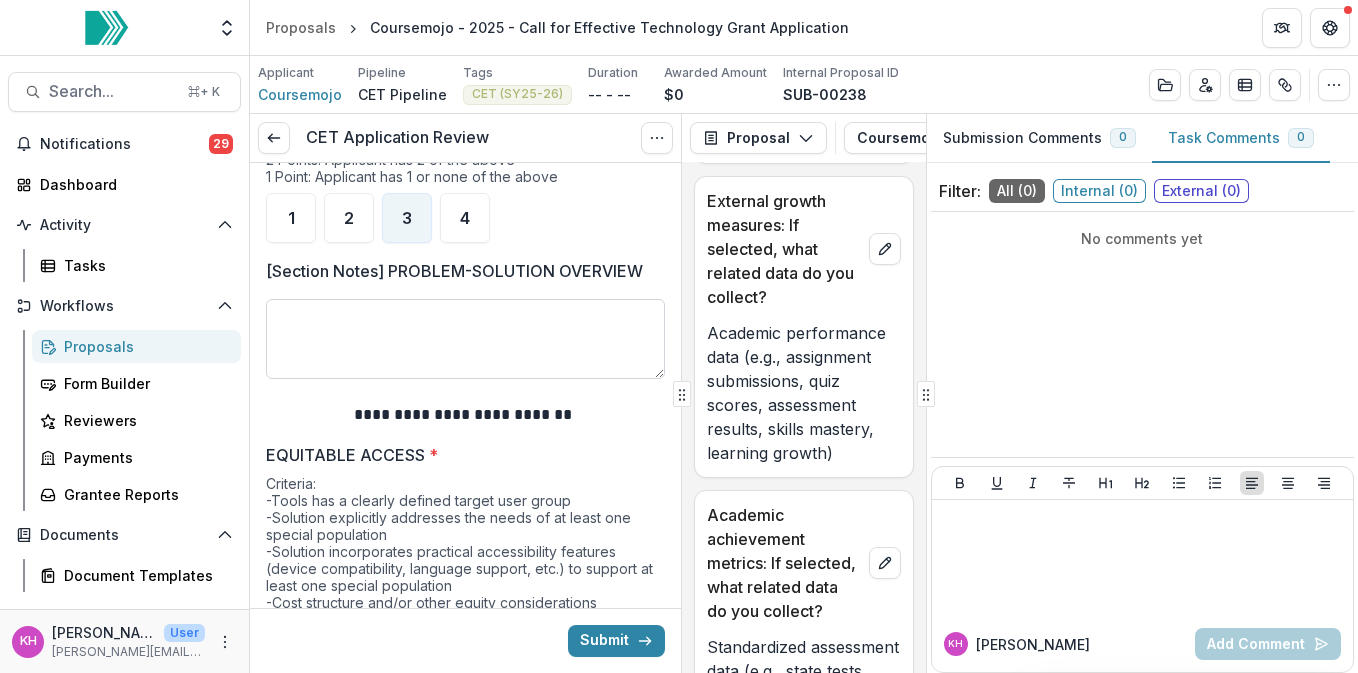 click on "[Section Notes] PROBLEM-SOLUTION OVERVIEW" at bounding box center (465, 339) 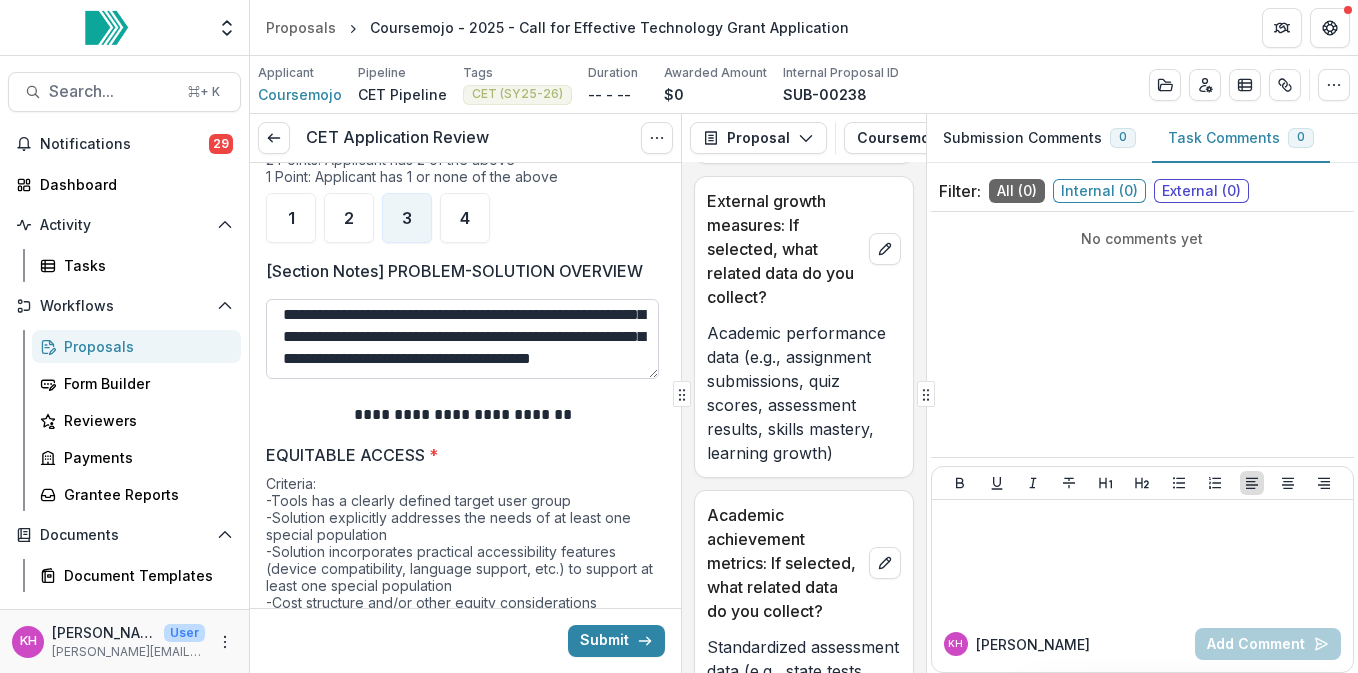 scroll, scrollTop: 60, scrollLeft: 0, axis: vertical 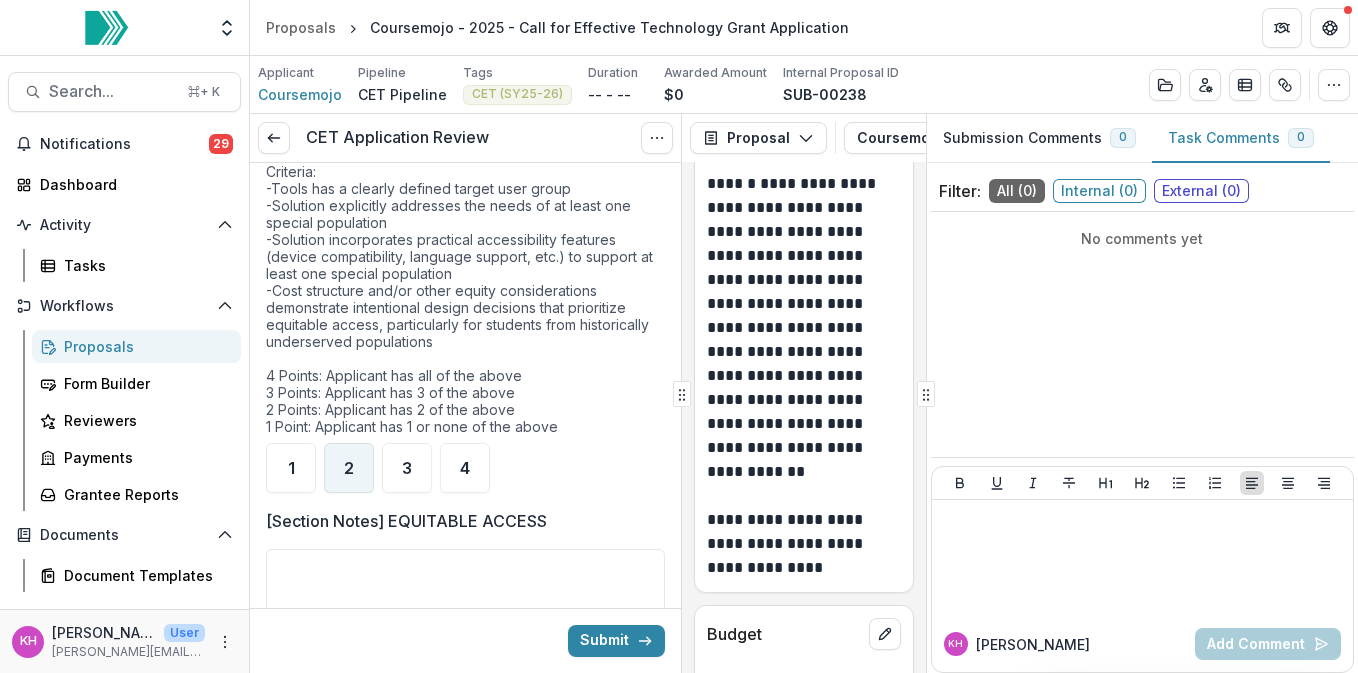 click on "2" at bounding box center (349, 468) 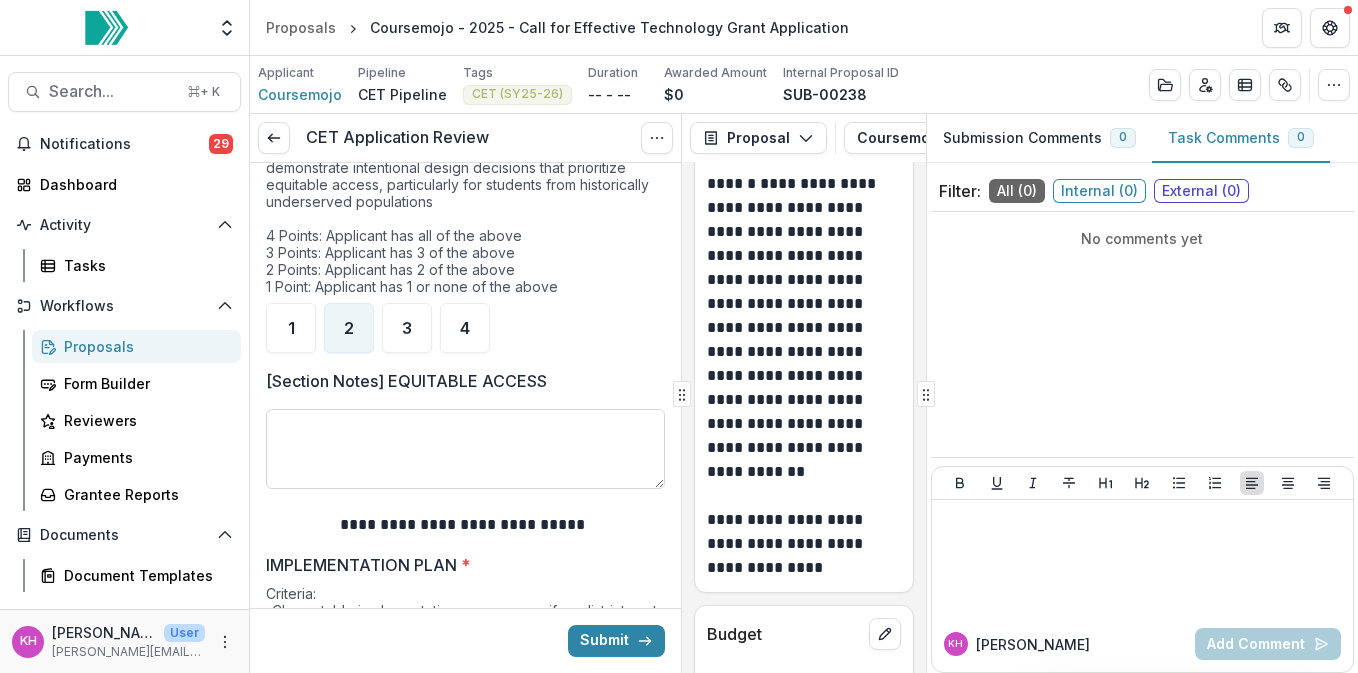 scroll, scrollTop: 2978, scrollLeft: 0, axis: vertical 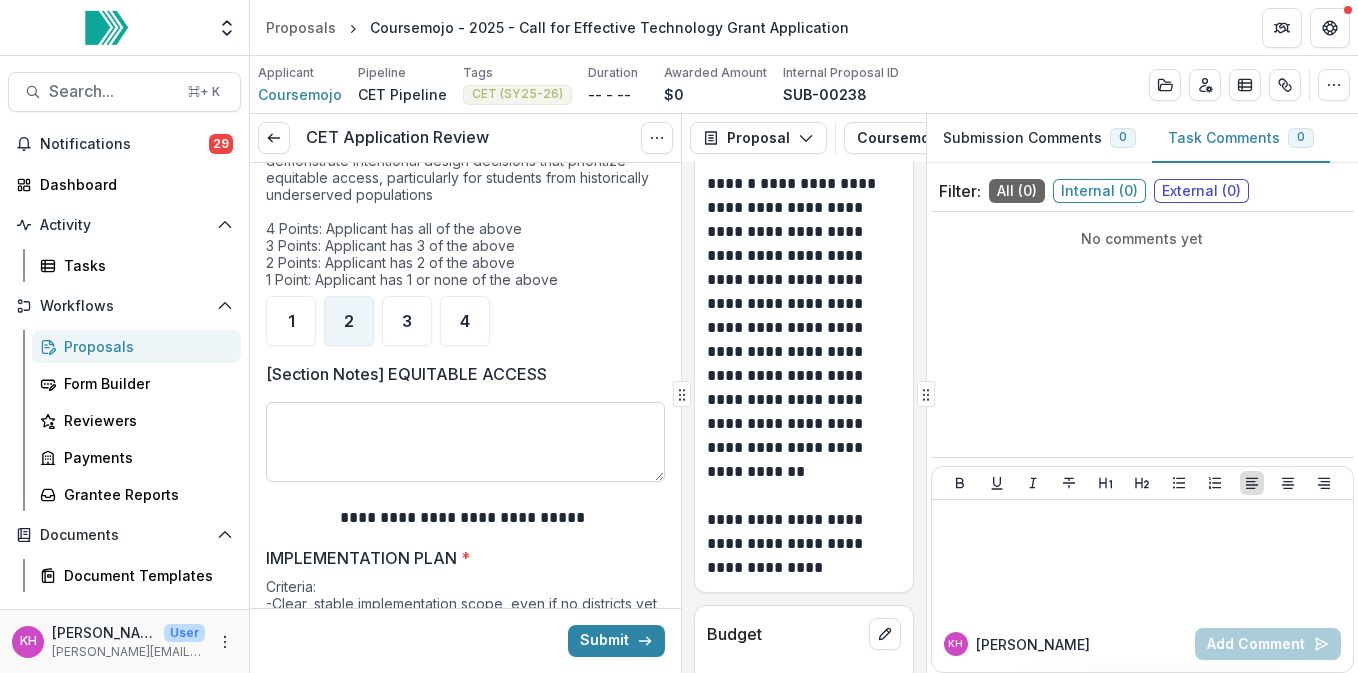 type on "**********" 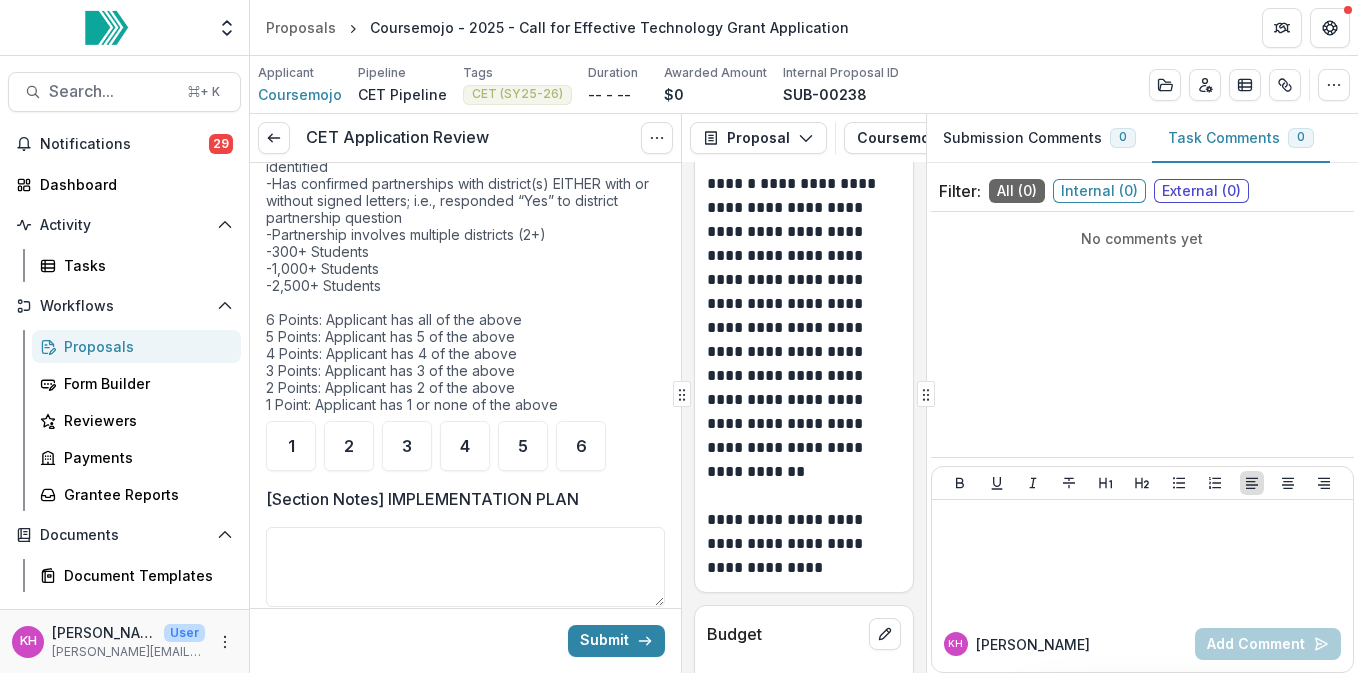 scroll, scrollTop: 3444, scrollLeft: 0, axis: vertical 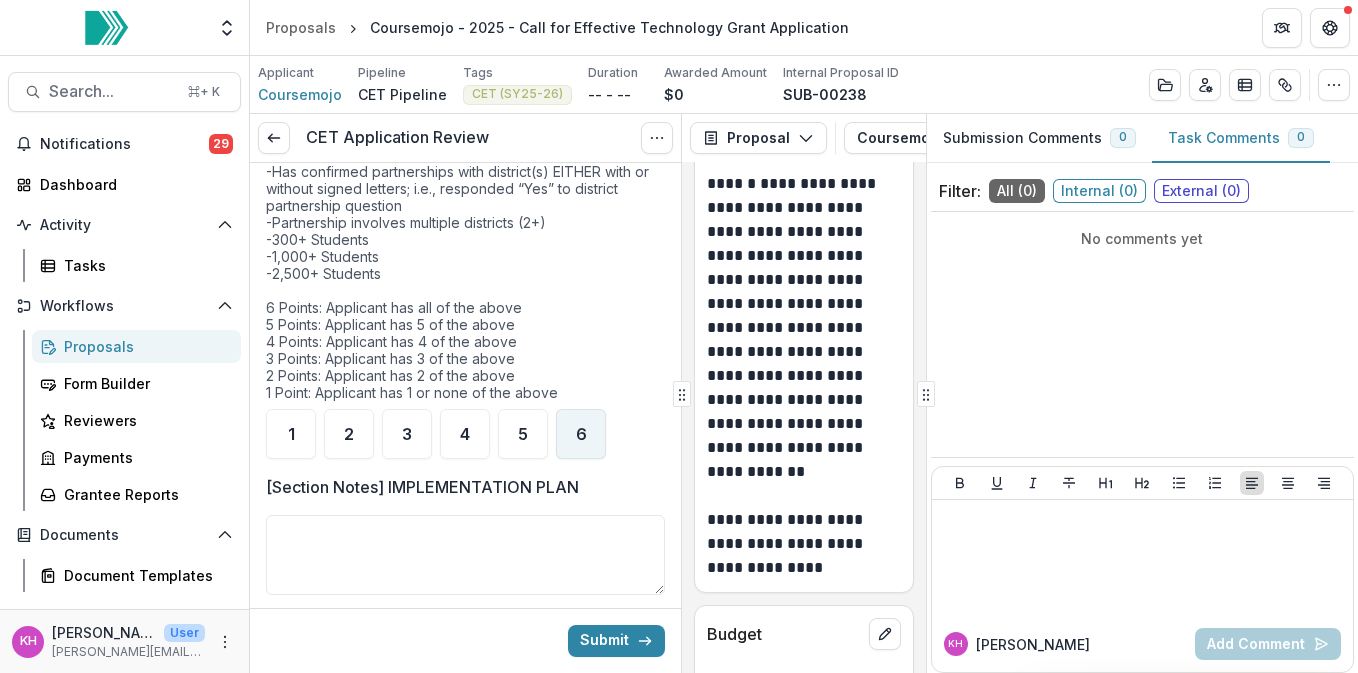 type on "**********" 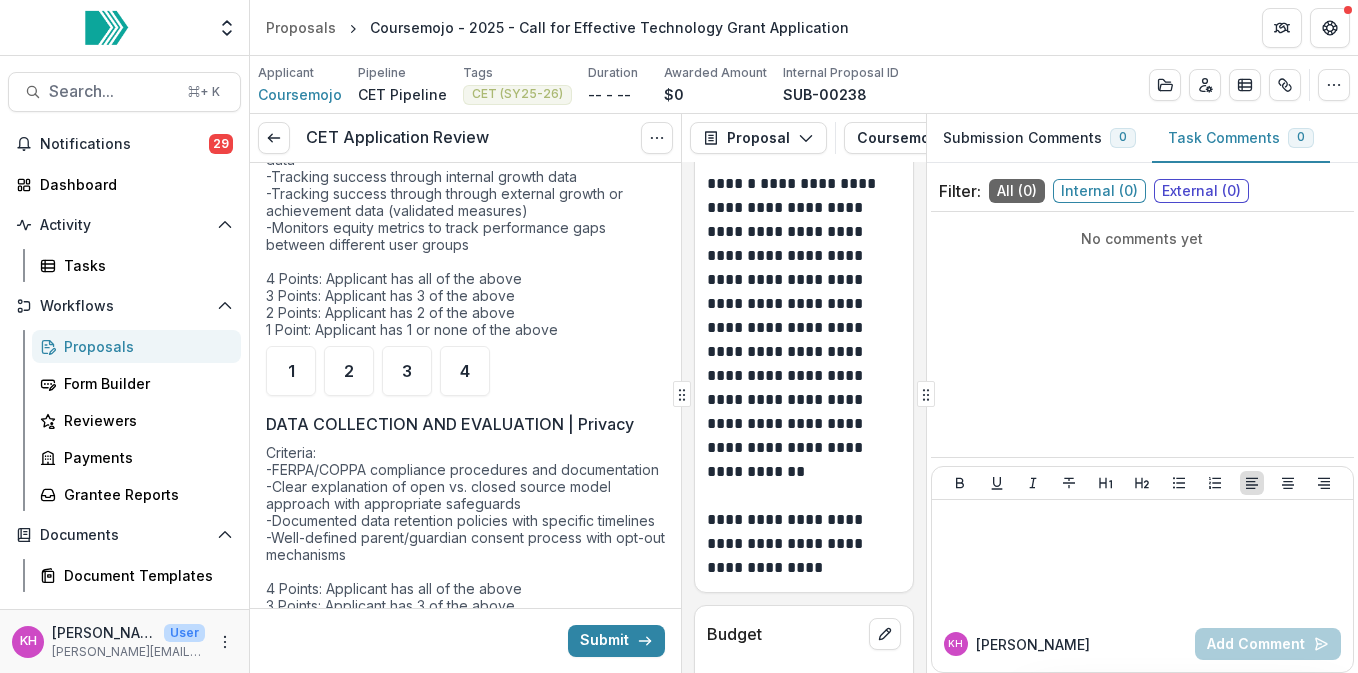 scroll, scrollTop: 4043, scrollLeft: 0, axis: vertical 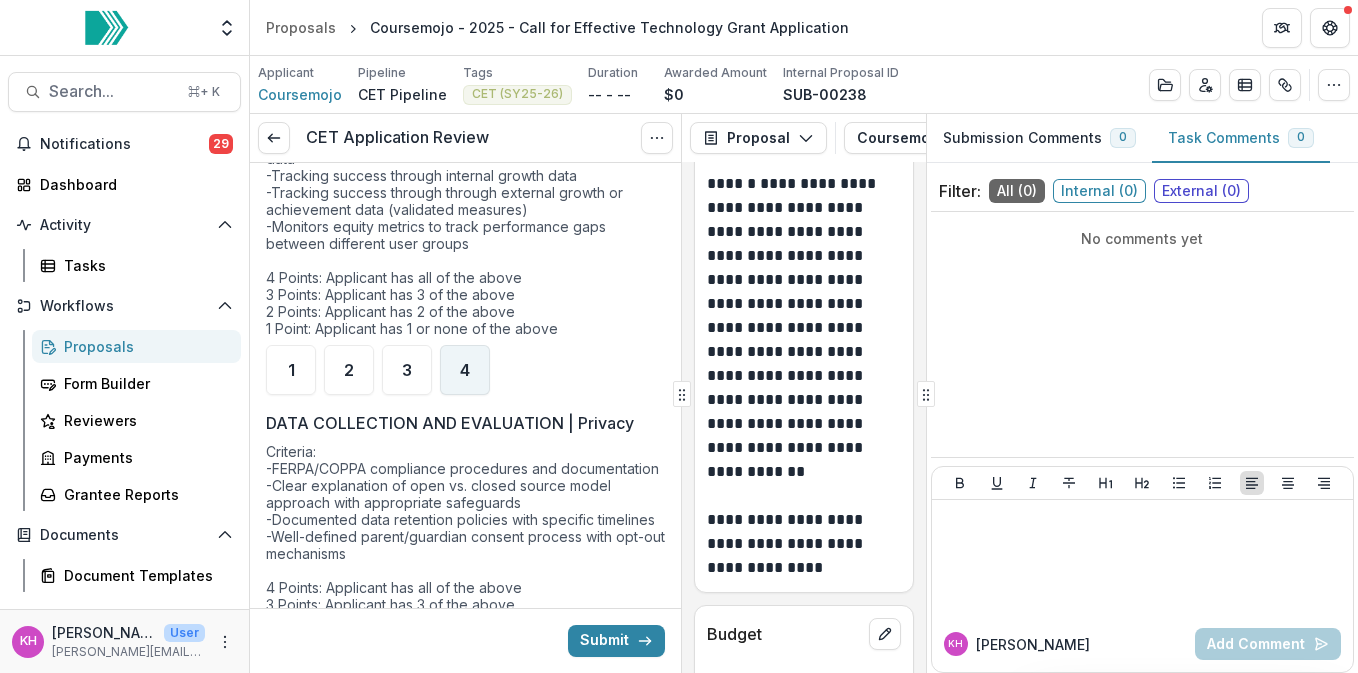 click on "4" at bounding box center (465, 370) 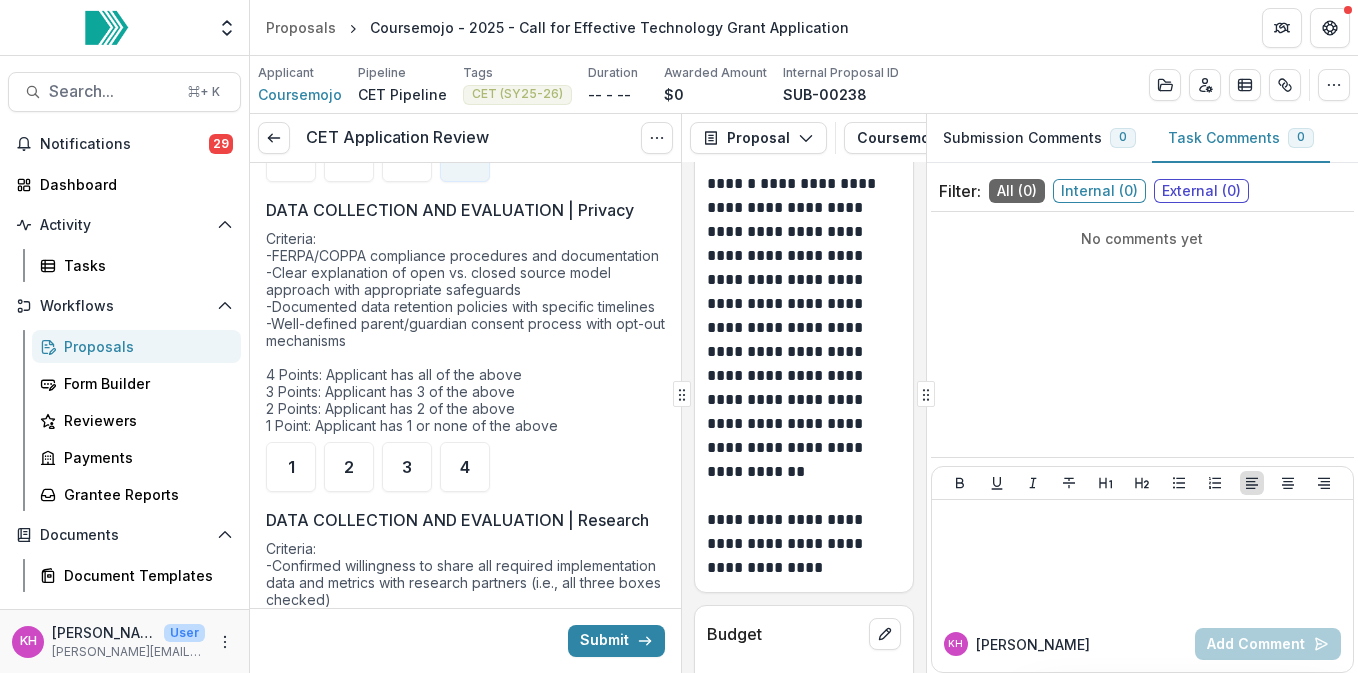 scroll, scrollTop: 4274, scrollLeft: 0, axis: vertical 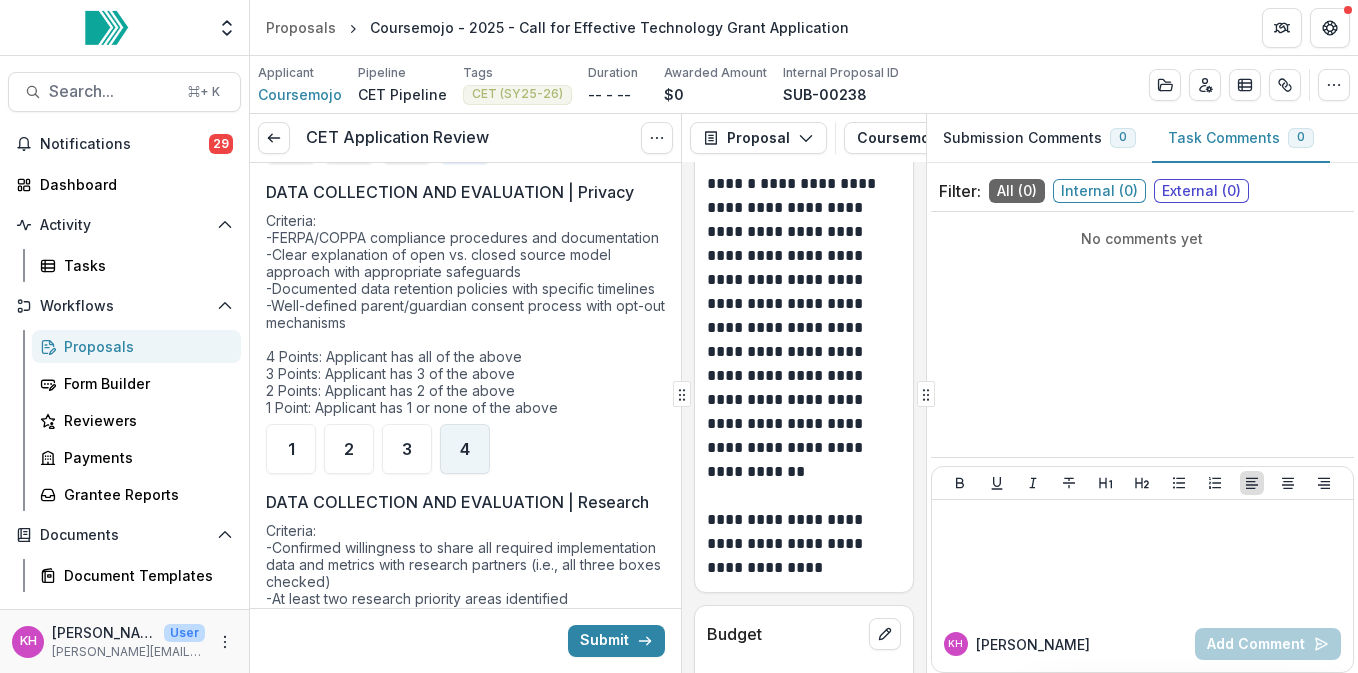 click on "4" at bounding box center [465, 449] 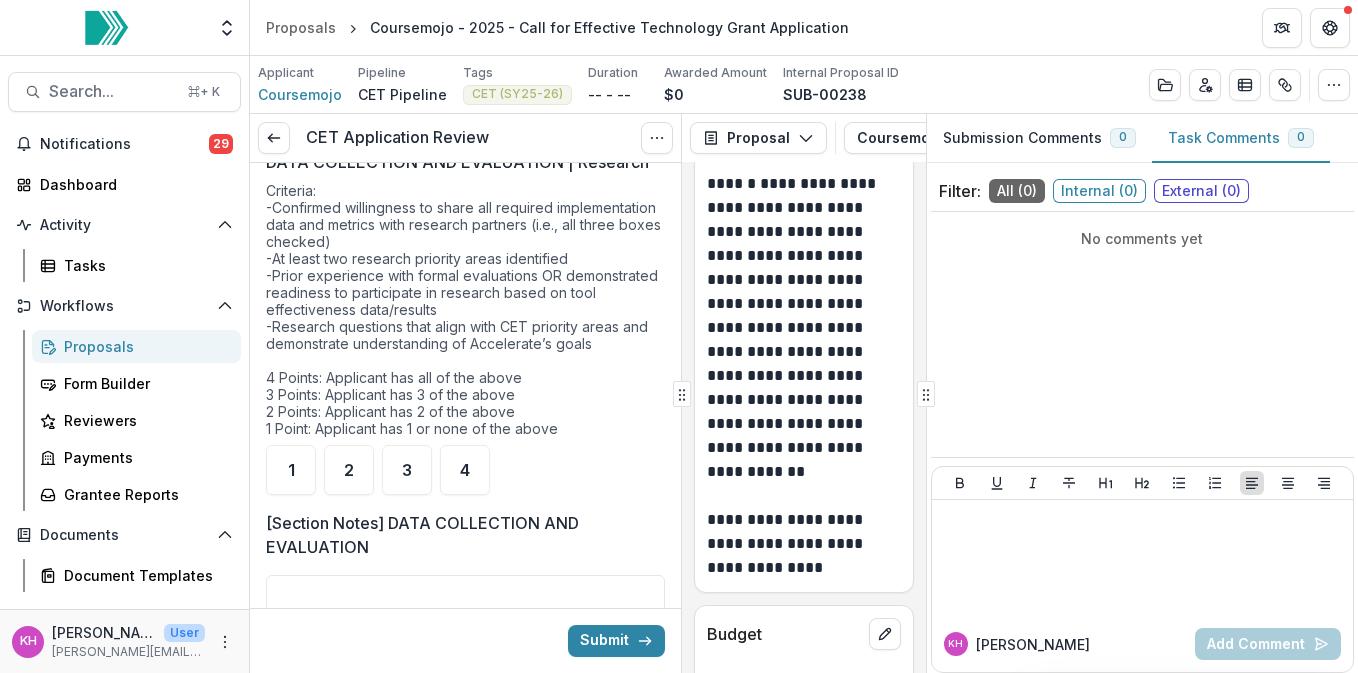 scroll, scrollTop: 4585, scrollLeft: 0, axis: vertical 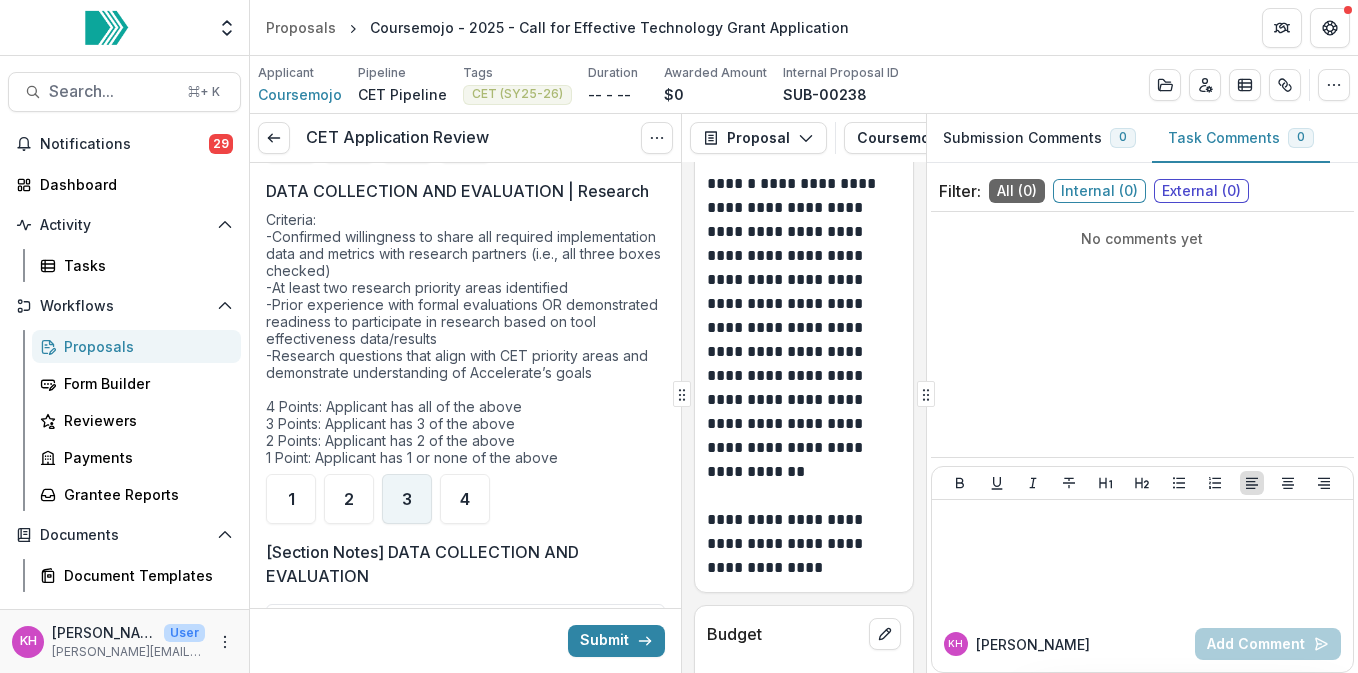 click on "3" at bounding box center [407, 499] 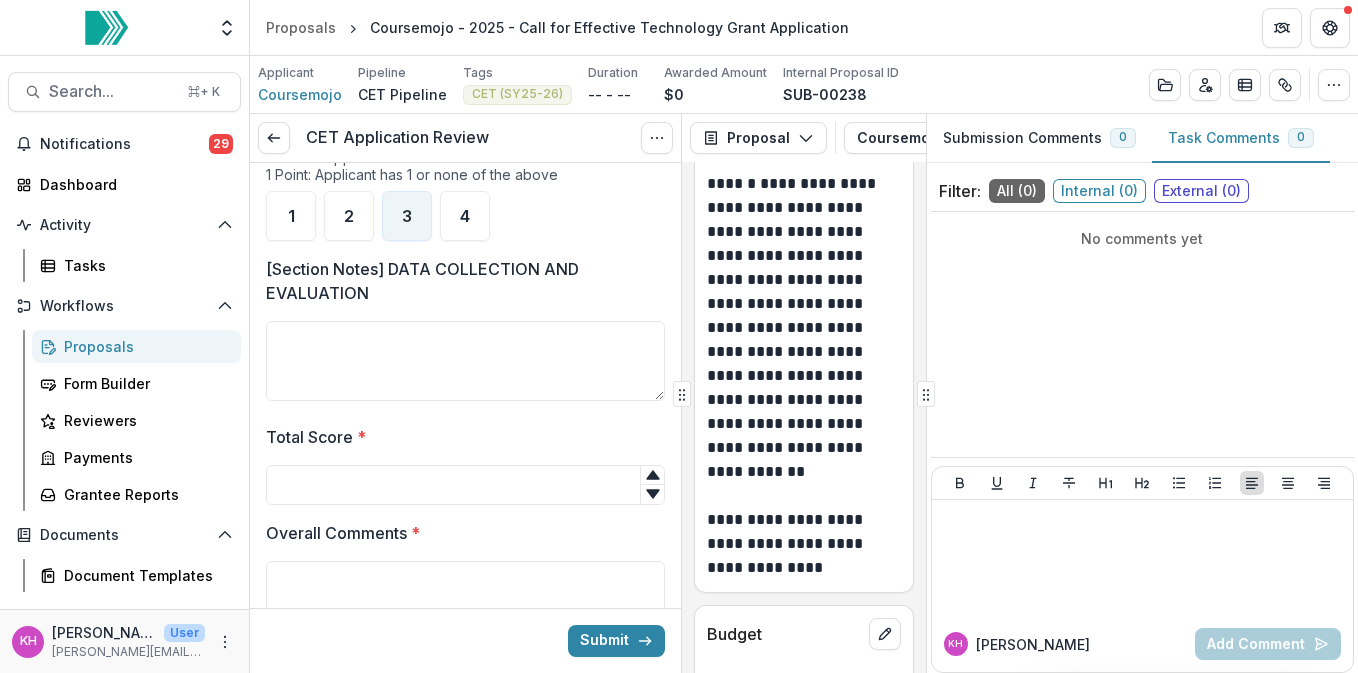 scroll, scrollTop: 4901, scrollLeft: 0, axis: vertical 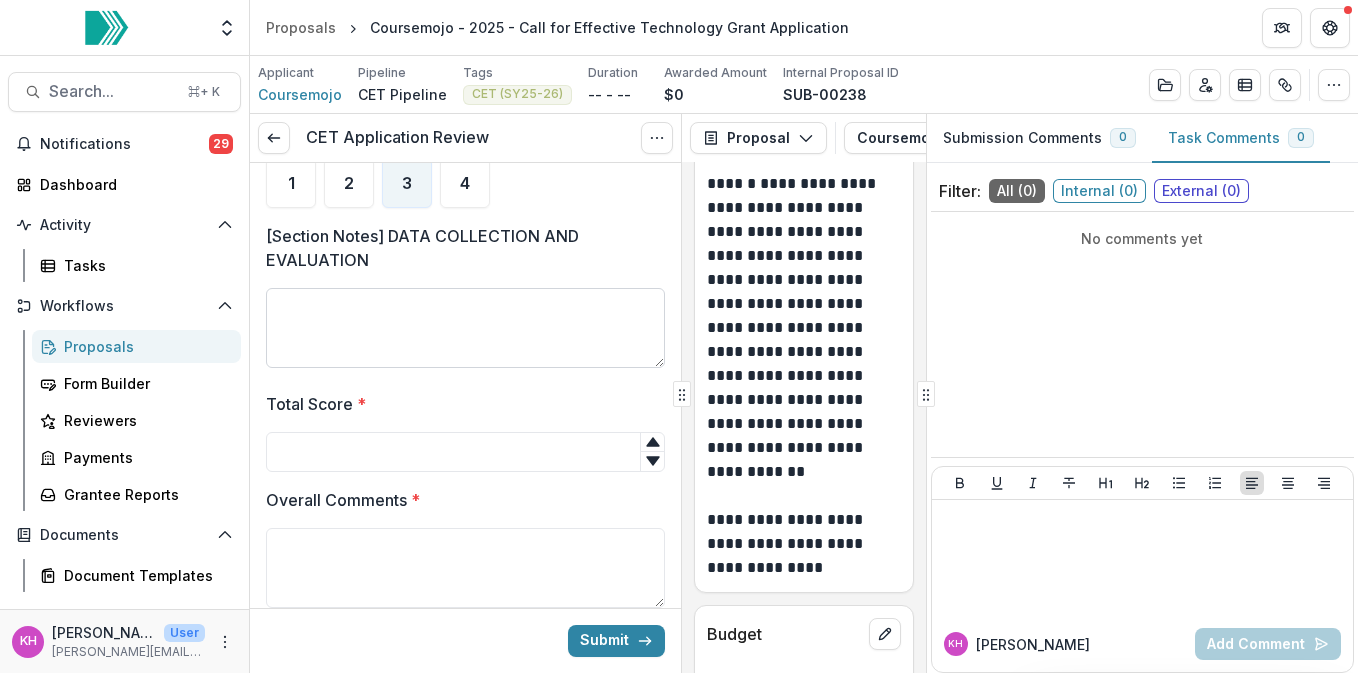 click on "[Section Notes] DATA COLLECTION AND EVALUATION" at bounding box center [465, 328] 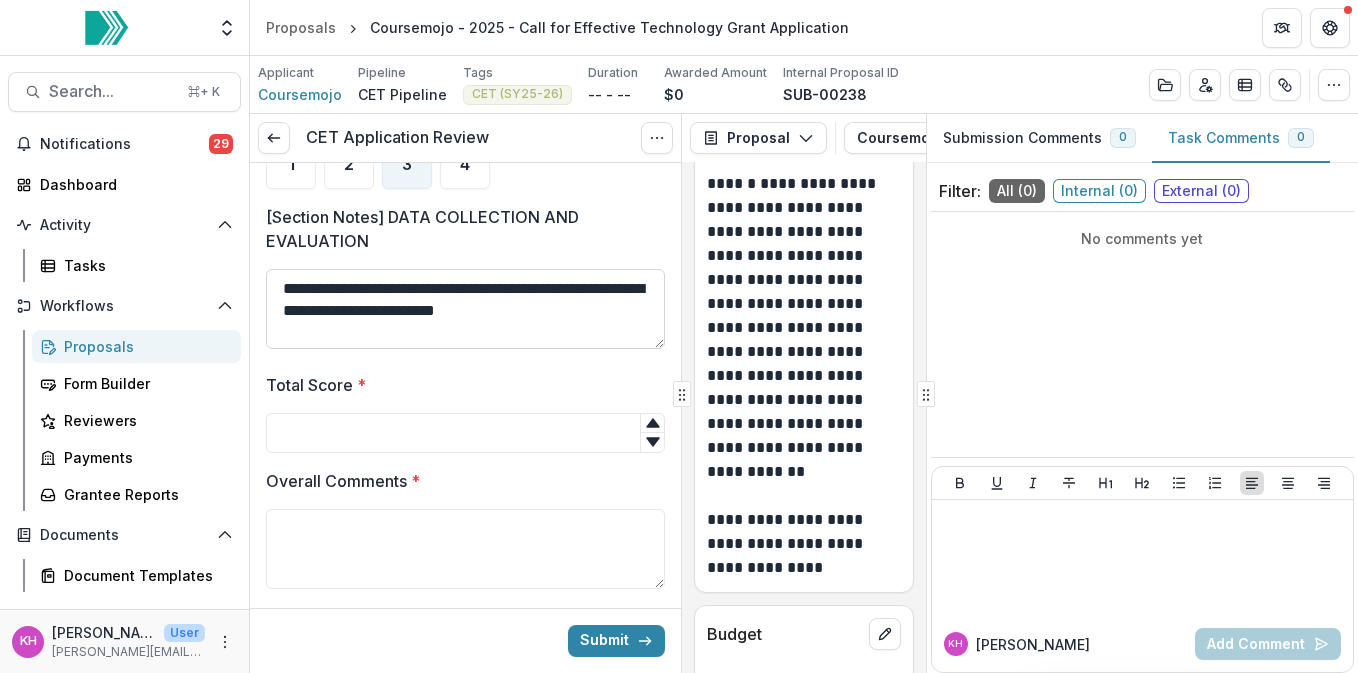scroll, scrollTop: 4925, scrollLeft: 0, axis: vertical 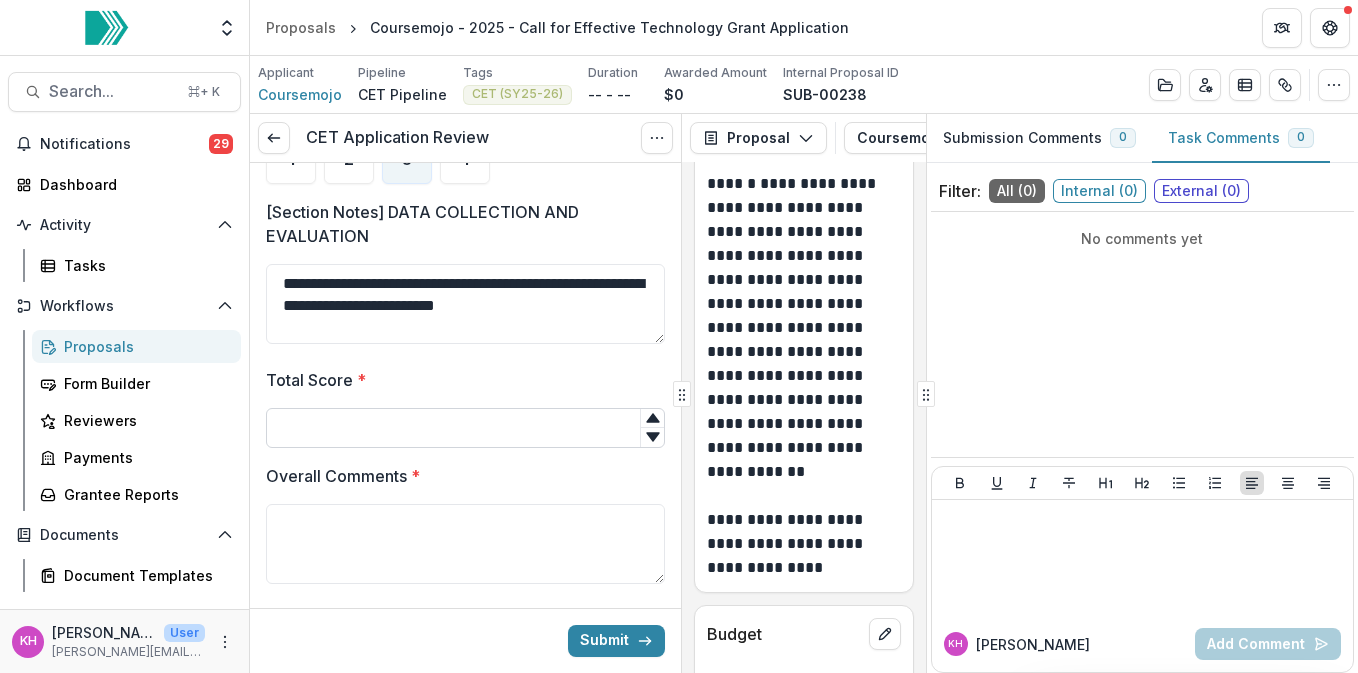 type on "**********" 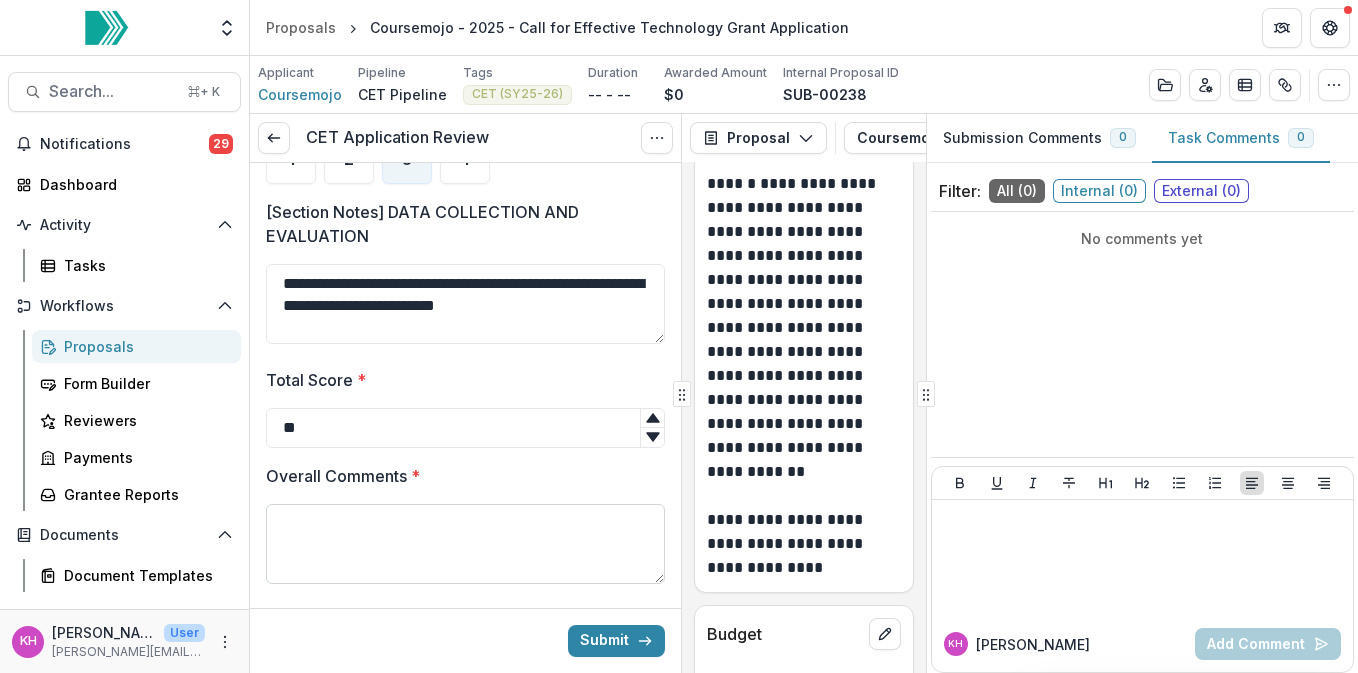 type on "**" 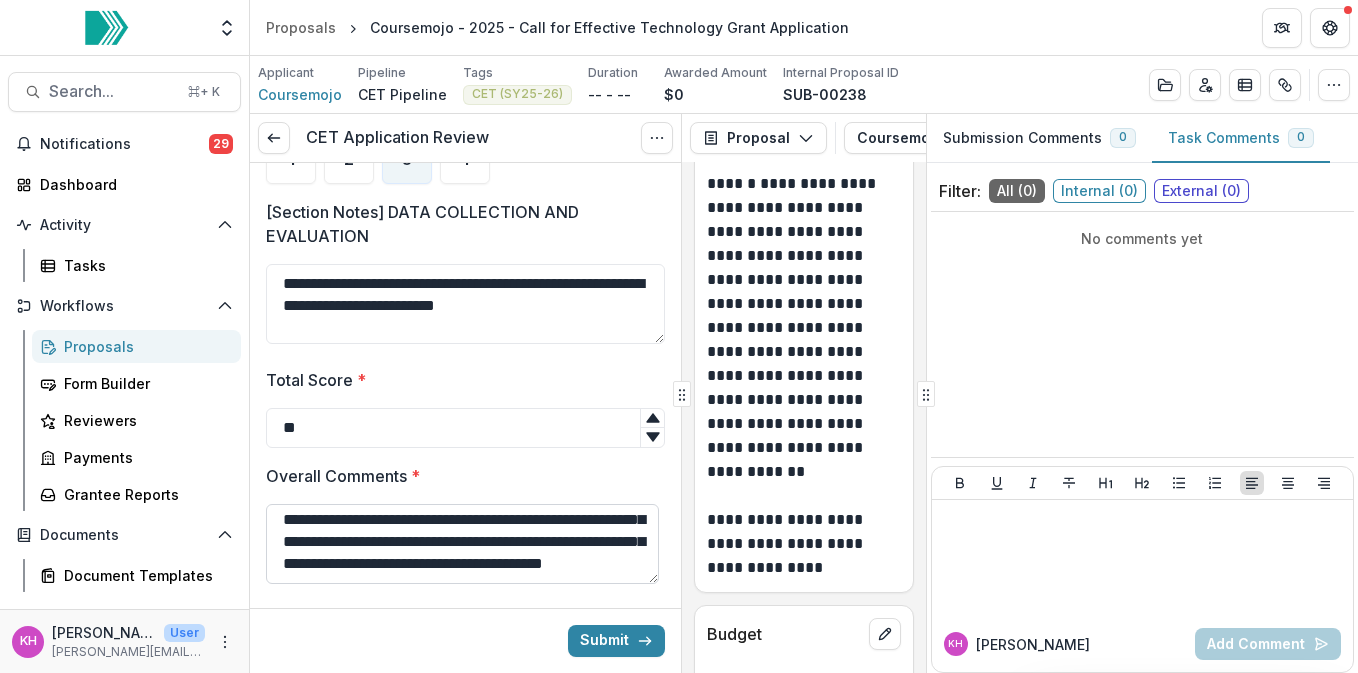 scroll, scrollTop: 148, scrollLeft: 0, axis: vertical 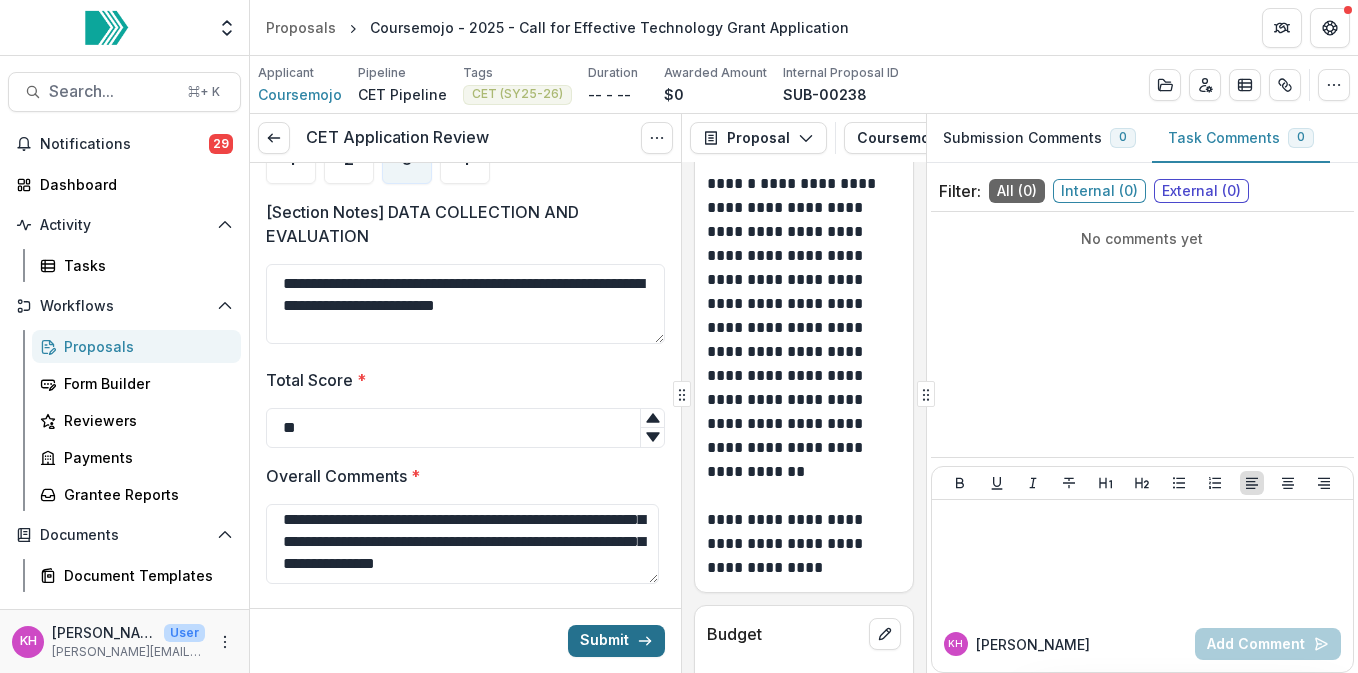 type on "**********" 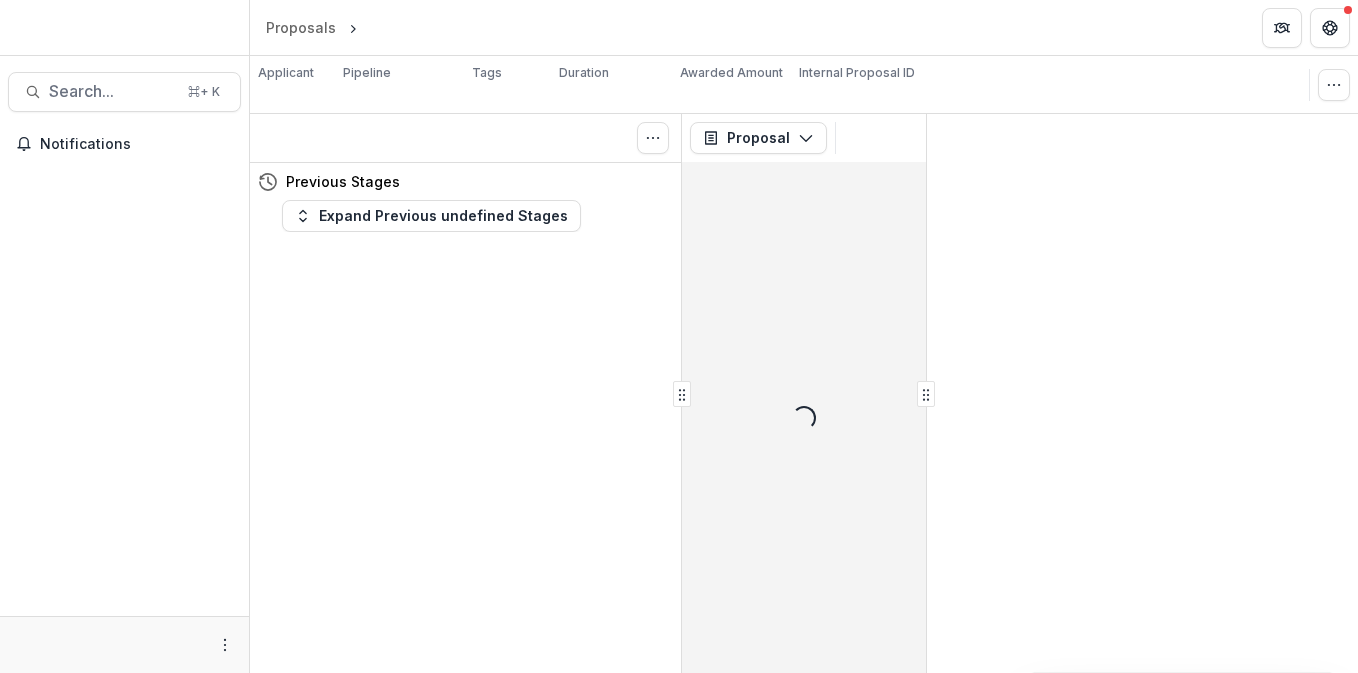 scroll, scrollTop: 0, scrollLeft: 0, axis: both 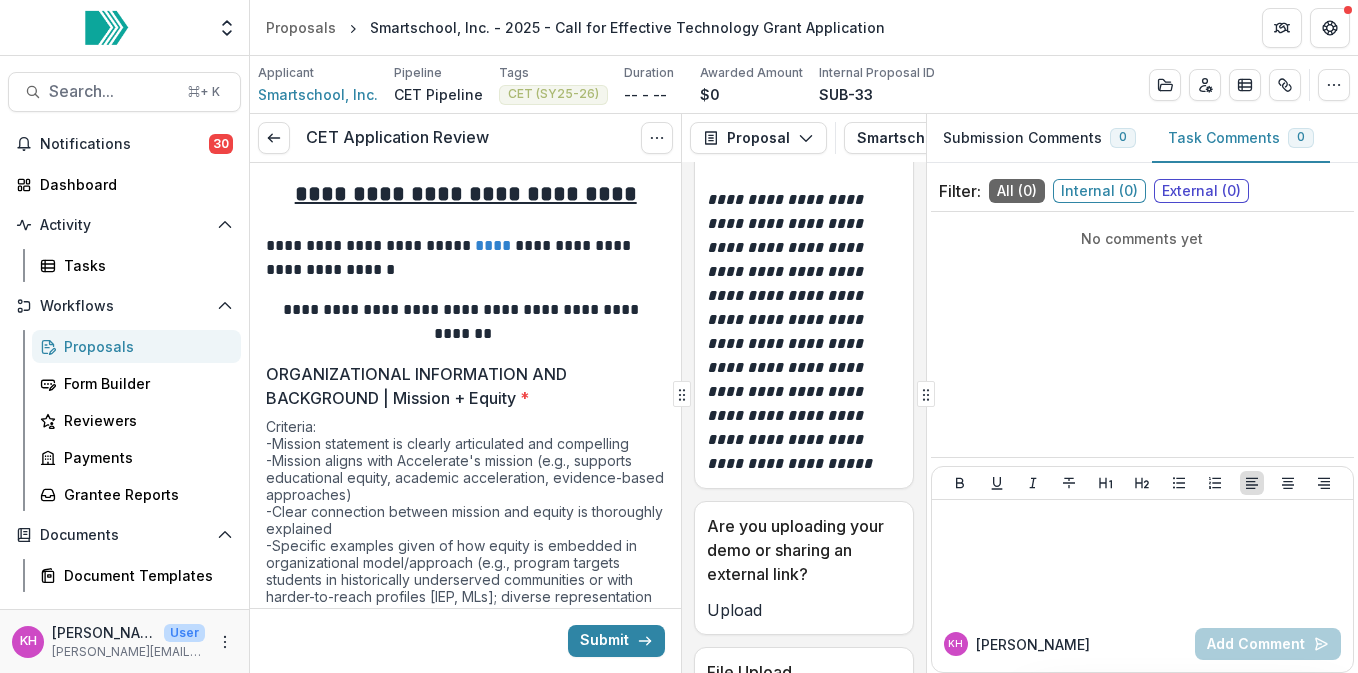 click 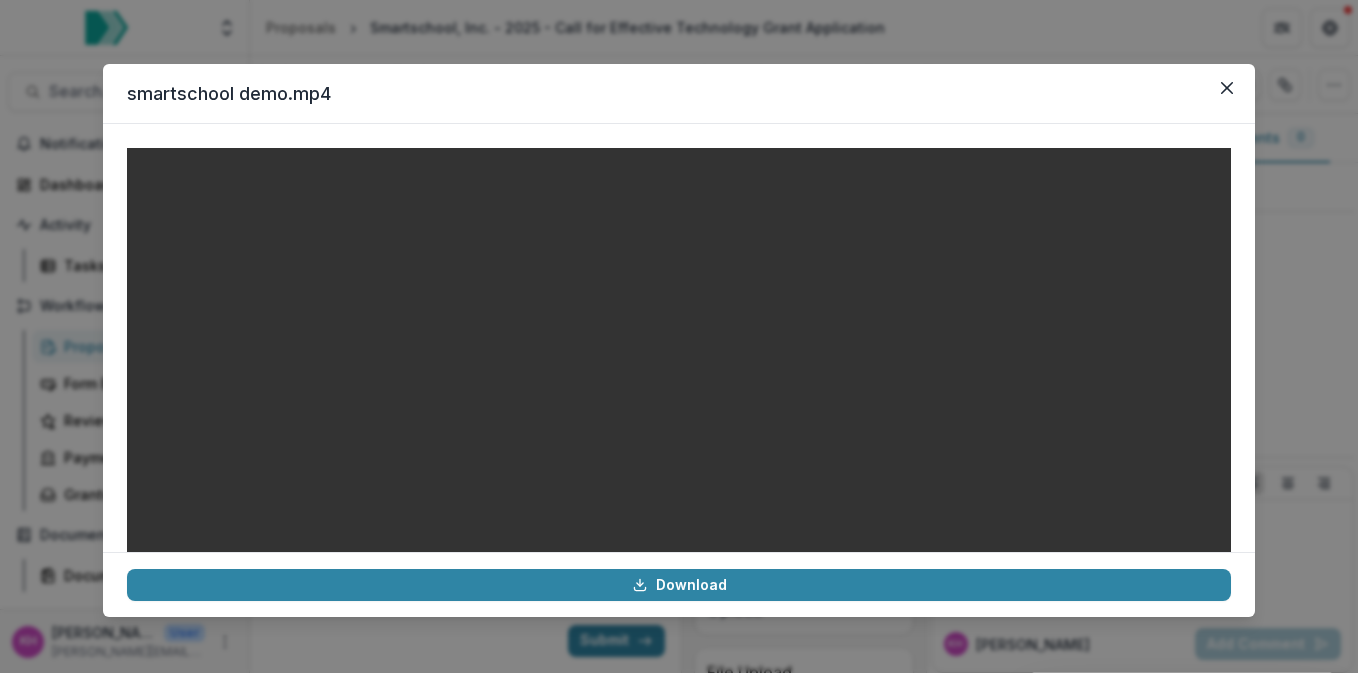 drag, startPoint x: 807, startPoint y: 94, endPoint x: 831, endPoint y: 136, distance: 48.373547 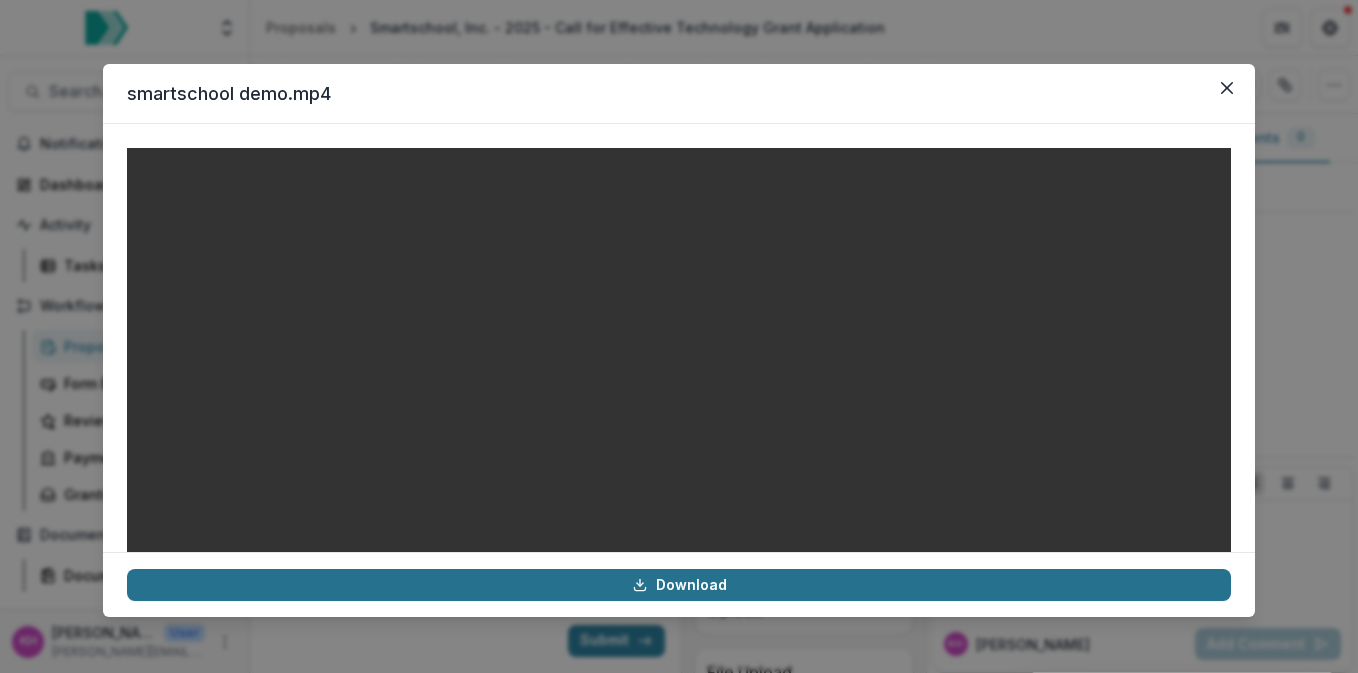 click on "Download" at bounding box center [679, 585] 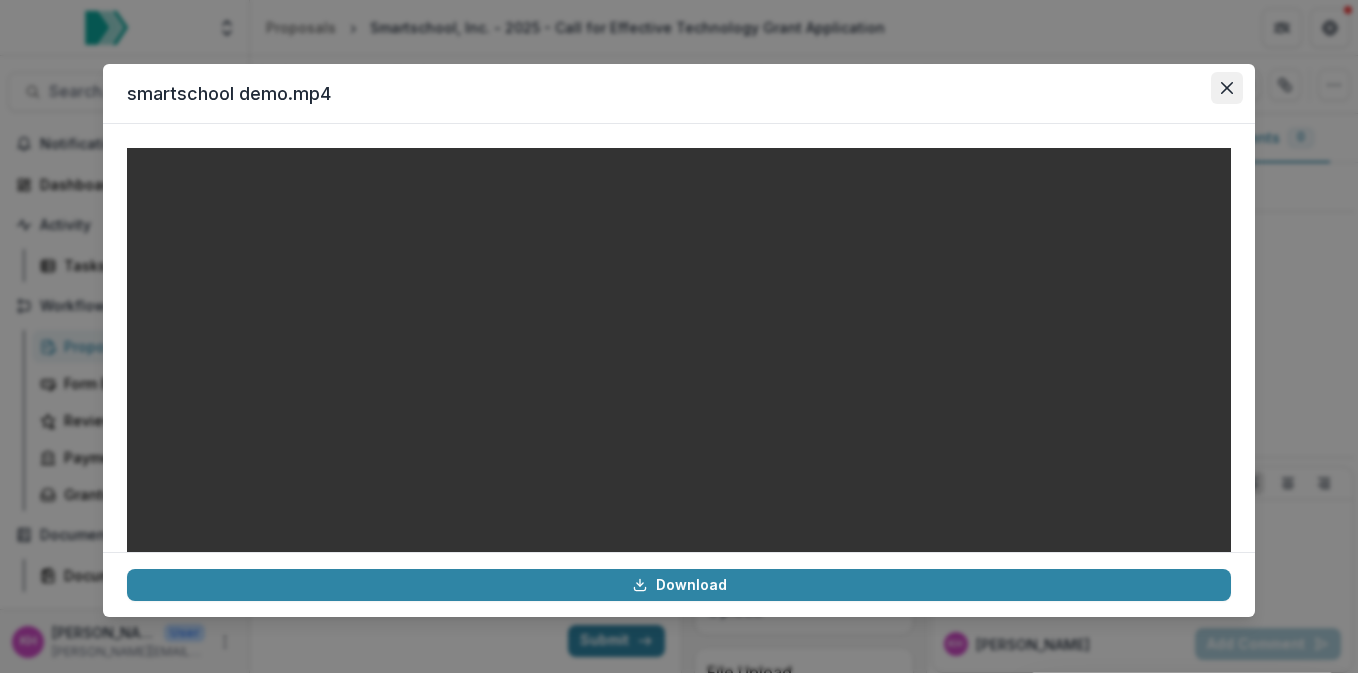 click 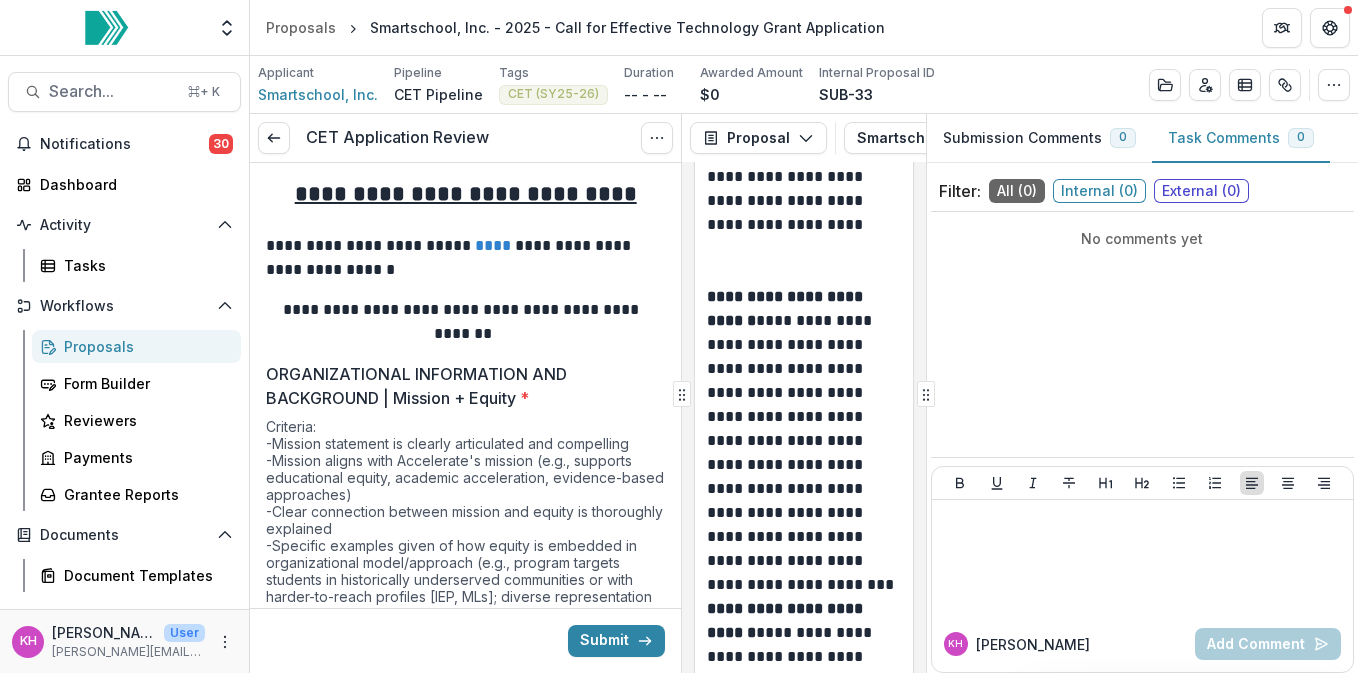 scroll, scrollTop: 34655, scrollLeft: 0, axis: vertical 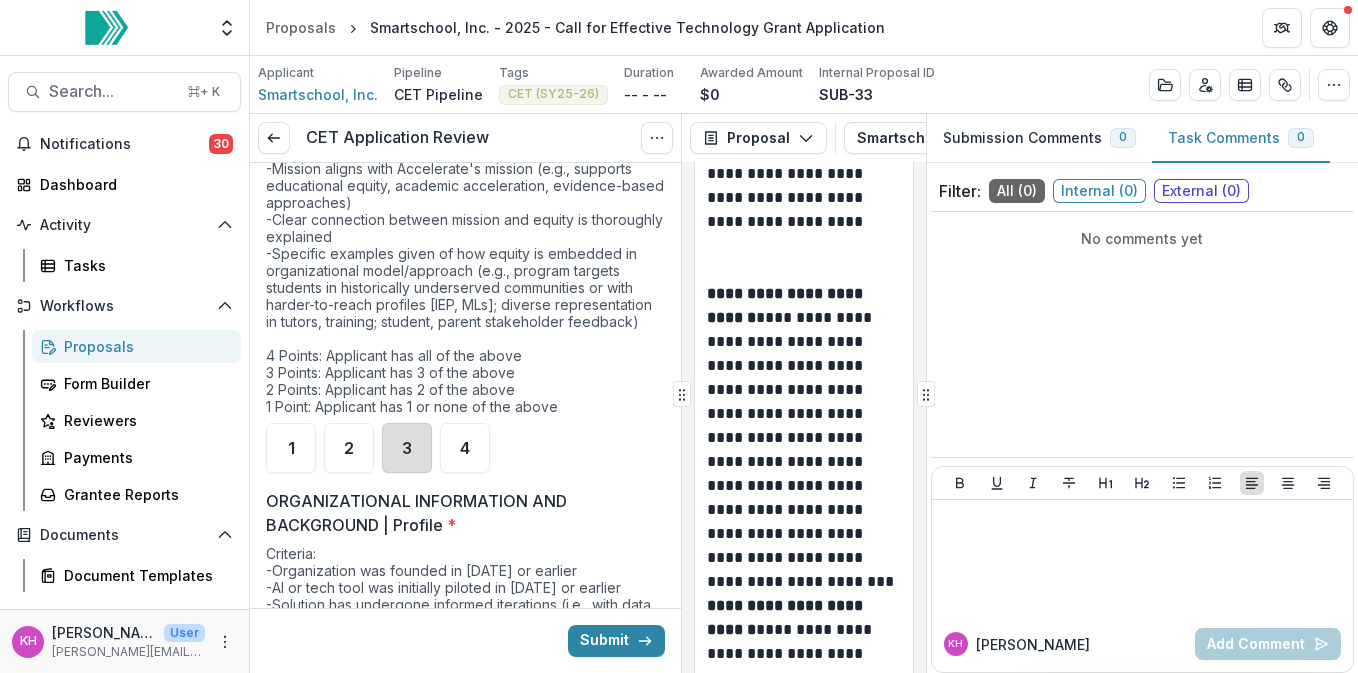 click on "3" at bounding box center (407, 448) 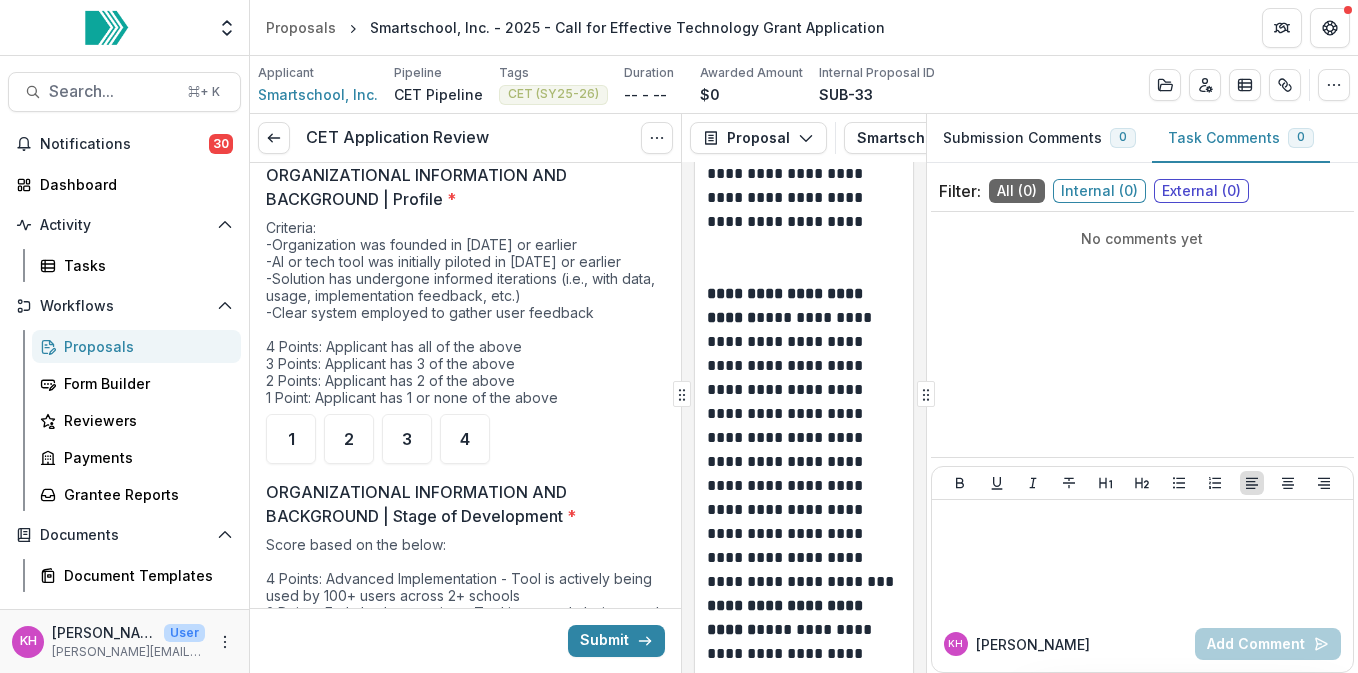 scroll, scrollTop: 639, scrollLeft: 0, axis: vertical 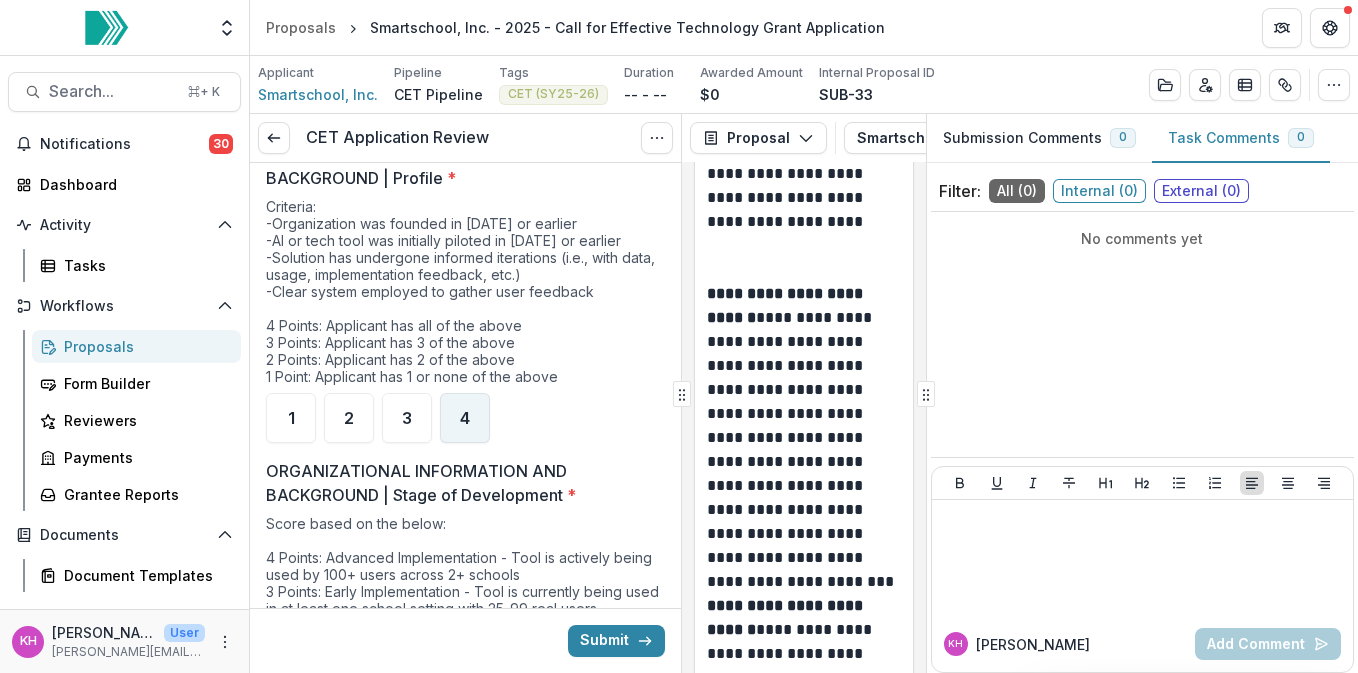 click on "4" at bounding box center [465, 418] 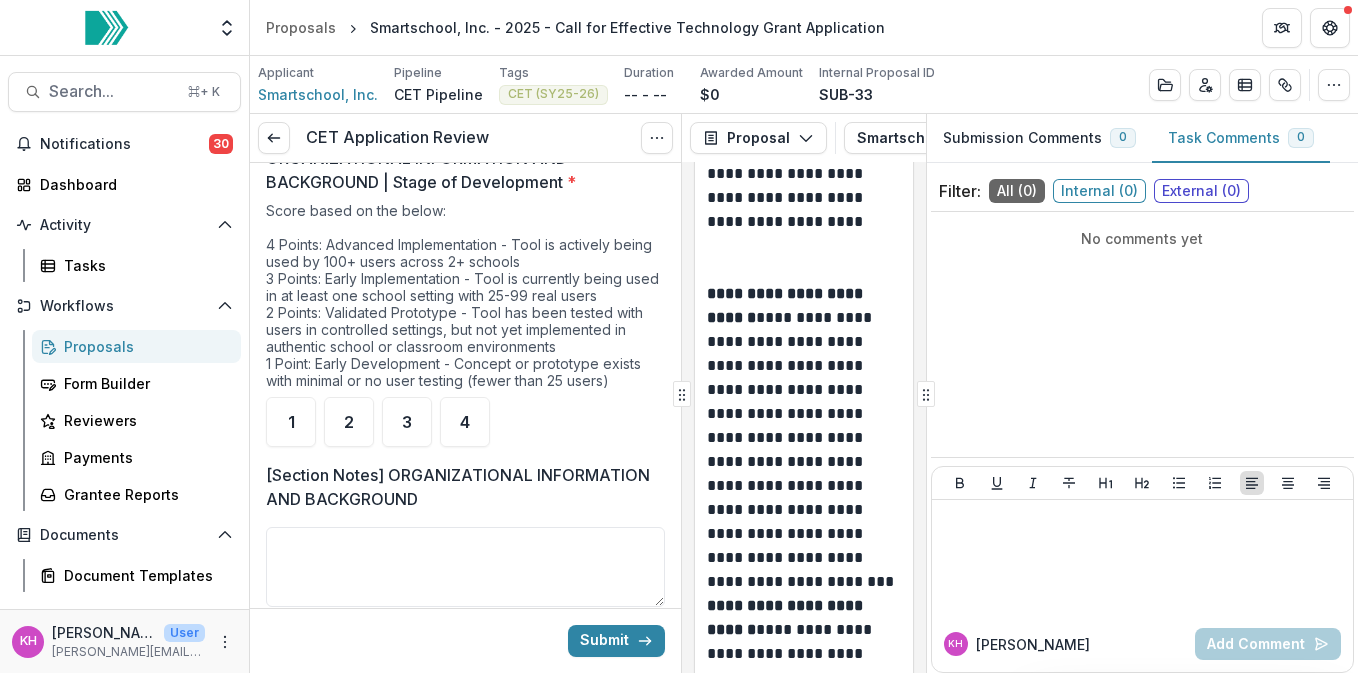 scroll, scrollTop: 960, scrollLeft: 0, axis: vertical 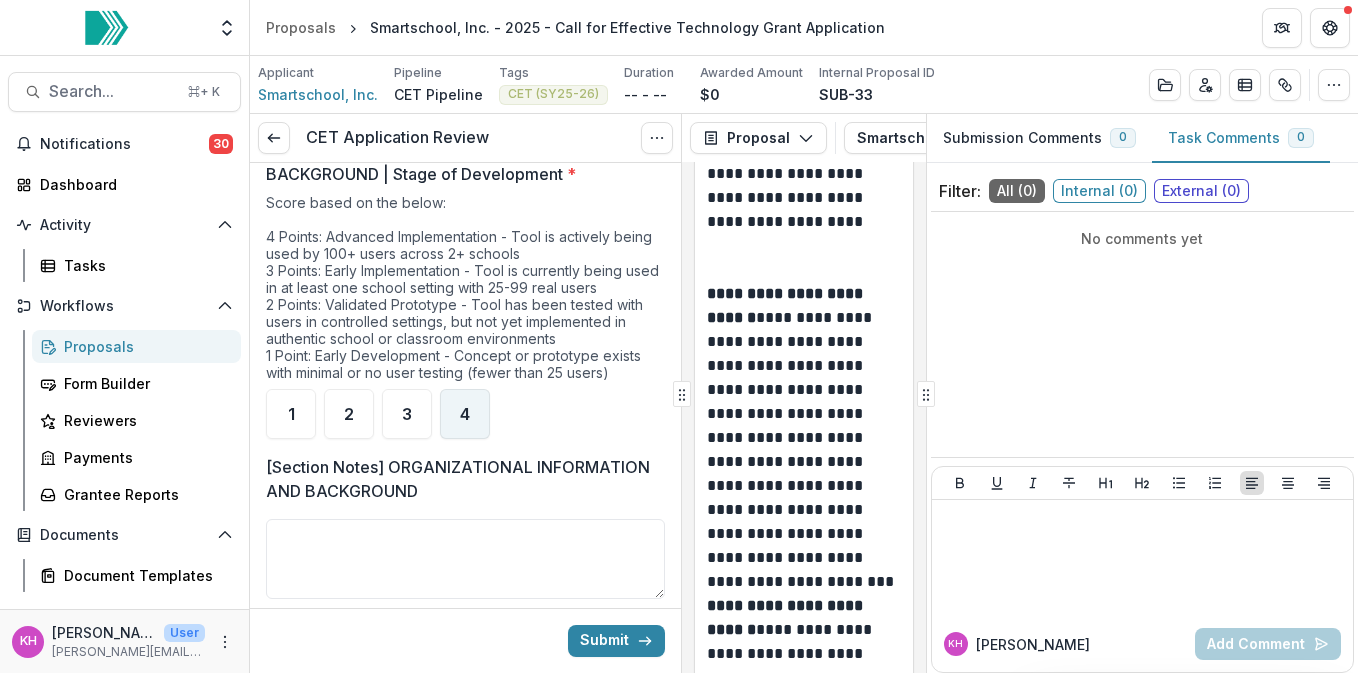 click on "4" at bounding box center [465, 414] 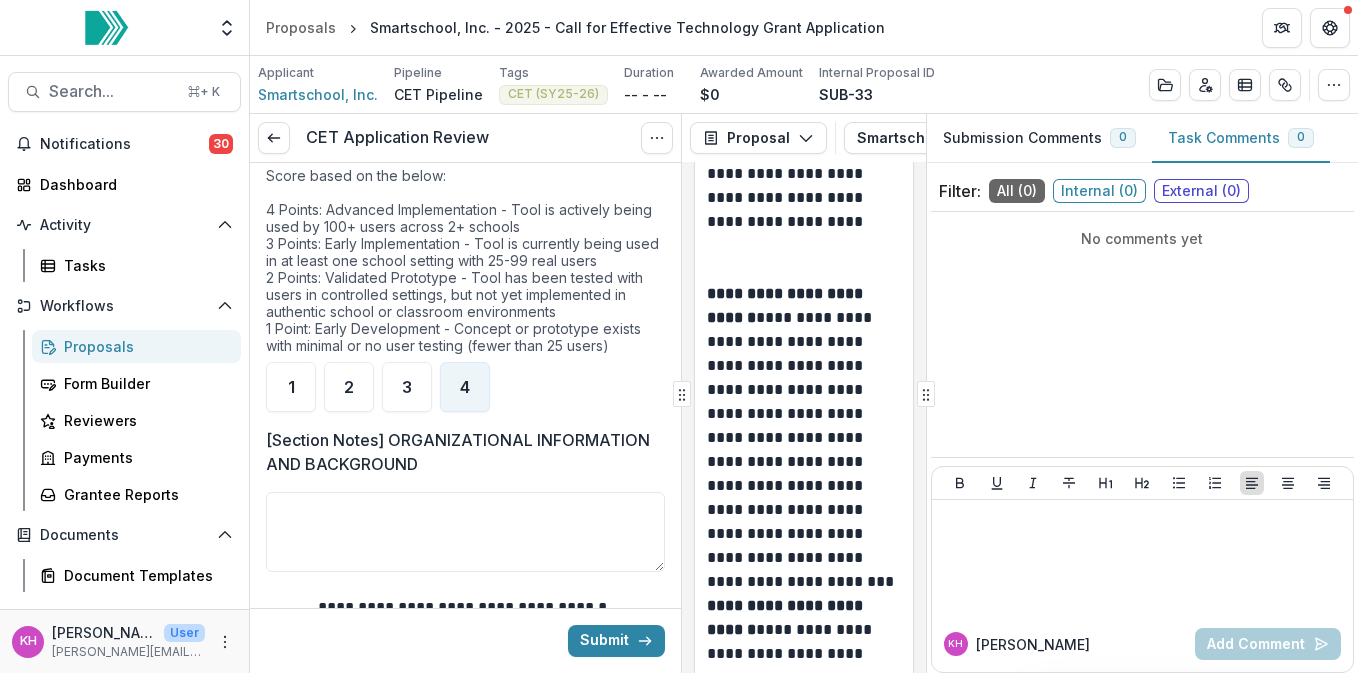 scroll, scrollTop: 992, scrollLeft: 0, axis: vertical 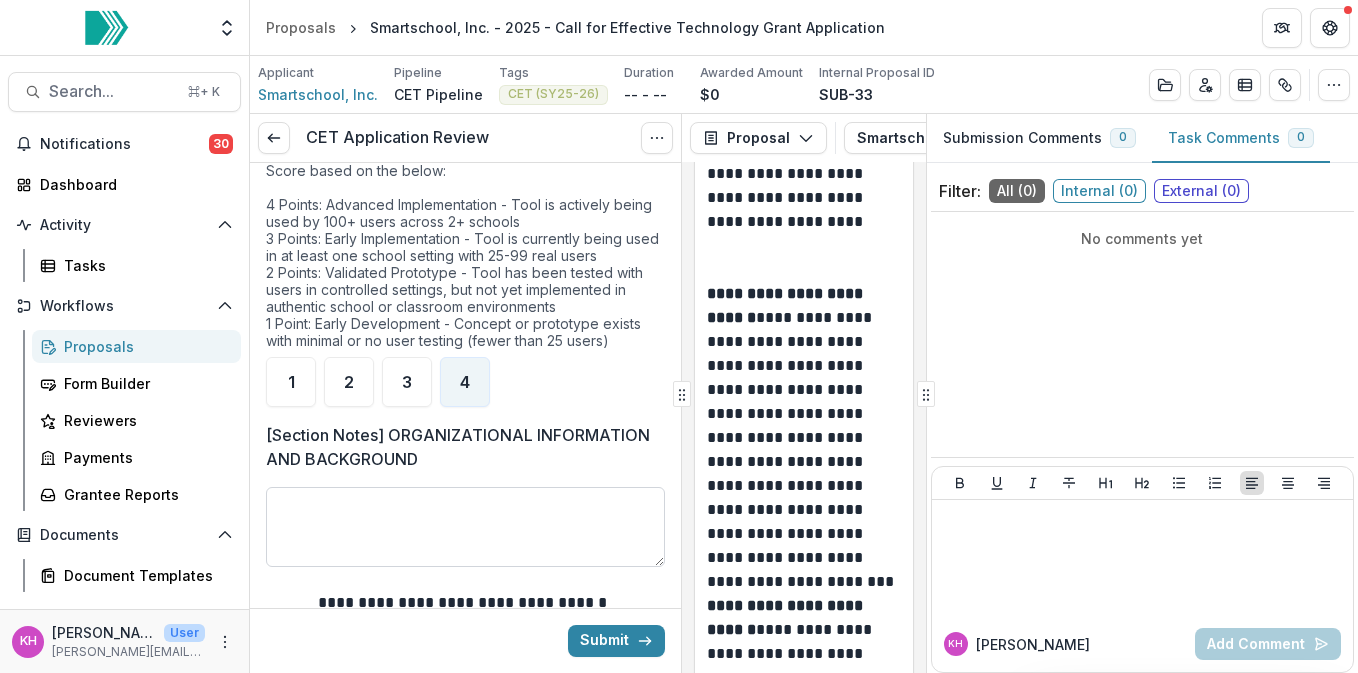 click on "[Section Notes] ORGANIZATIONAL INFORMATION AND BACKGROUND" at bounding box center [465, 527] 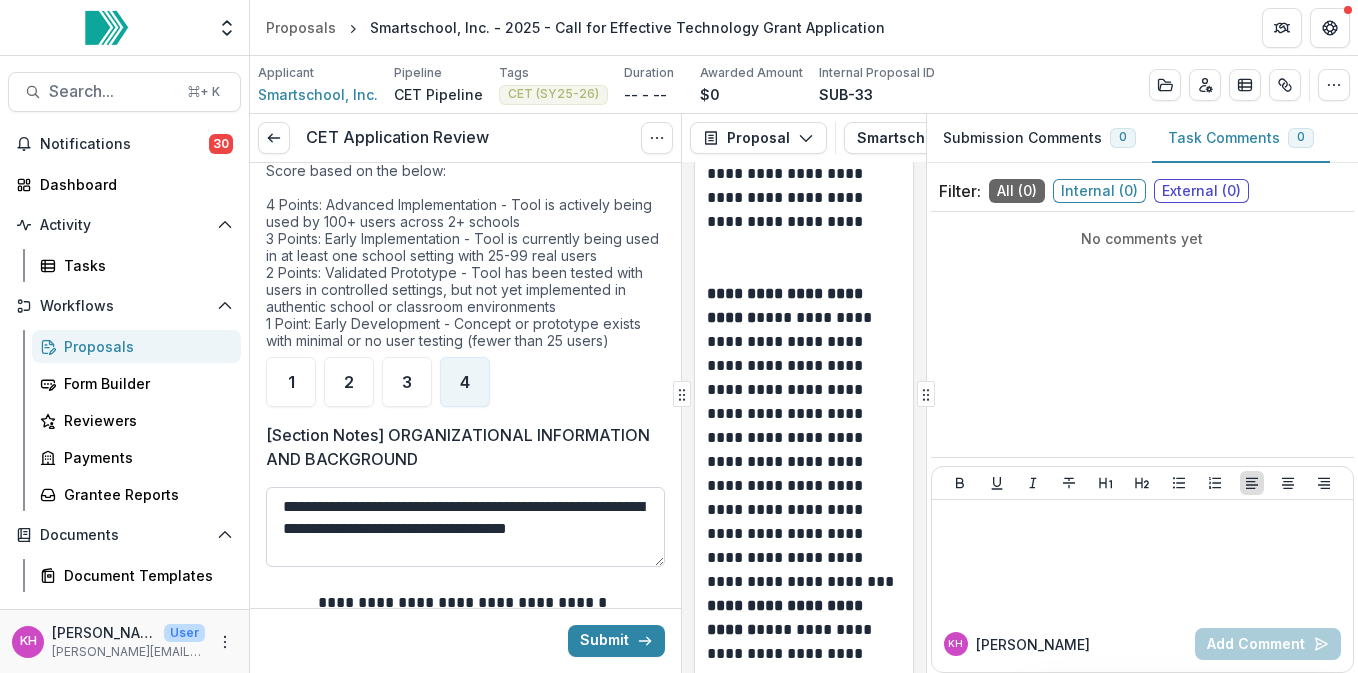 scroll, scrollTop: 4, scrollLeft: 0, axis: vertical 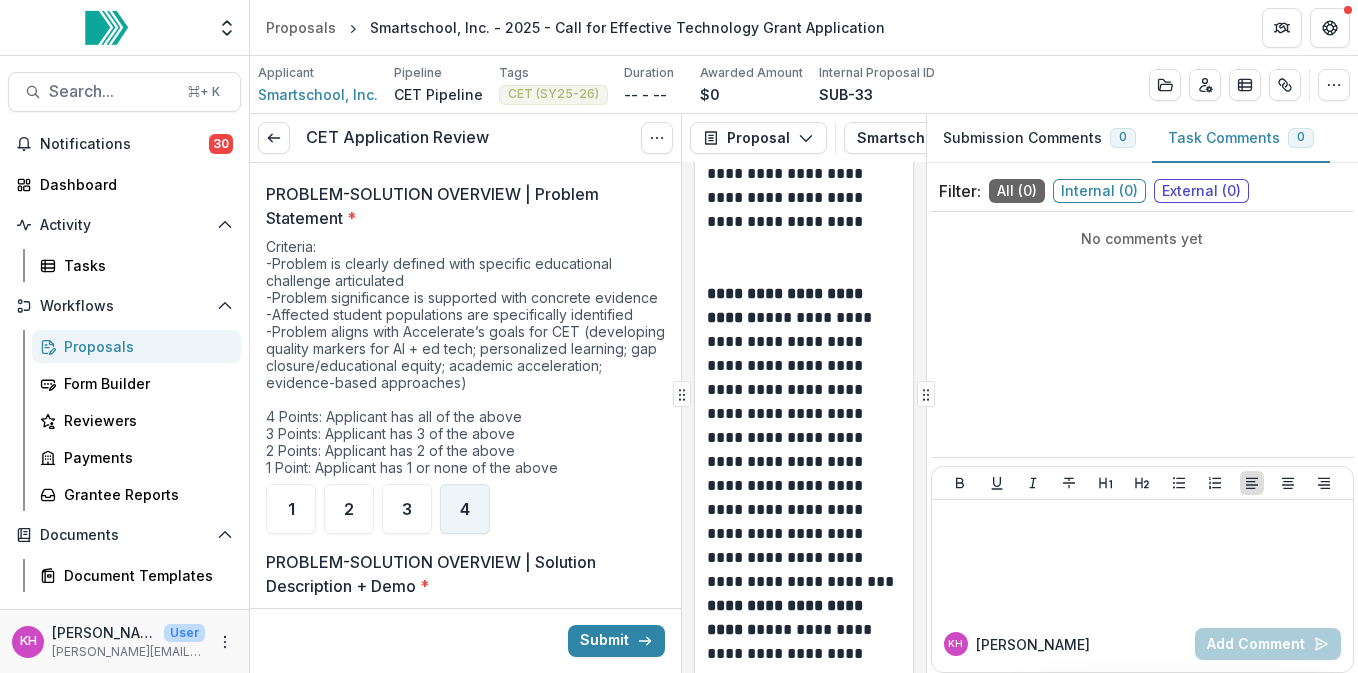 click on "4" at bounding box center (465, 509) 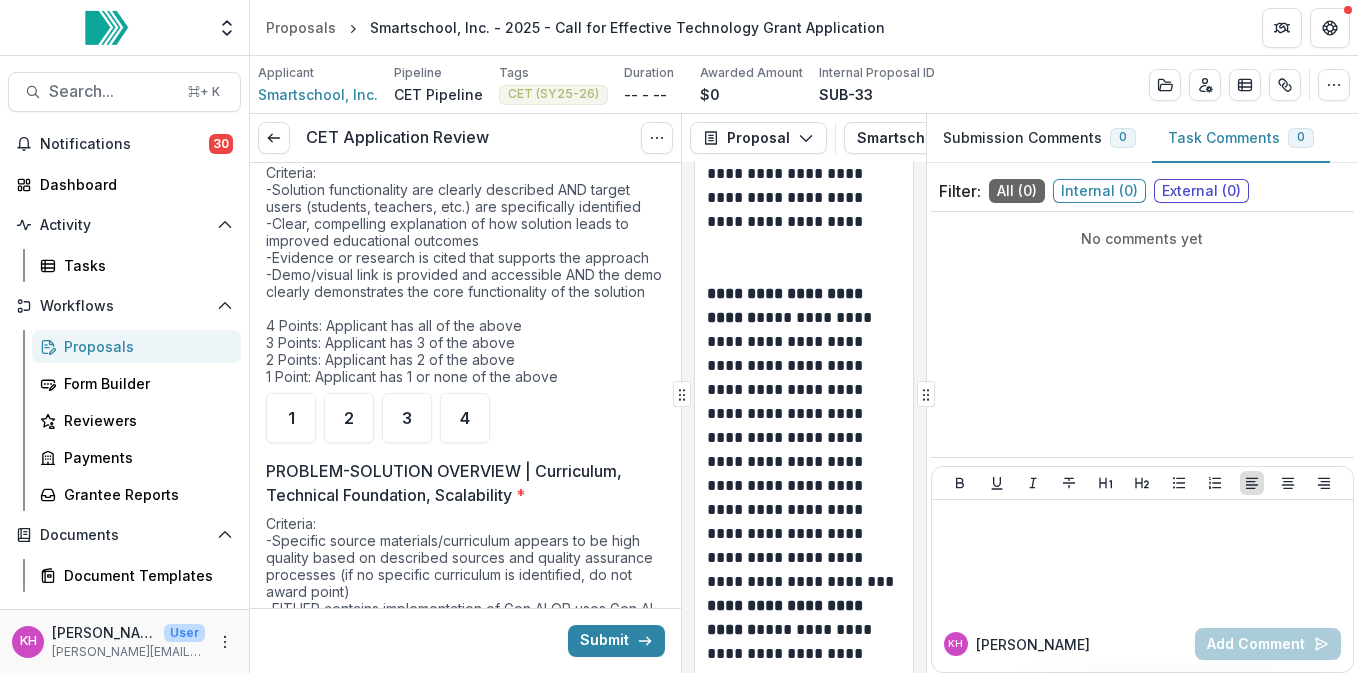scroll, scrollTop: 1928, scrollLeft: 0, axis: vertical 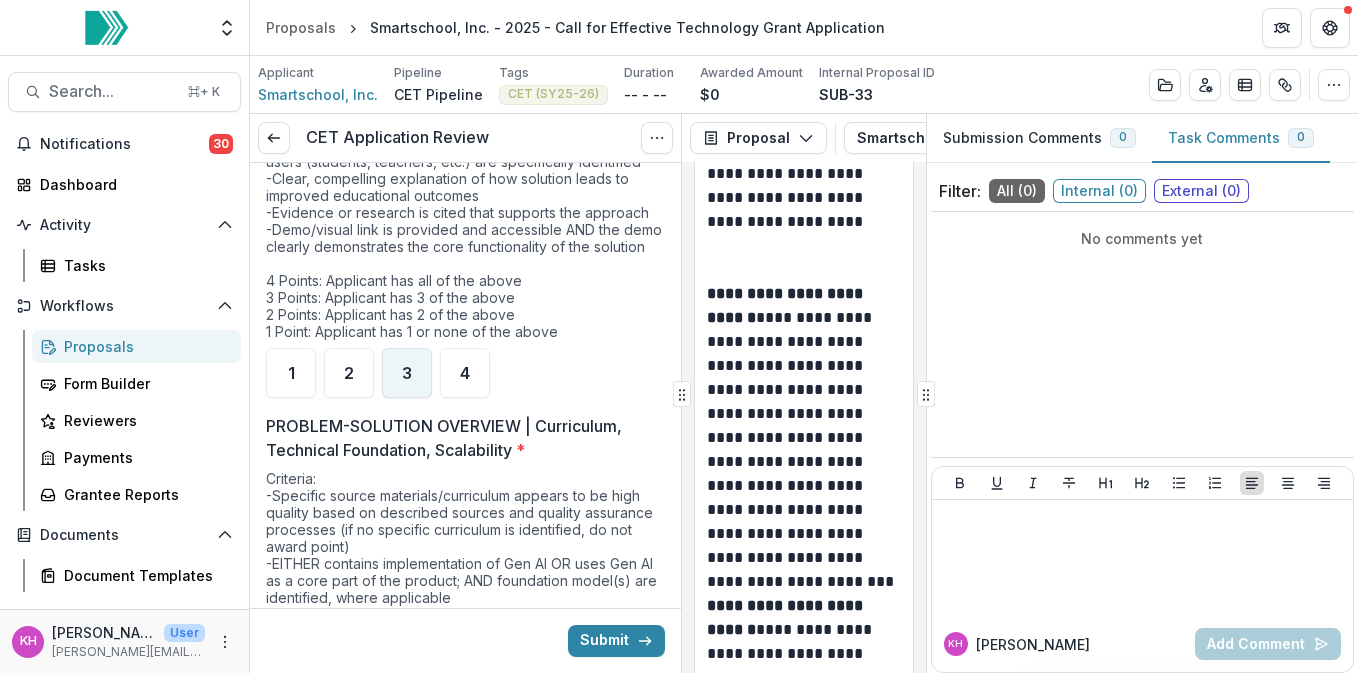 click on "3" at bounding box center [407, 373] 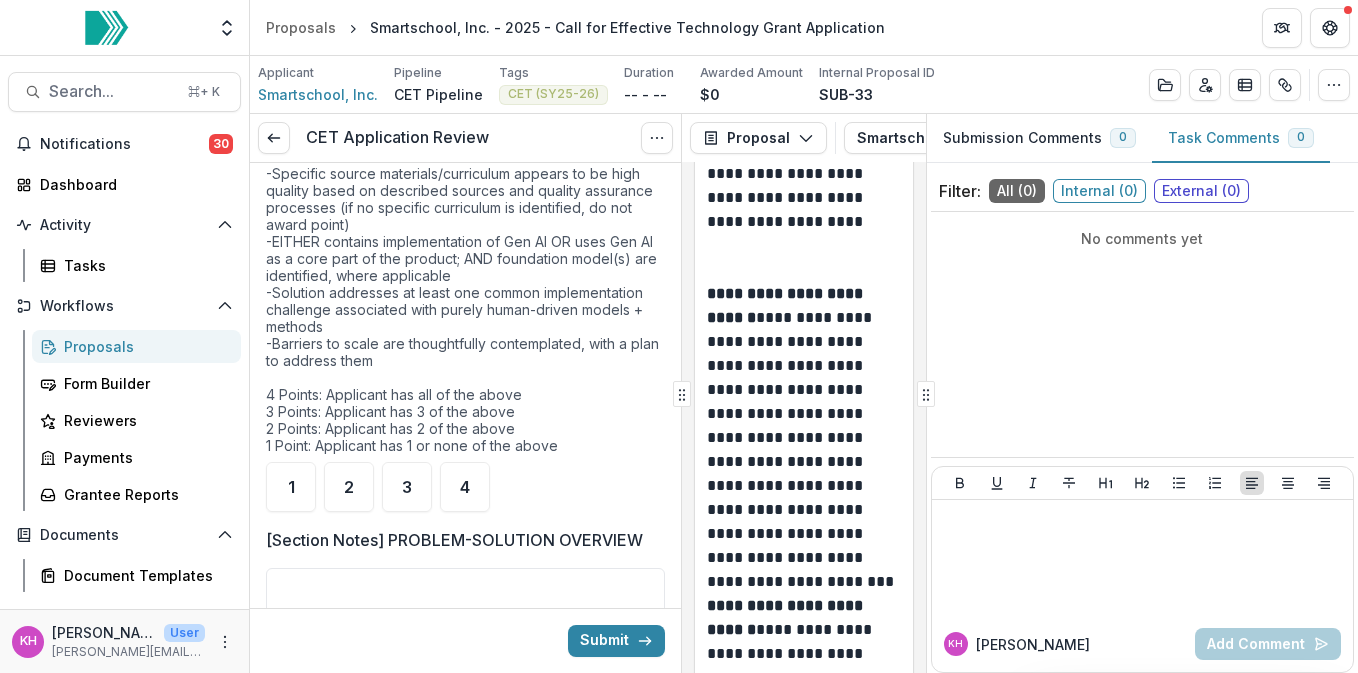scroll, scrollTop: 2252, scrollLeft: 0, axis: vertical 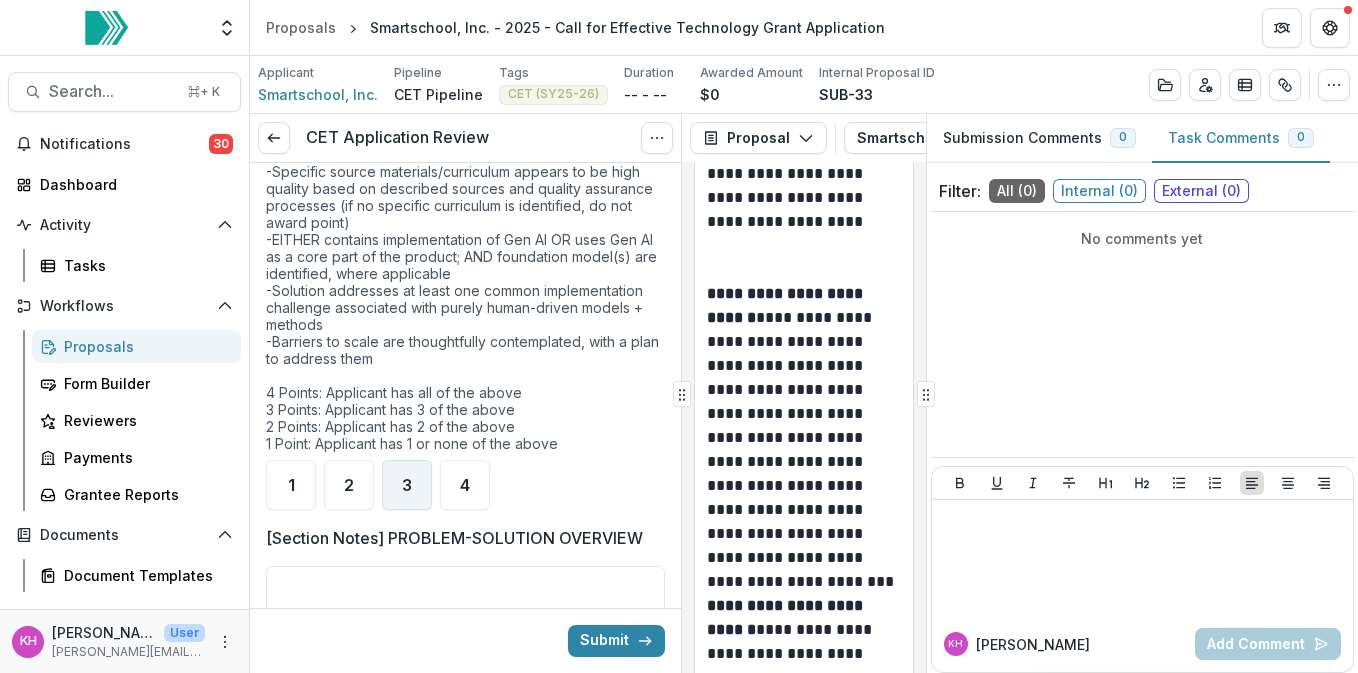 type on "**********" 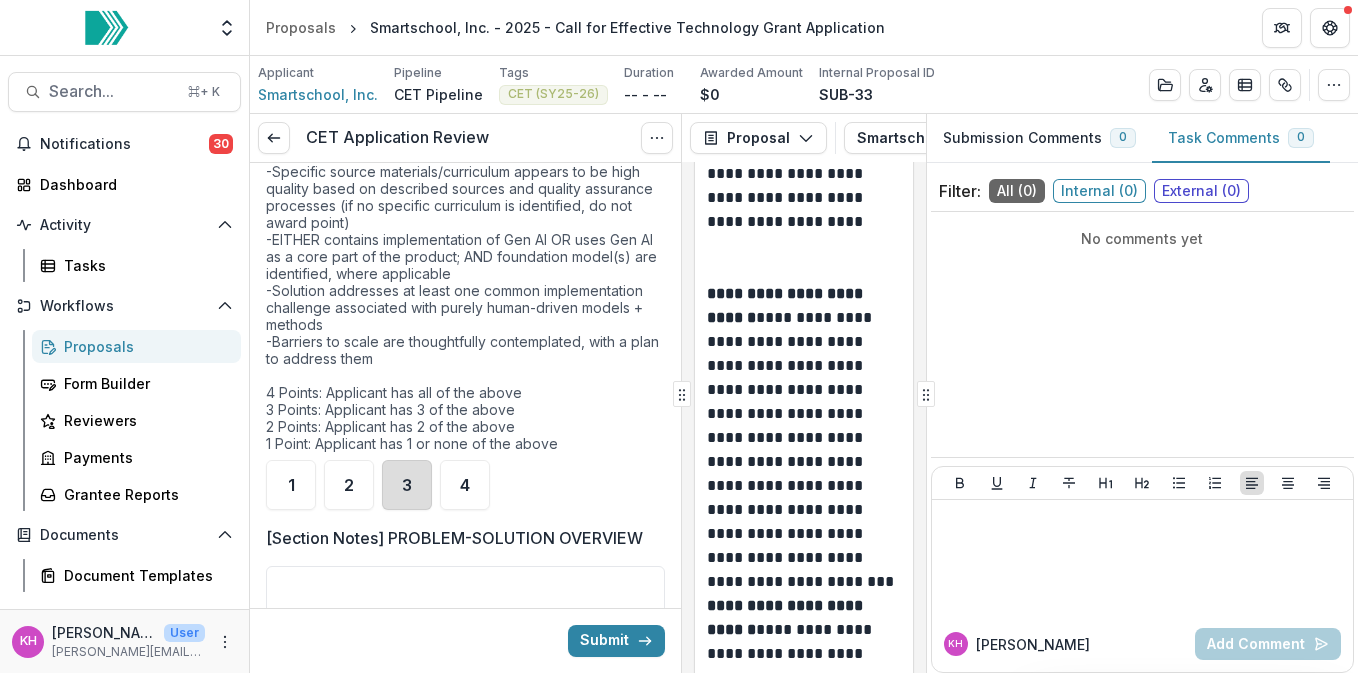 click on "3" at bounding box center [407, 485] 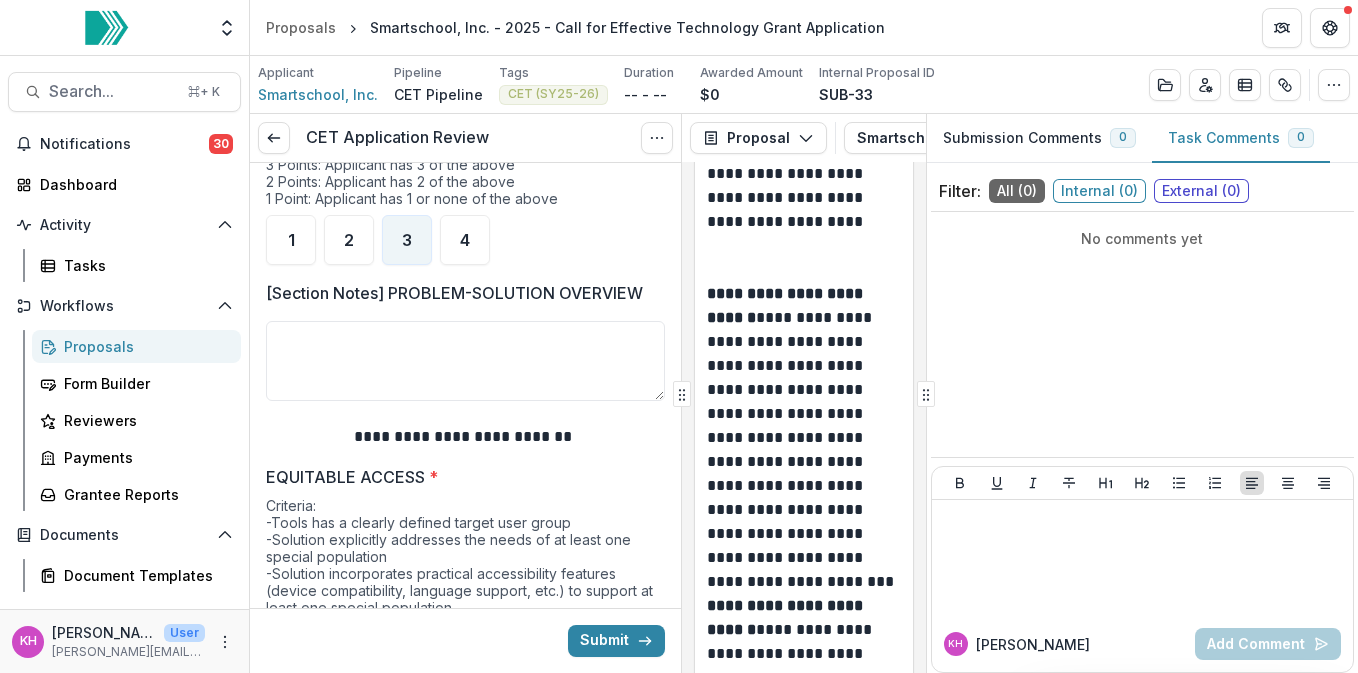 scroll, scrollTop: 2518, scrollLeft: 0, axis: vertical 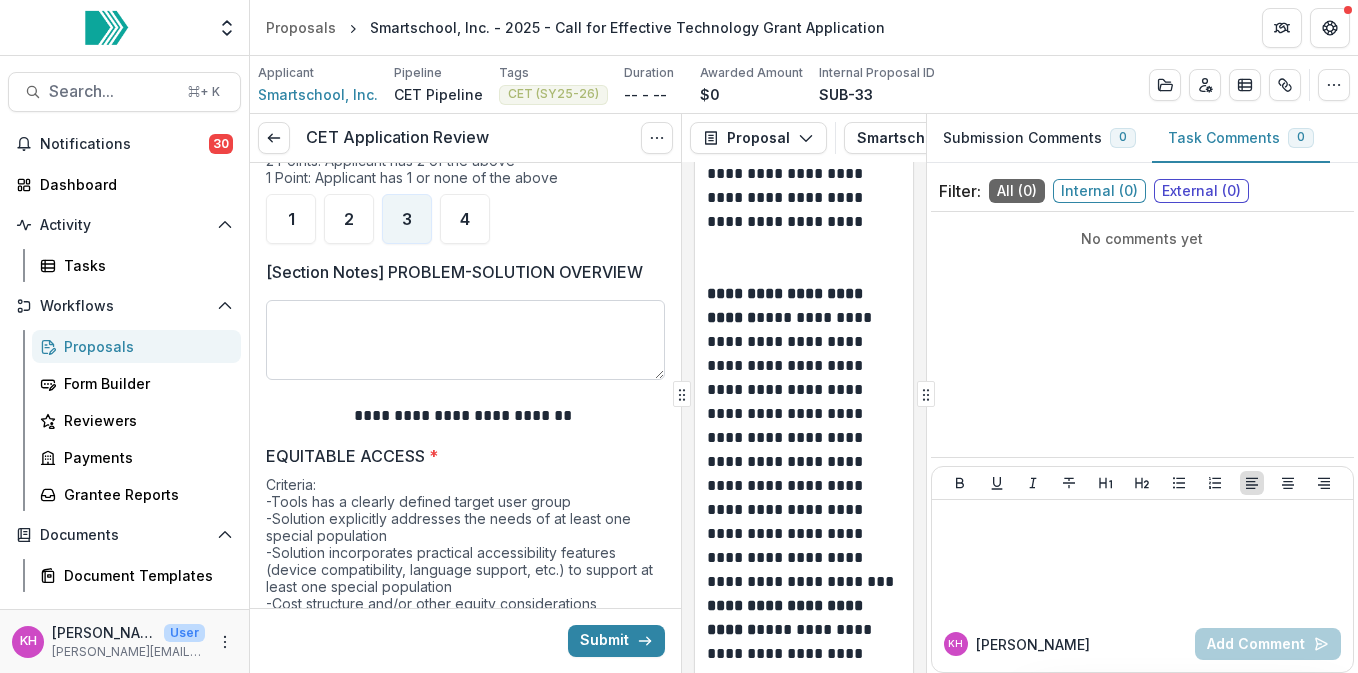 click on "[Section Notes] PROBLEM-SOLUTION OVERVIEW" at bounding box center (465, 340) 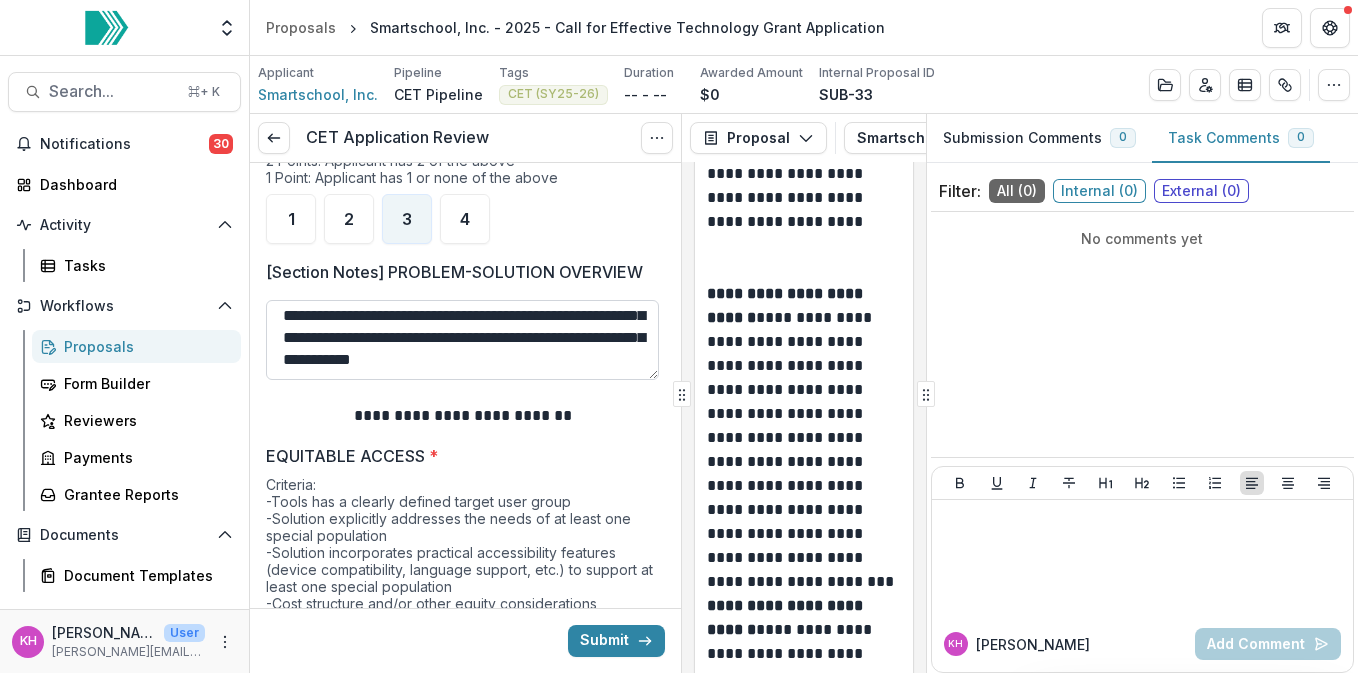 scroll, scrollTop: 170, scrollLeft: 0, axis: vertical 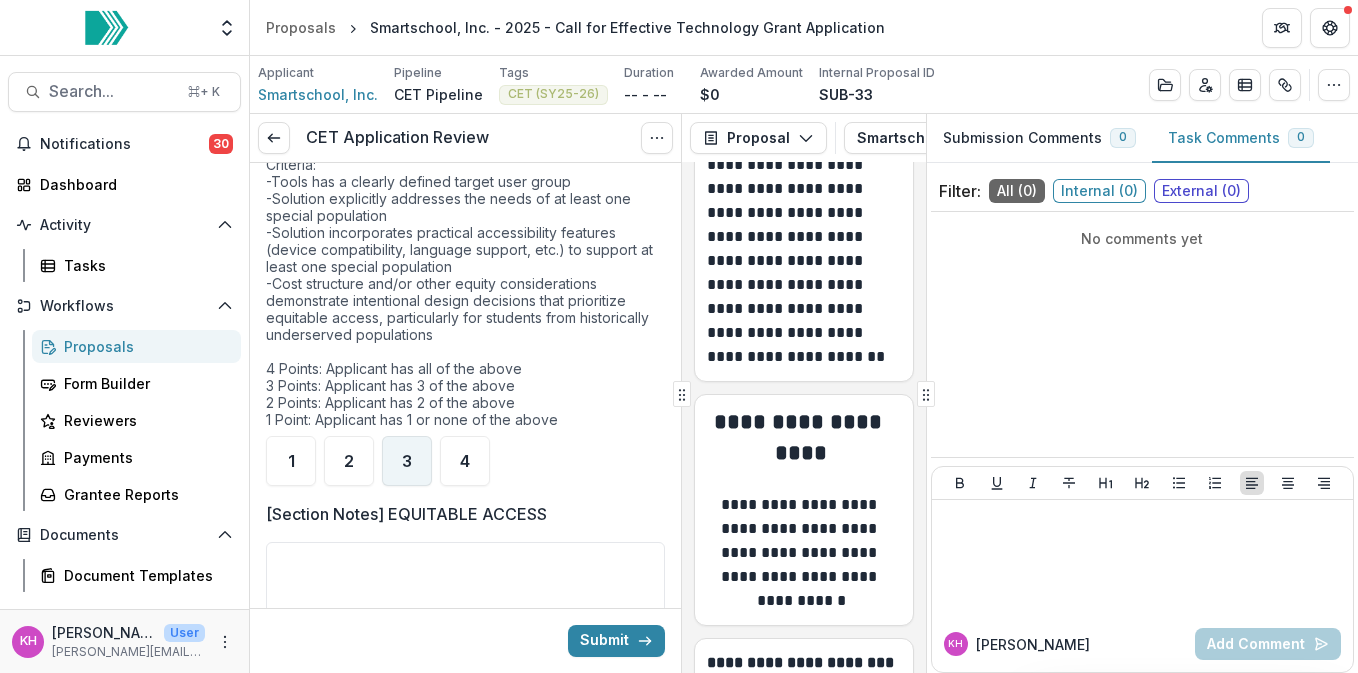 click on "3" at bounding box center [407, 461] 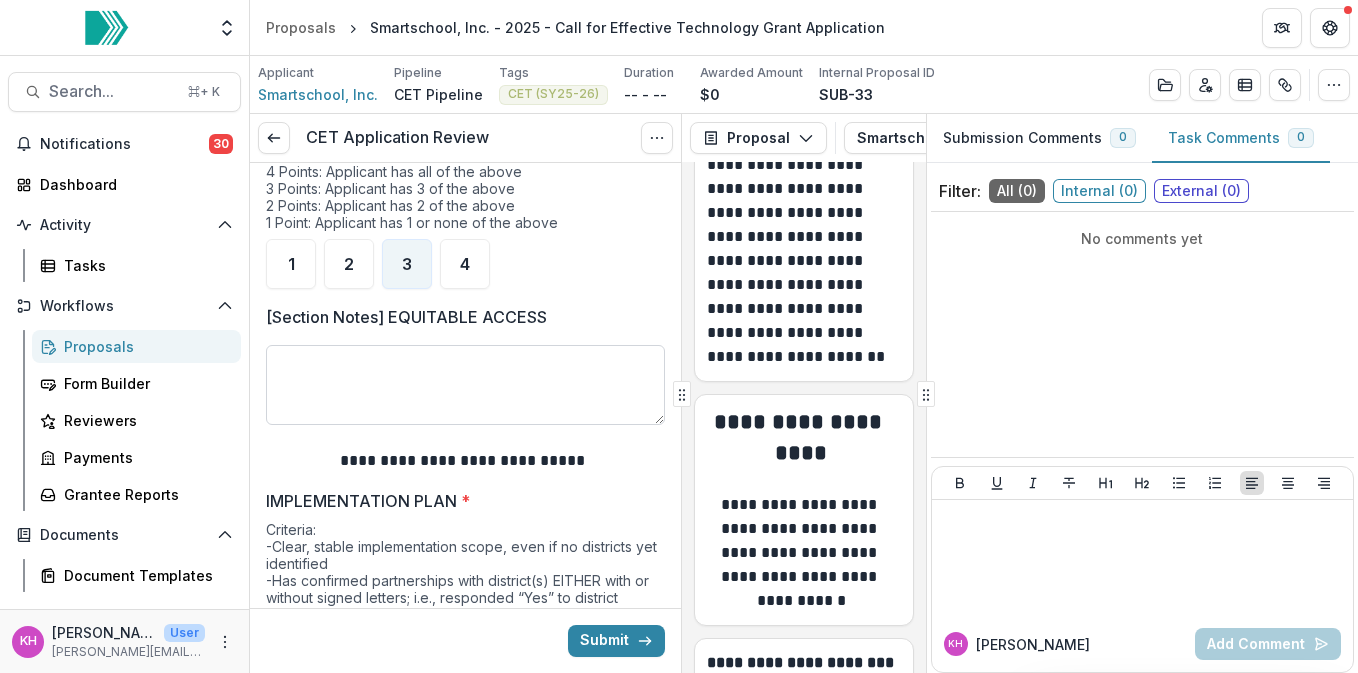 scroll, scrollTop: 3041, scrollLeft: 0, axis: vertical 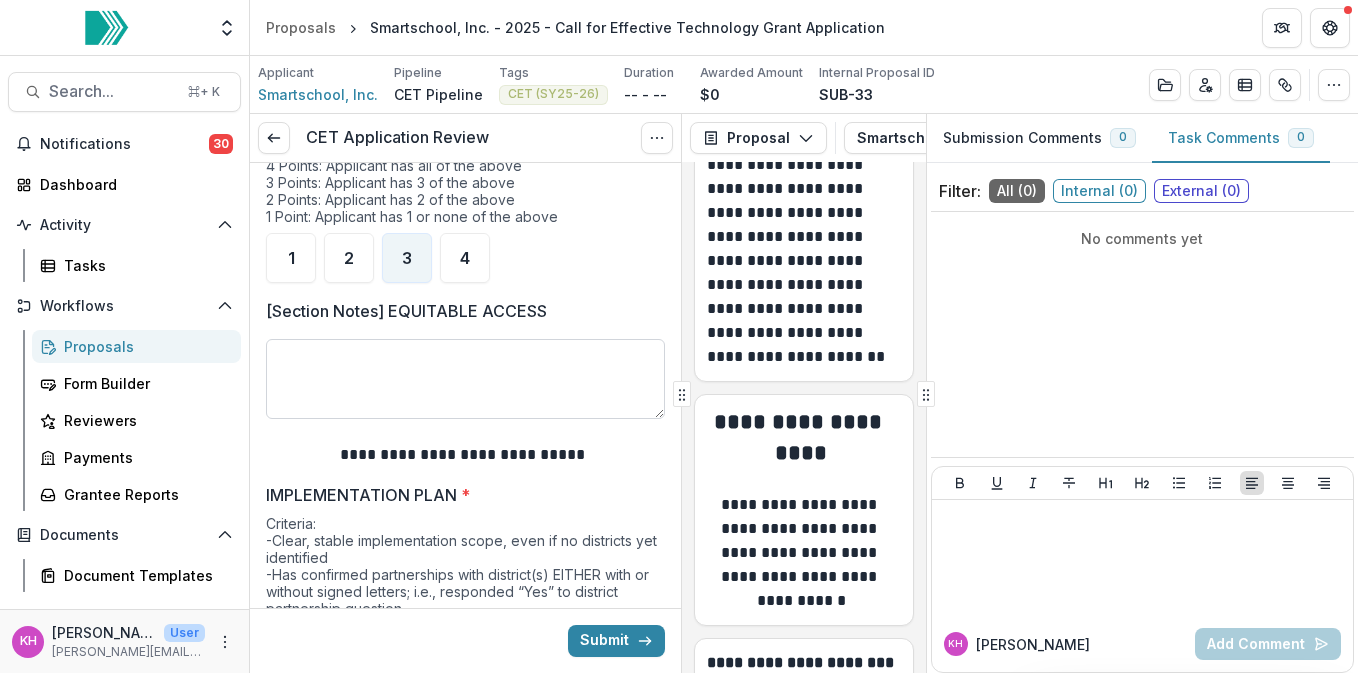 type on "**********" 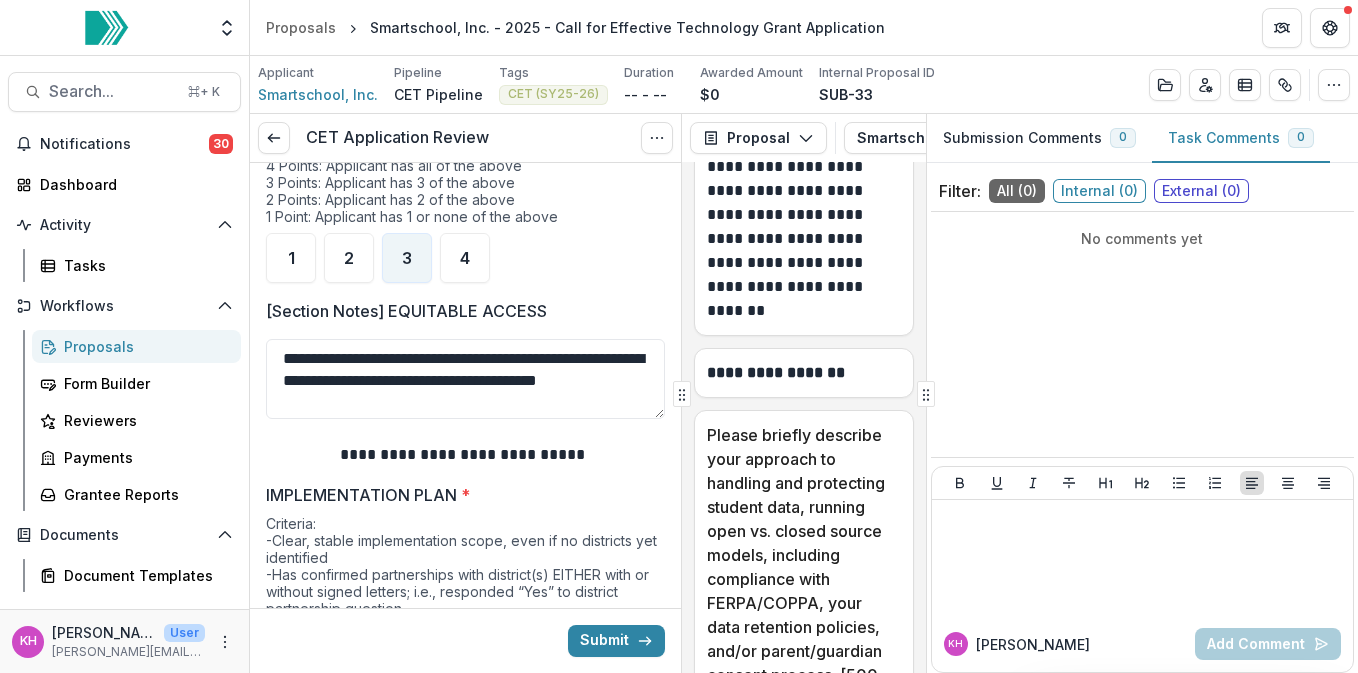 scroll, scrollTop: 47414, scrollLeft: 0, axis: vertical 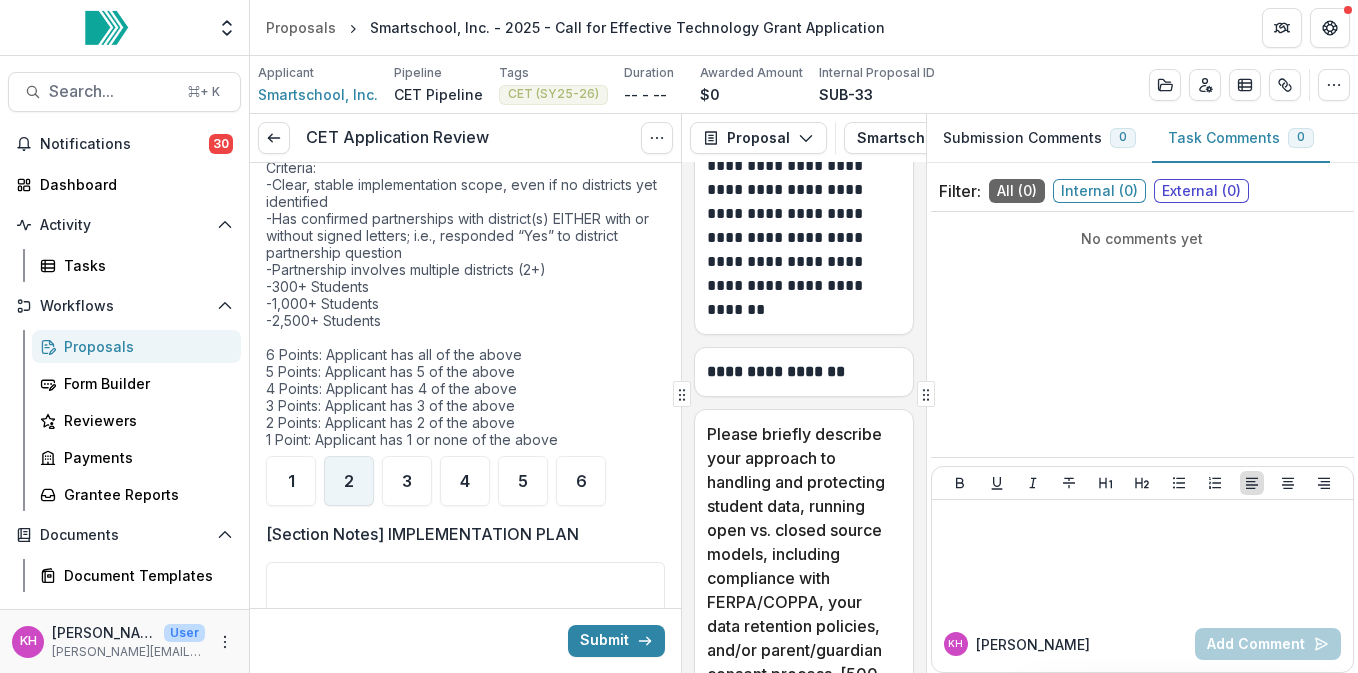 click on "2" at bounding box center [349, 481] 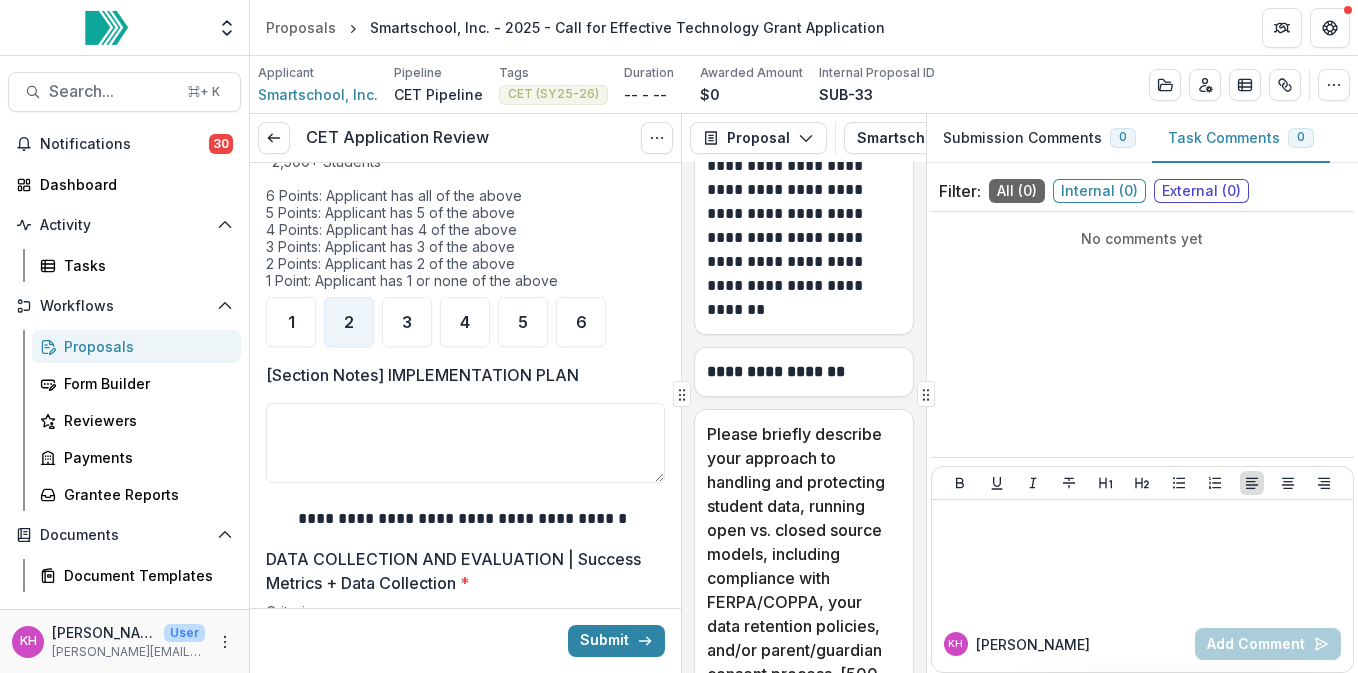 scroll, scrollTop: 3641, scrollLeft: 0, axis: vertical 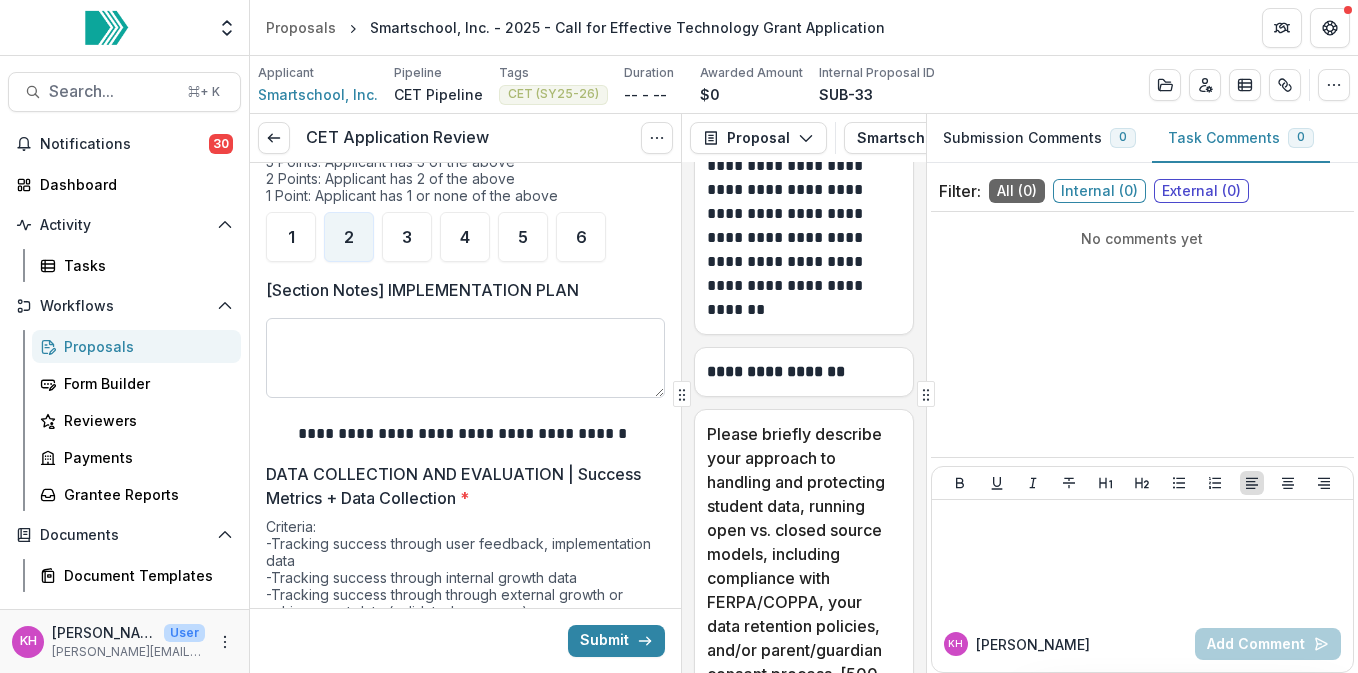type on "**********" 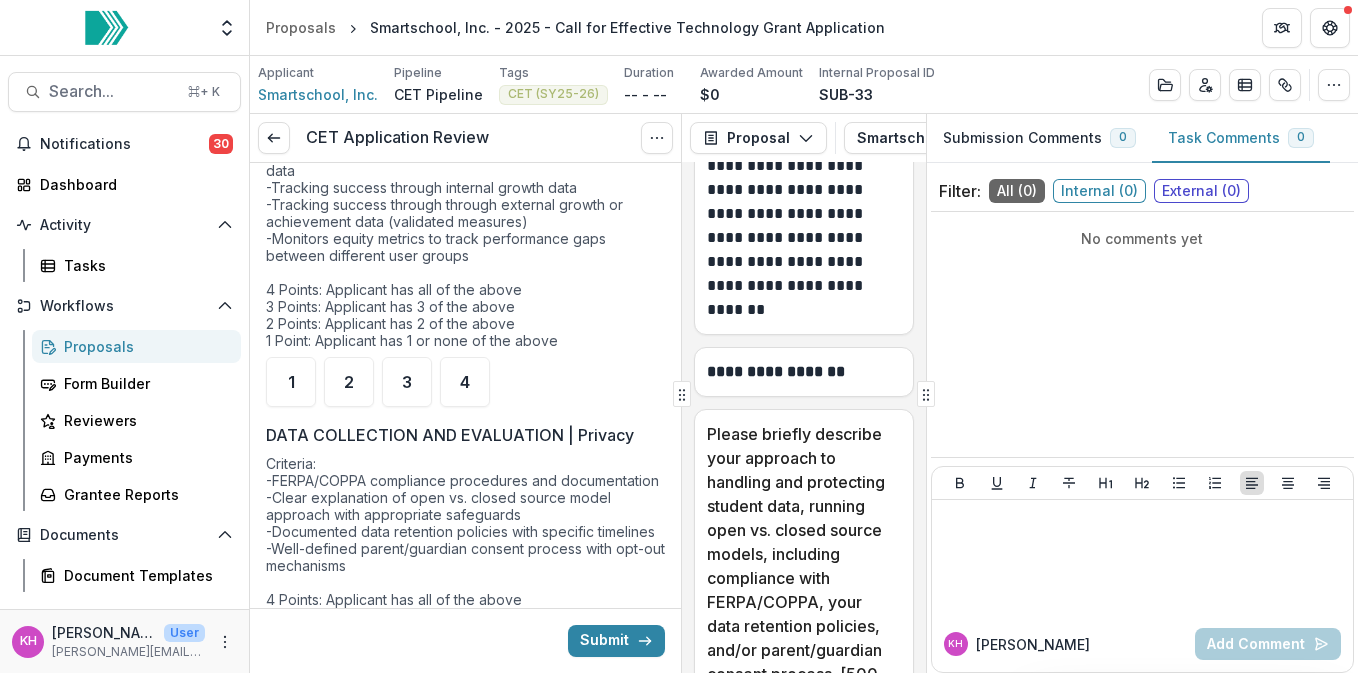 scroll, scrollTop: 4043, scrollLeft: 0, axis: vertical 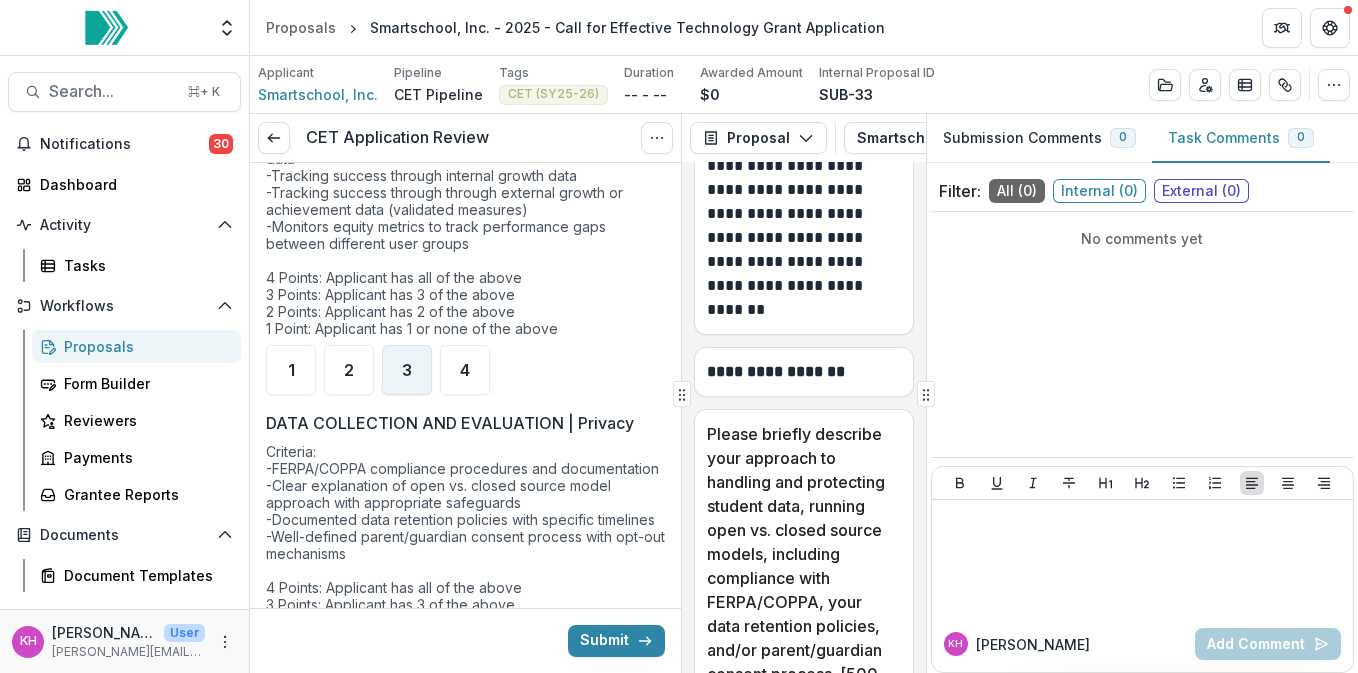 click on "3" at bounding box center [407, 370] 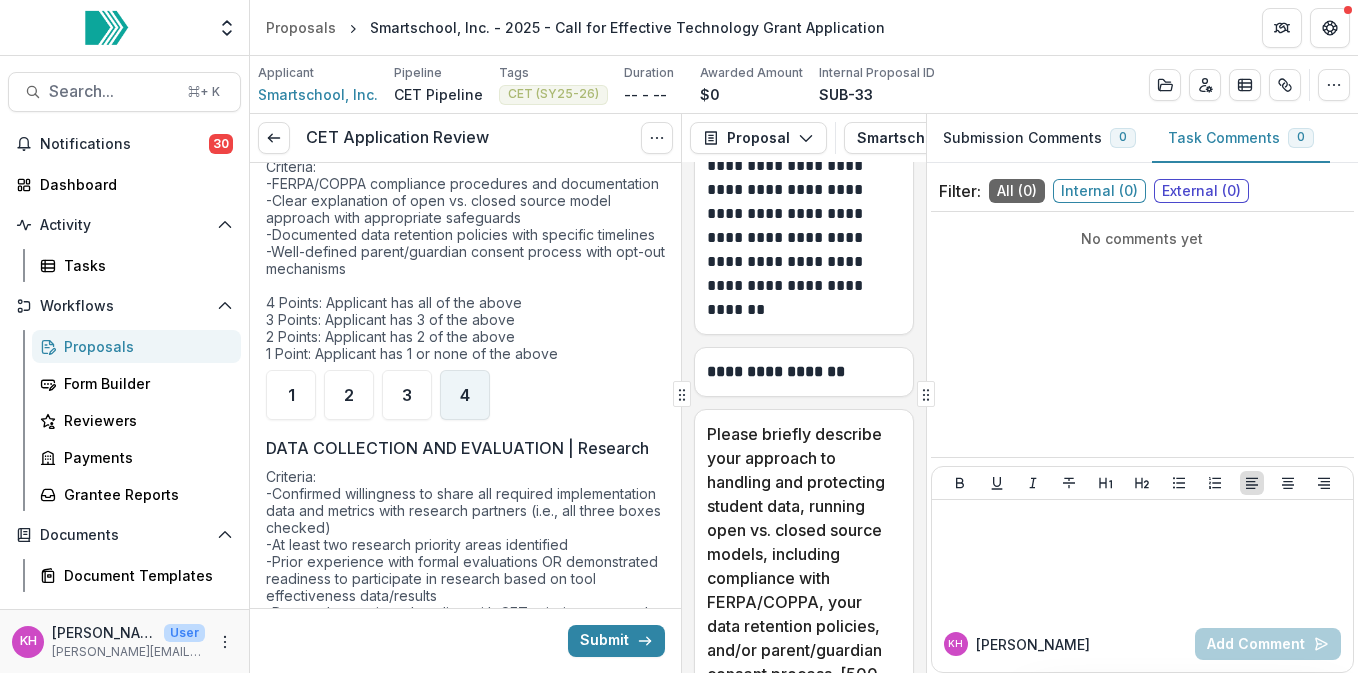 scroll, scrollTop: 4330, scrollLeft: 0, axis: vertical 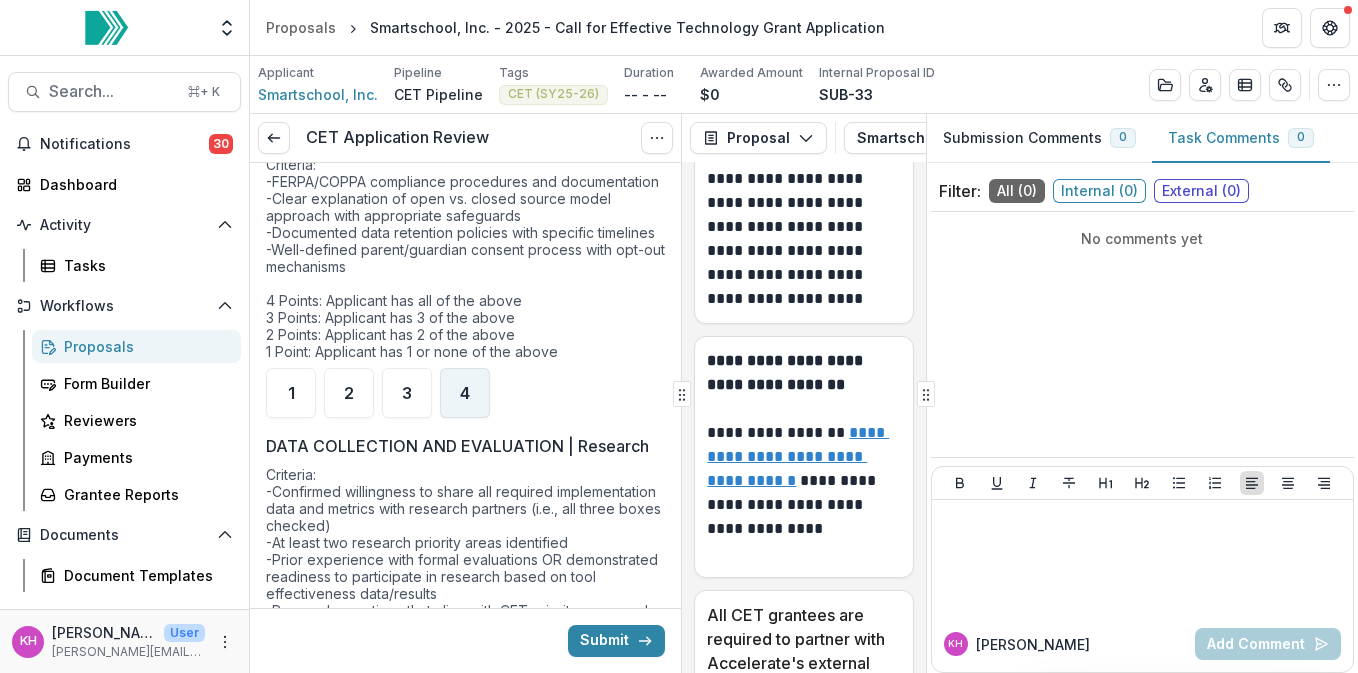 type on "**********" 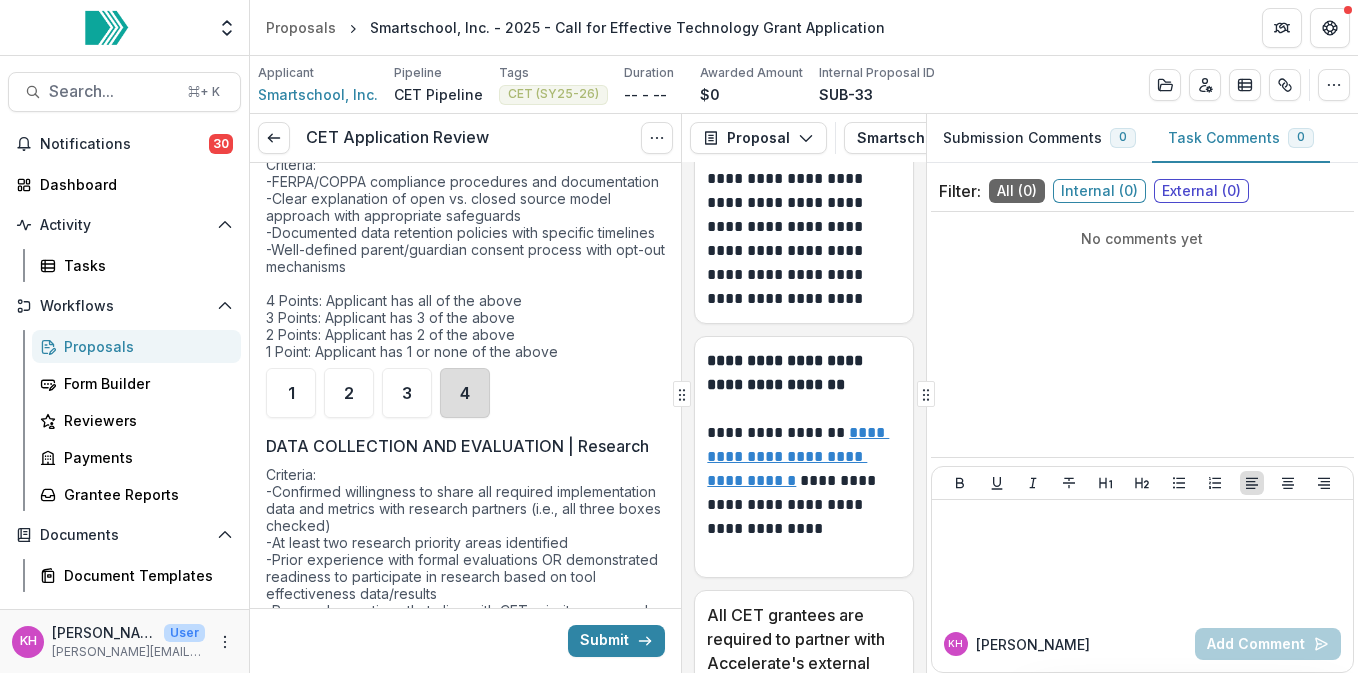 click on "4" at bounding box center (465, 393) 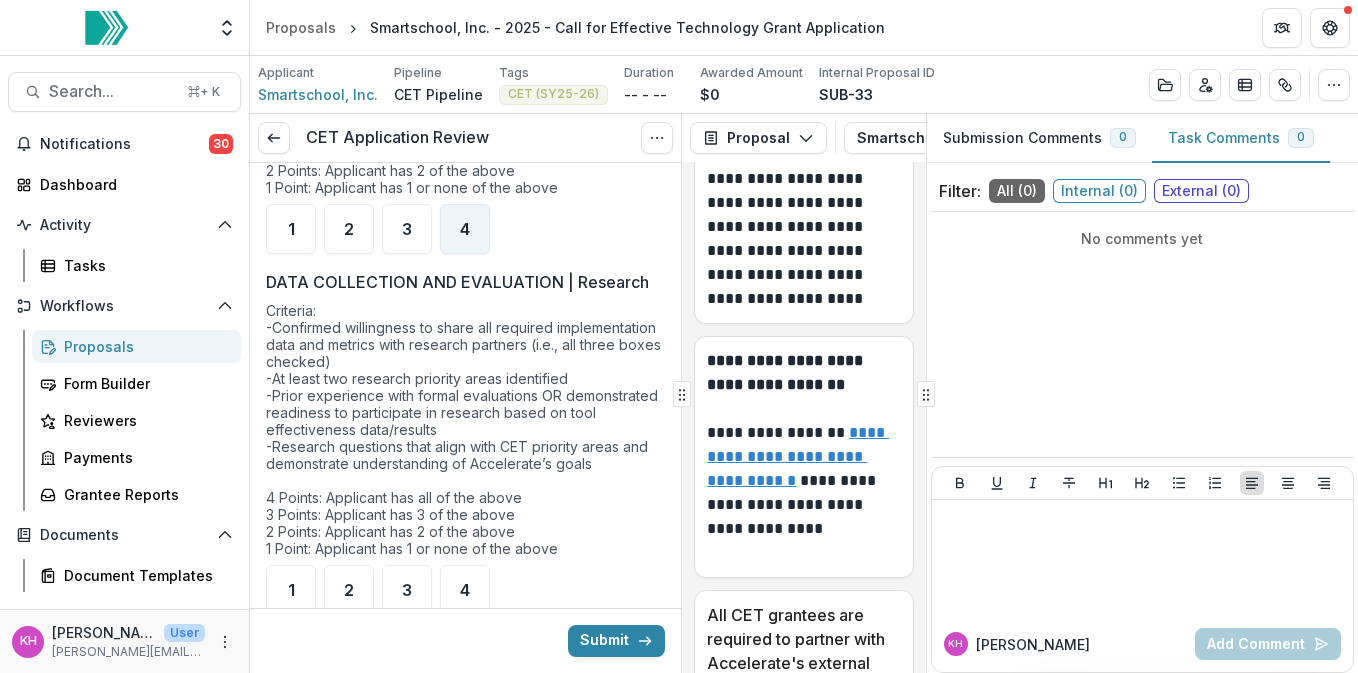 scroll, scrollTop: 4639, scrollLeft: 0, axis: vertical 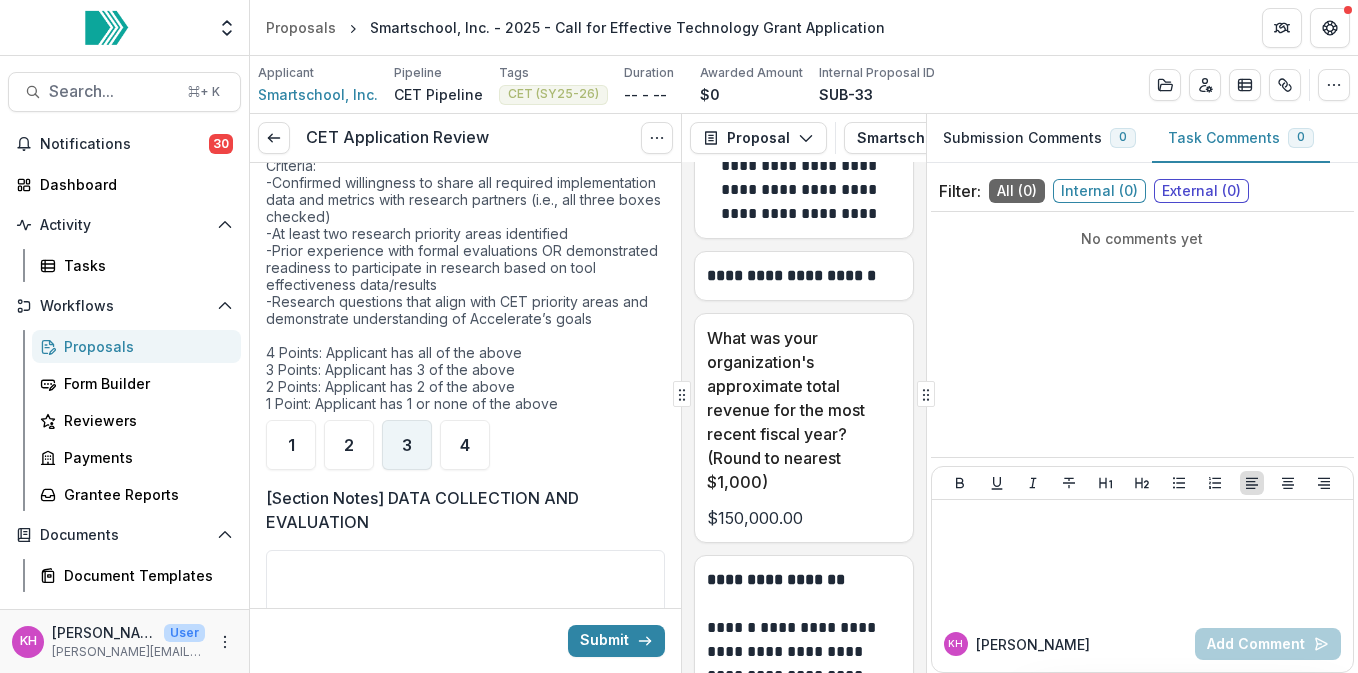 click on "3" at bounding box center (407, 445) 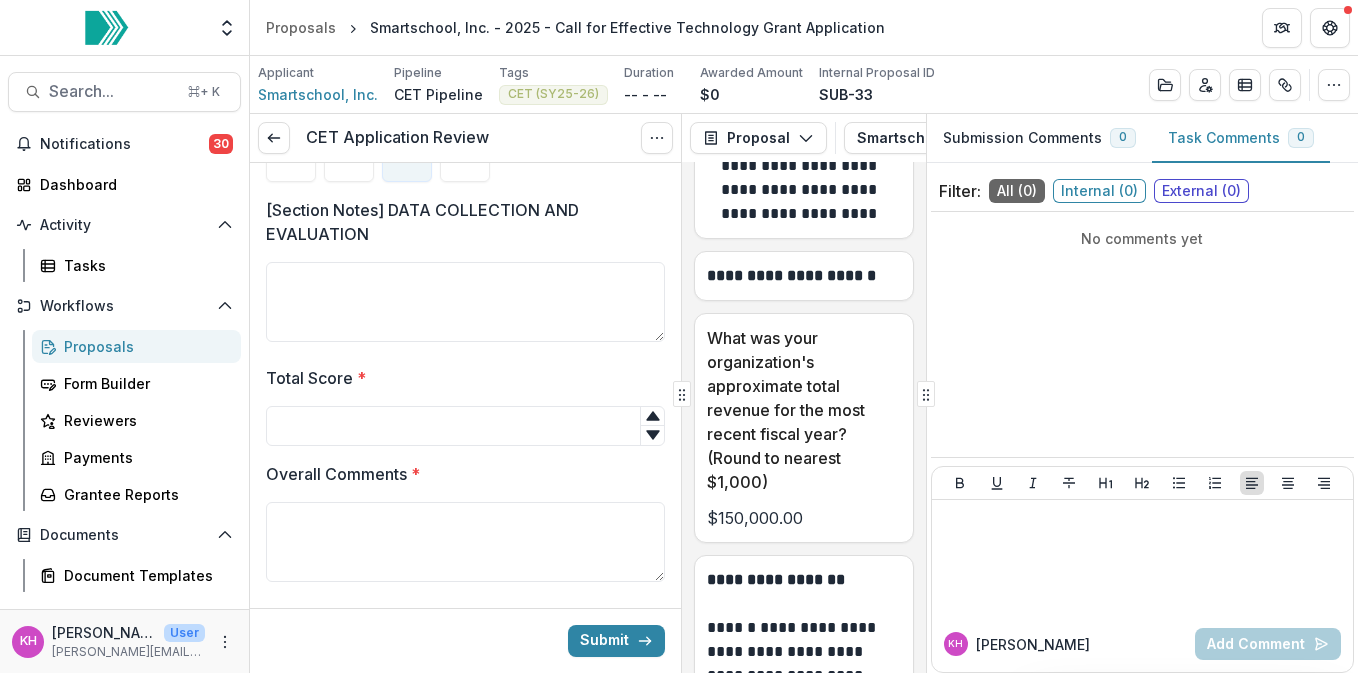 scroll, scrollTop: 4953, scrollLeft: 0, axis: vertical 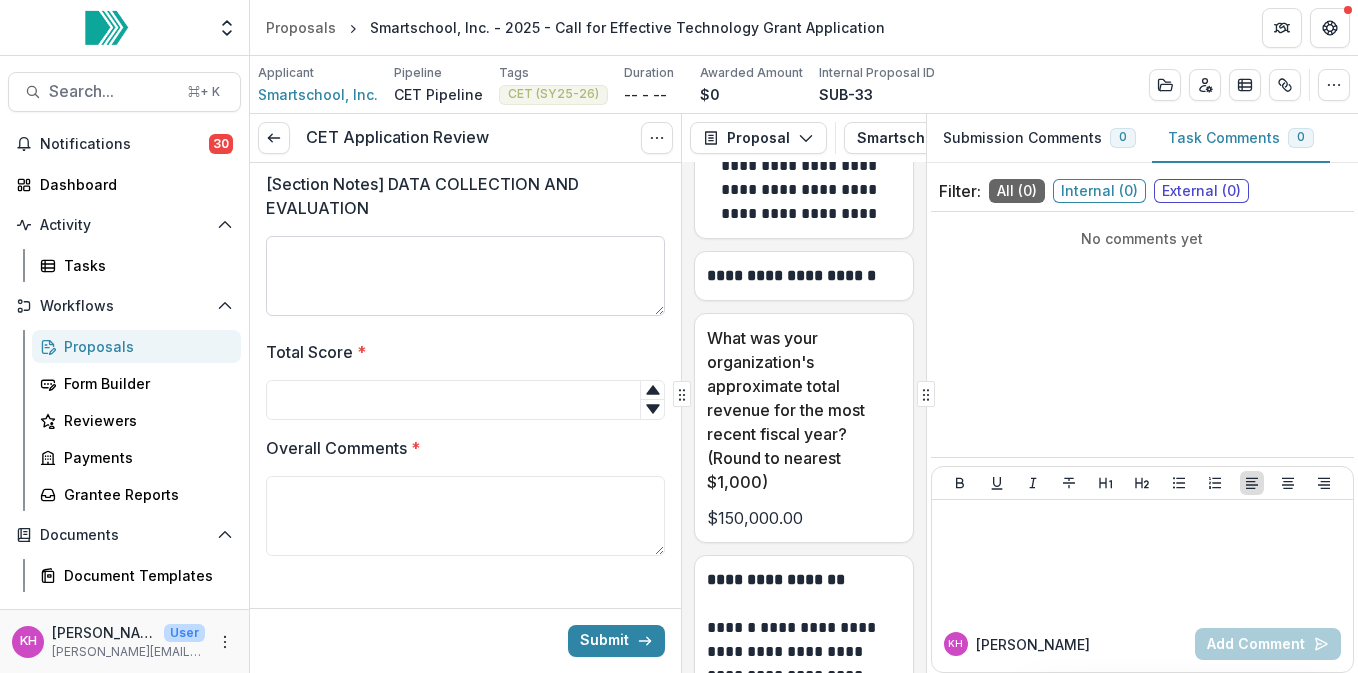 click on "[Section Notes] DATA COLLECTION AND EVALUATION" at bounding box center [465, 276] 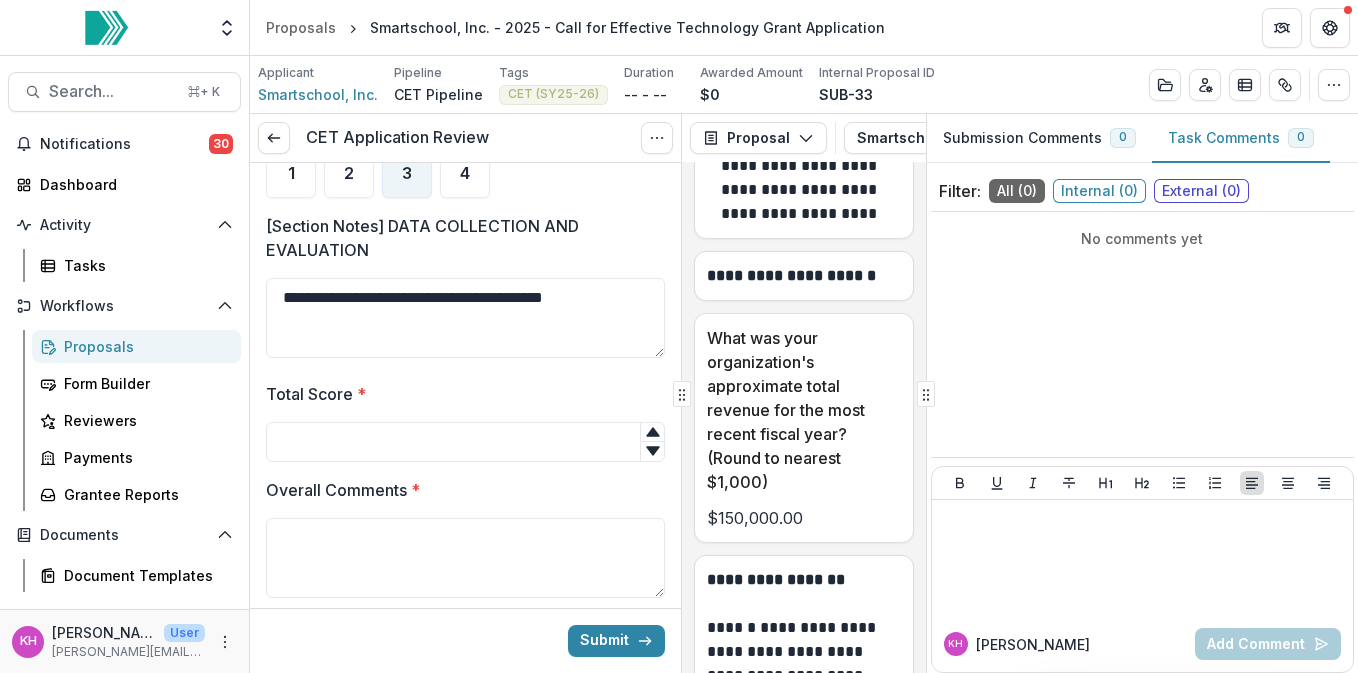 scroll, scrollTop: 4983, scrollLeft: 0, axis: vertical 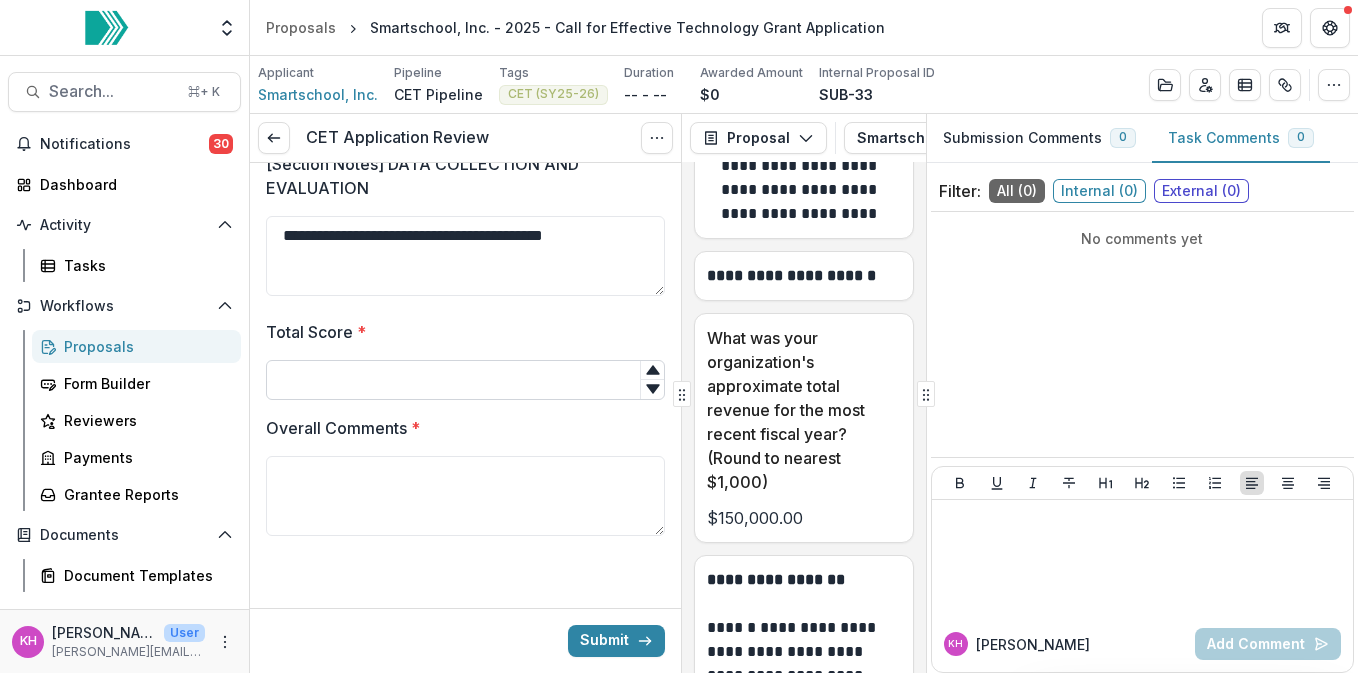 type on "**********" 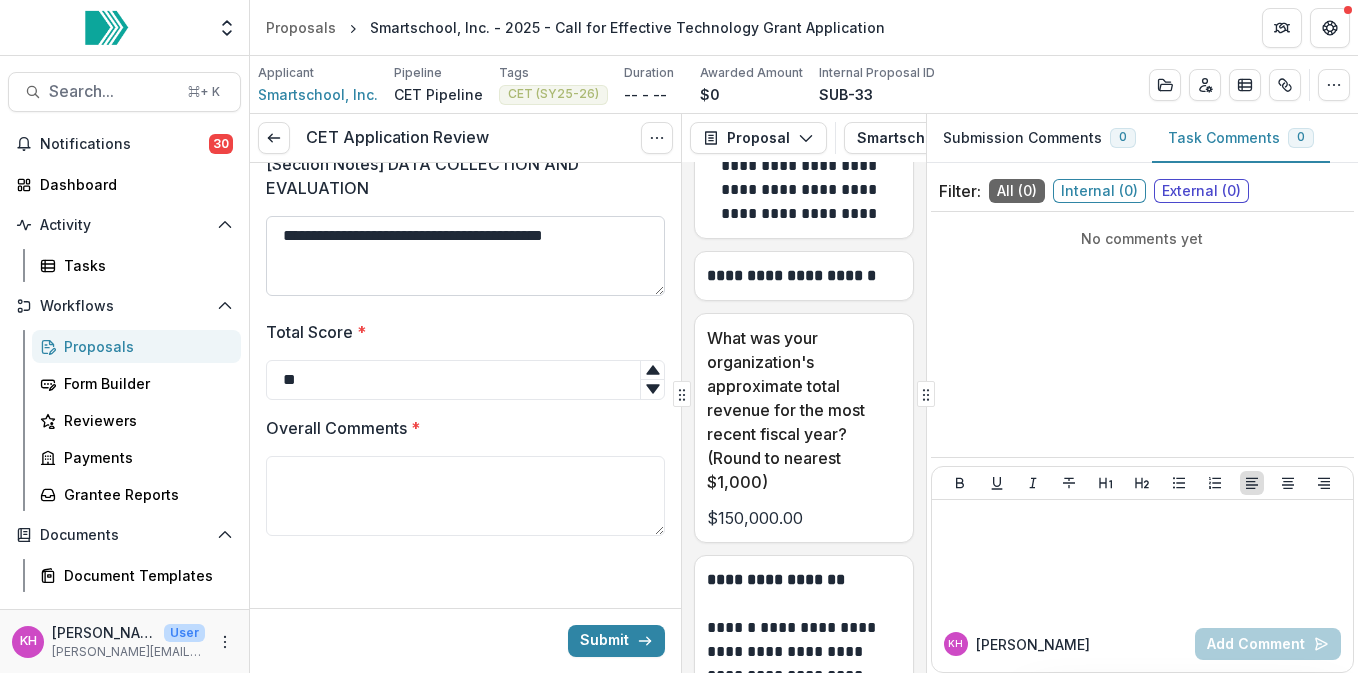 scroll, scrollTop: 5007, scrollLeft: 0, axis: vertical 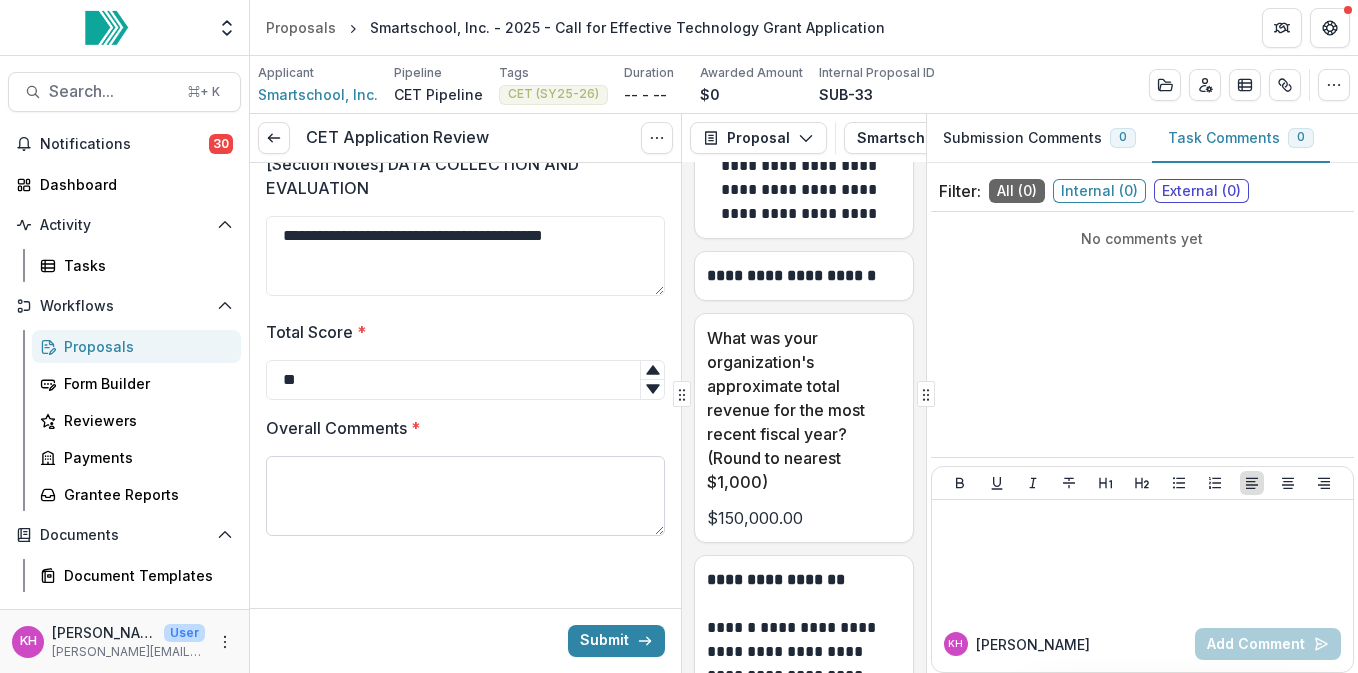 type on "**" 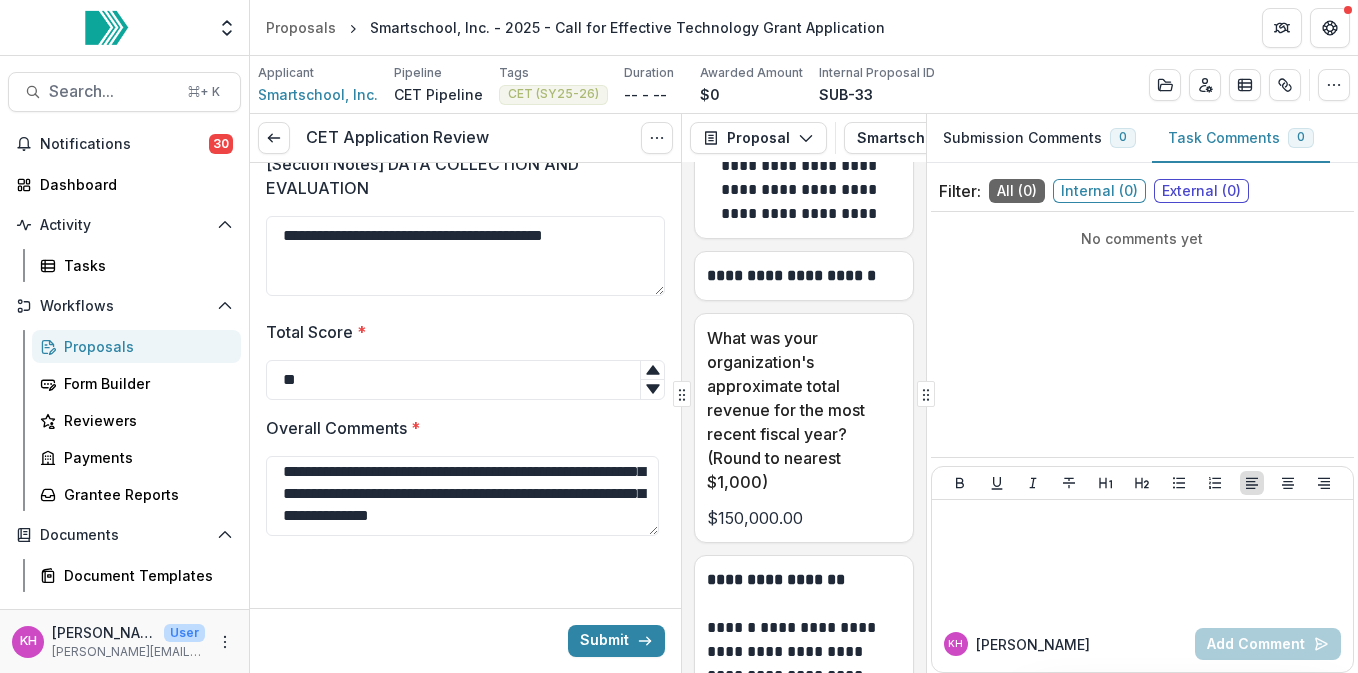 scroll, scrollTop: 104, scrollLeft: 0, axis: vertical 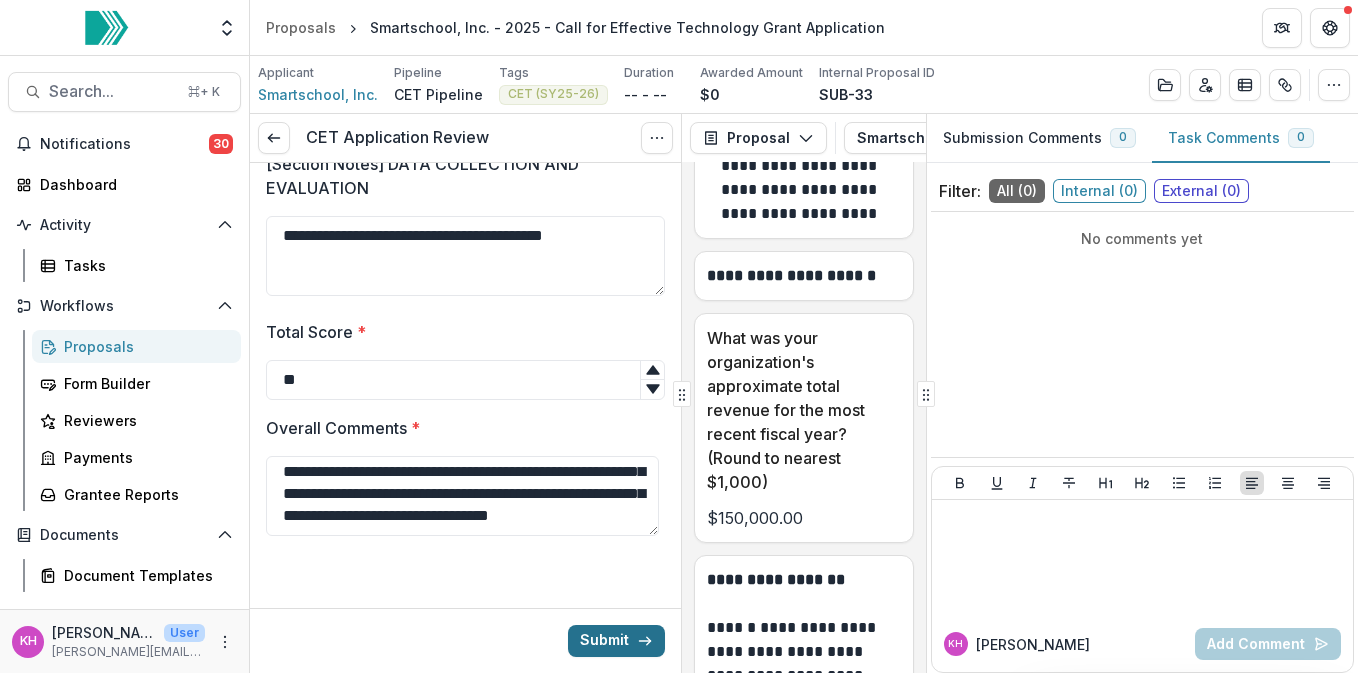 type on "**********" 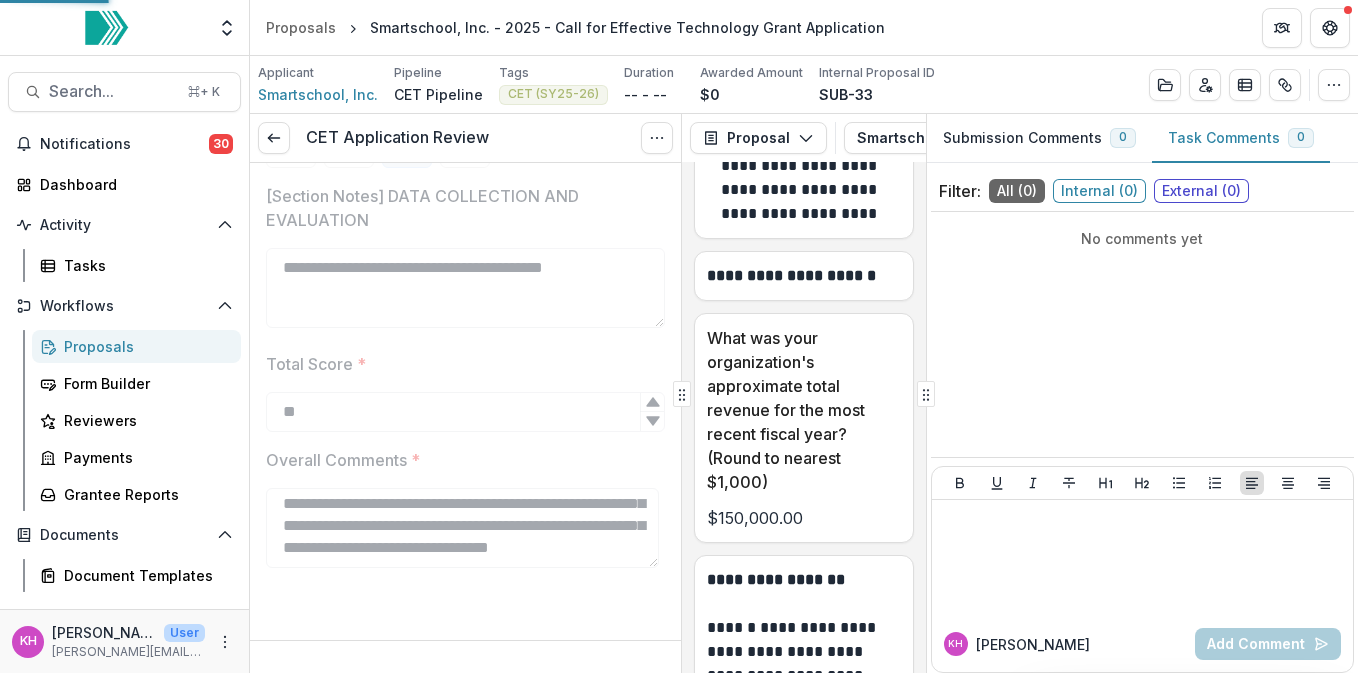 scroll, scrollTop: 4975, scrollLeft: 0, axis: vertical 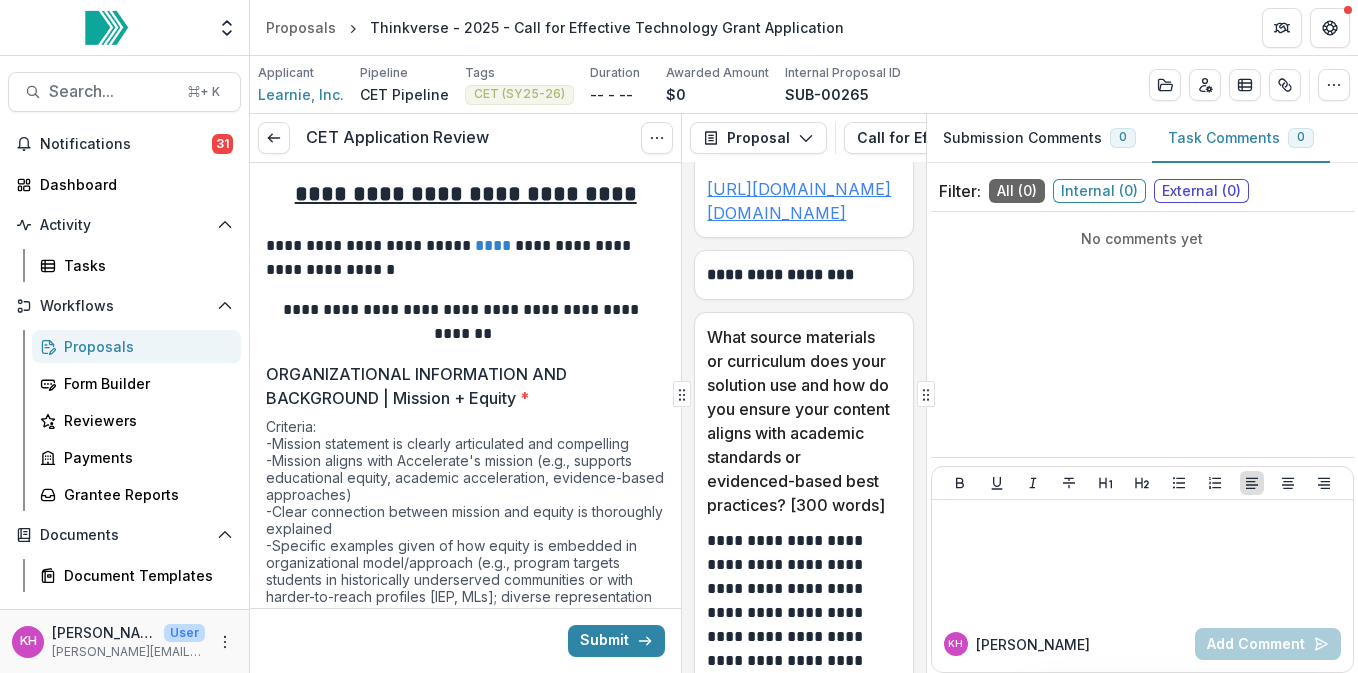 click on "https://www.youtube.com/watch?v=15vbzf0D6zQ&feature=youtu.be" at bounding box center [799, 201] 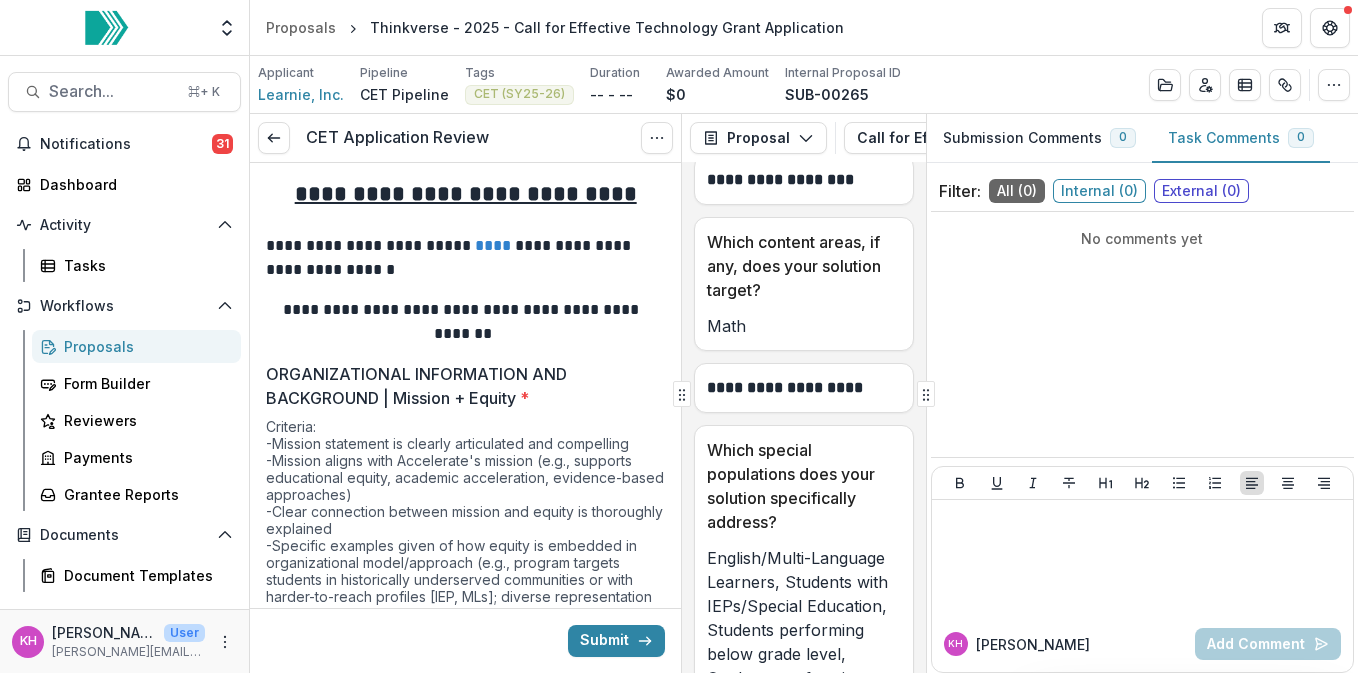 scroll, scrollTop: 26898, scrollLeft: 0, axis: vertical 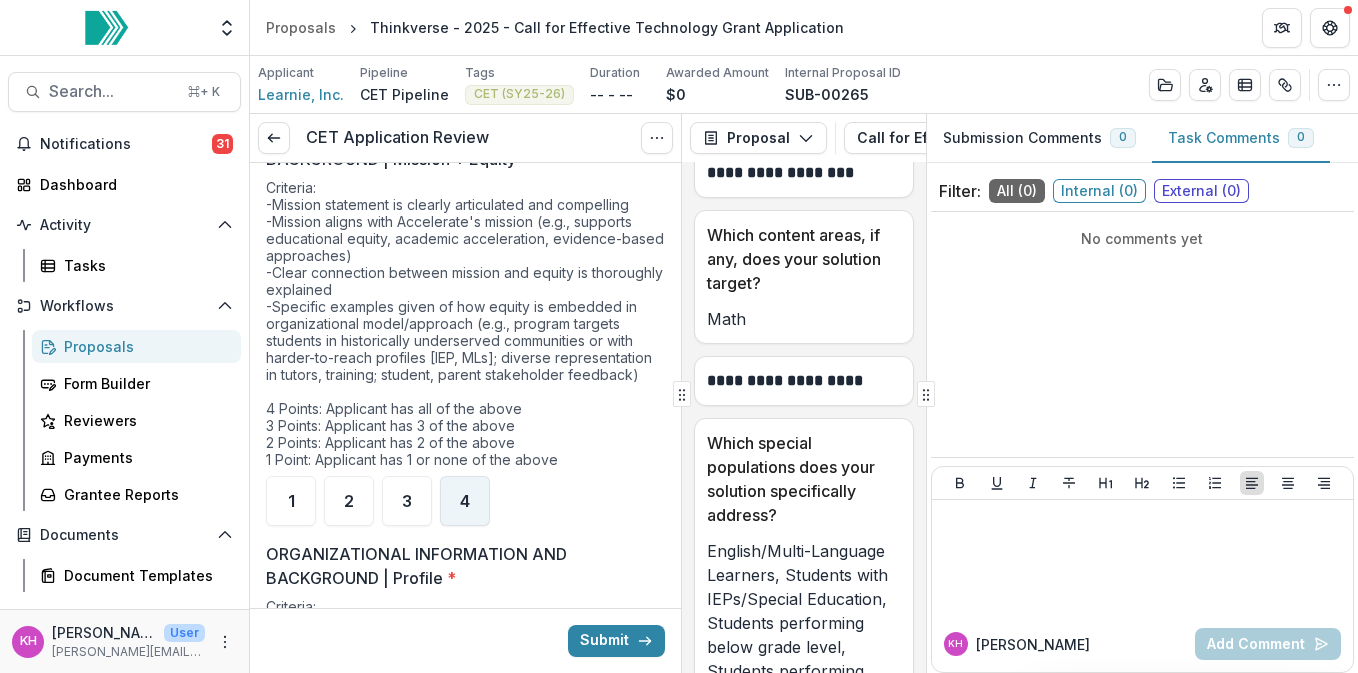 click on "4" at bounding box center (465, 501) 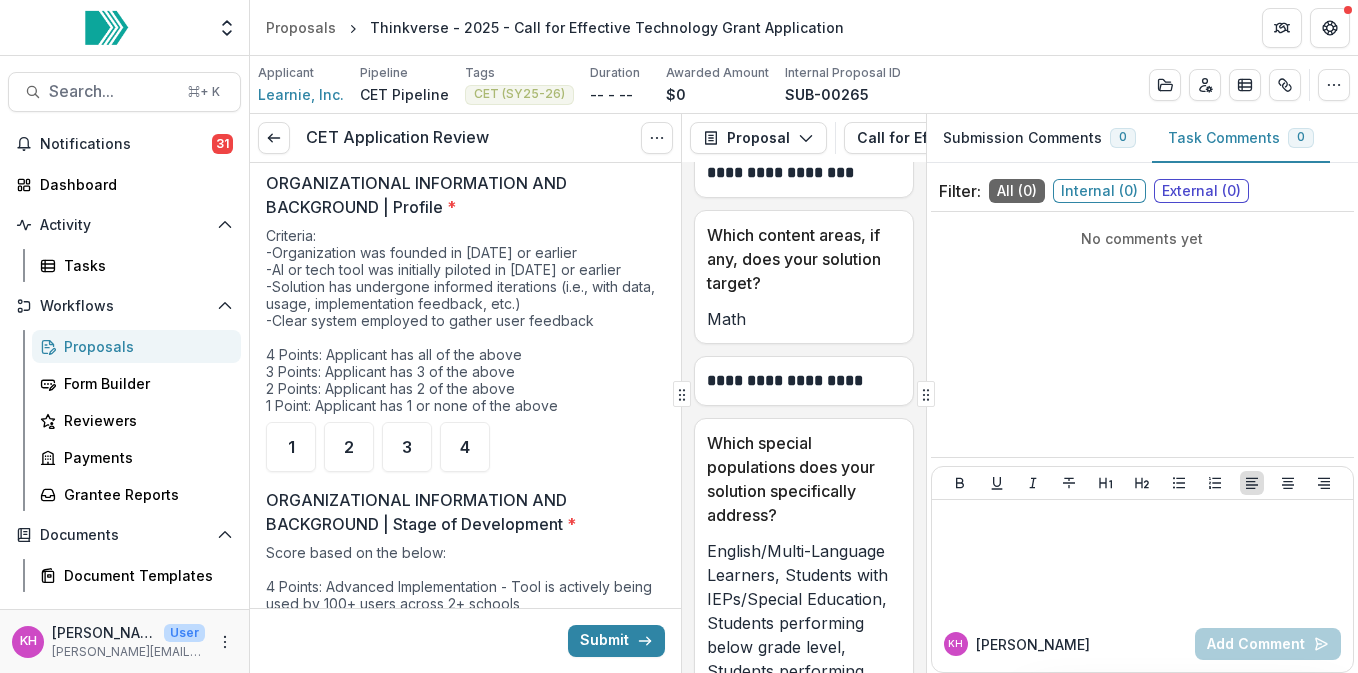 scroll, scrollTop: 615, scrollLeft: 0, axis: vertical 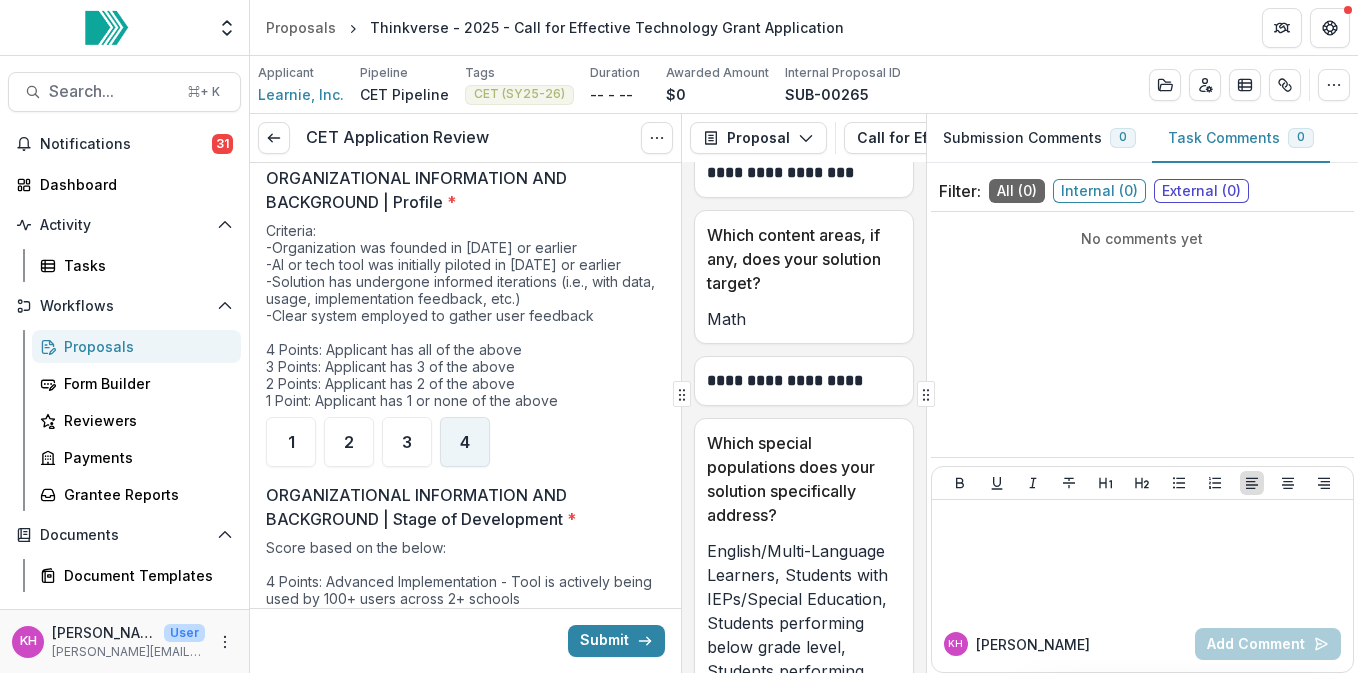 click on "4" at bounding box center [465, 442] 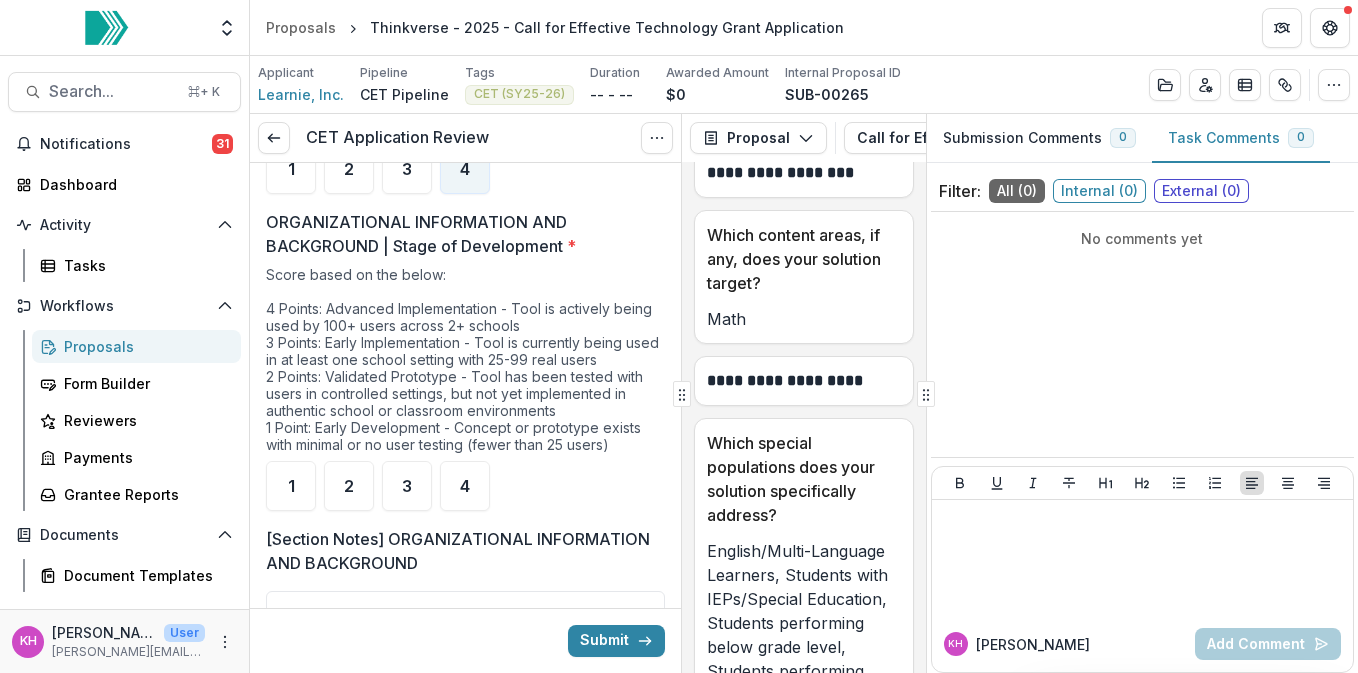 scroll, scrollTop: 896, scrollLeft: 0, axis: vertical 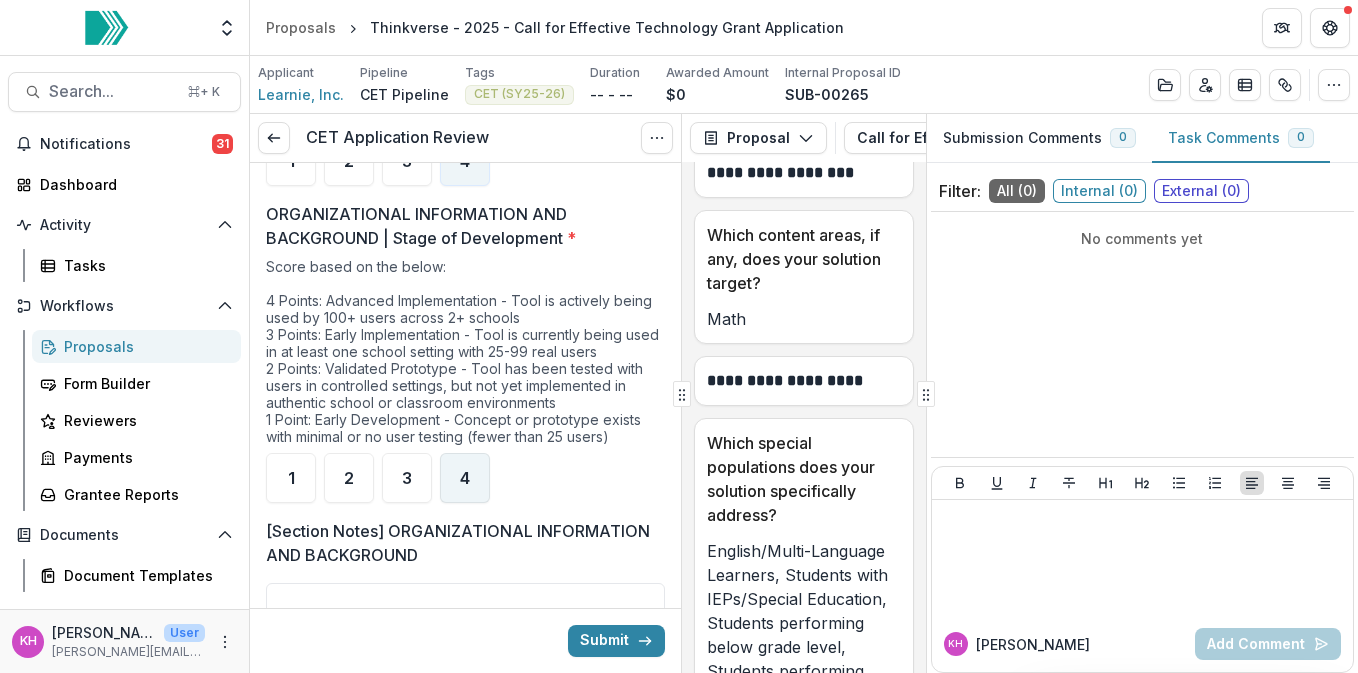 click on "4" at bounding box center (465, 478) 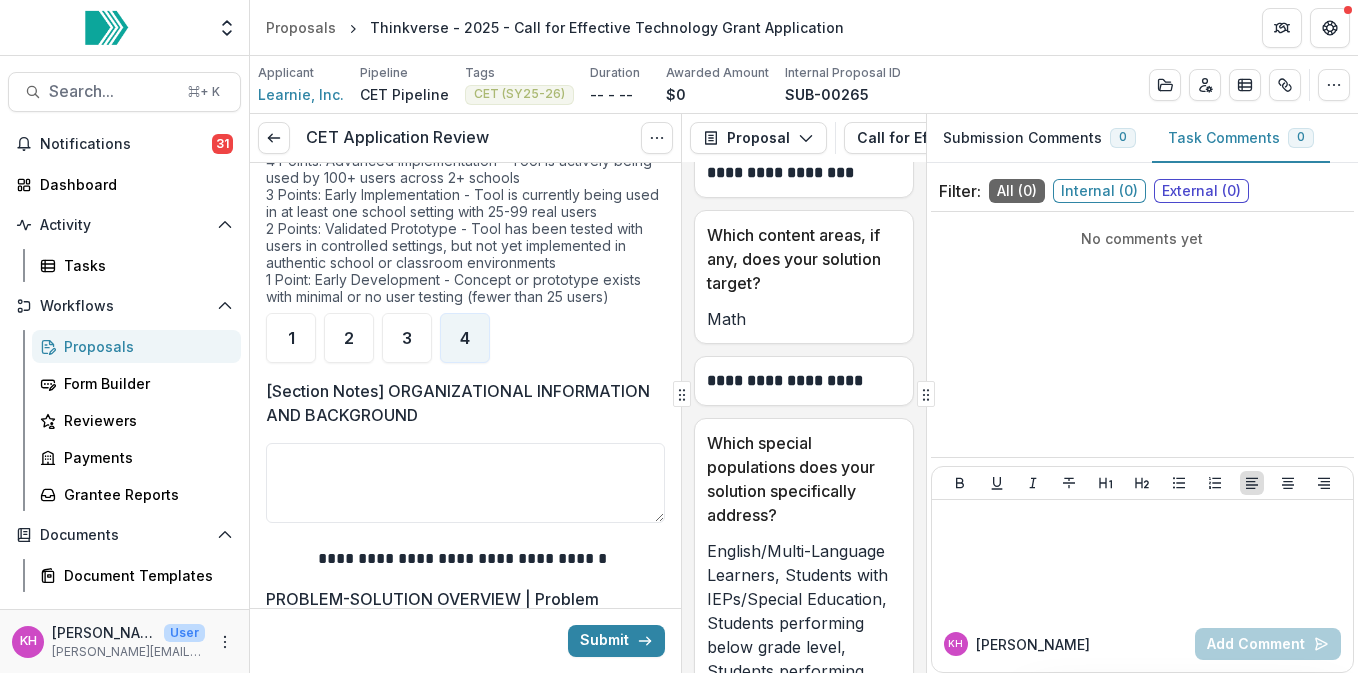 scroll, scrollTop: 1122, scrollLeft: 0, axis: vertical 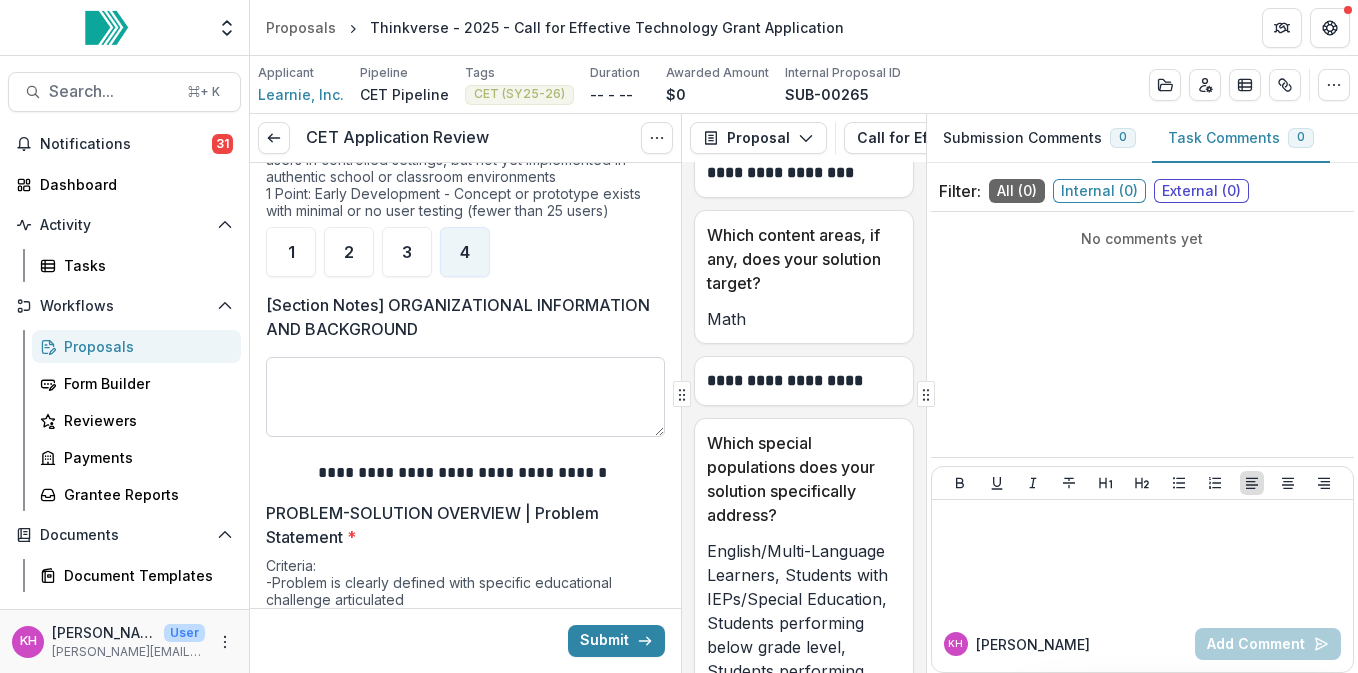 click on "[Section Notes] ORGANIZATIONAL INFORMATION AND BACKGROUND" at bounding box center (465, 397) 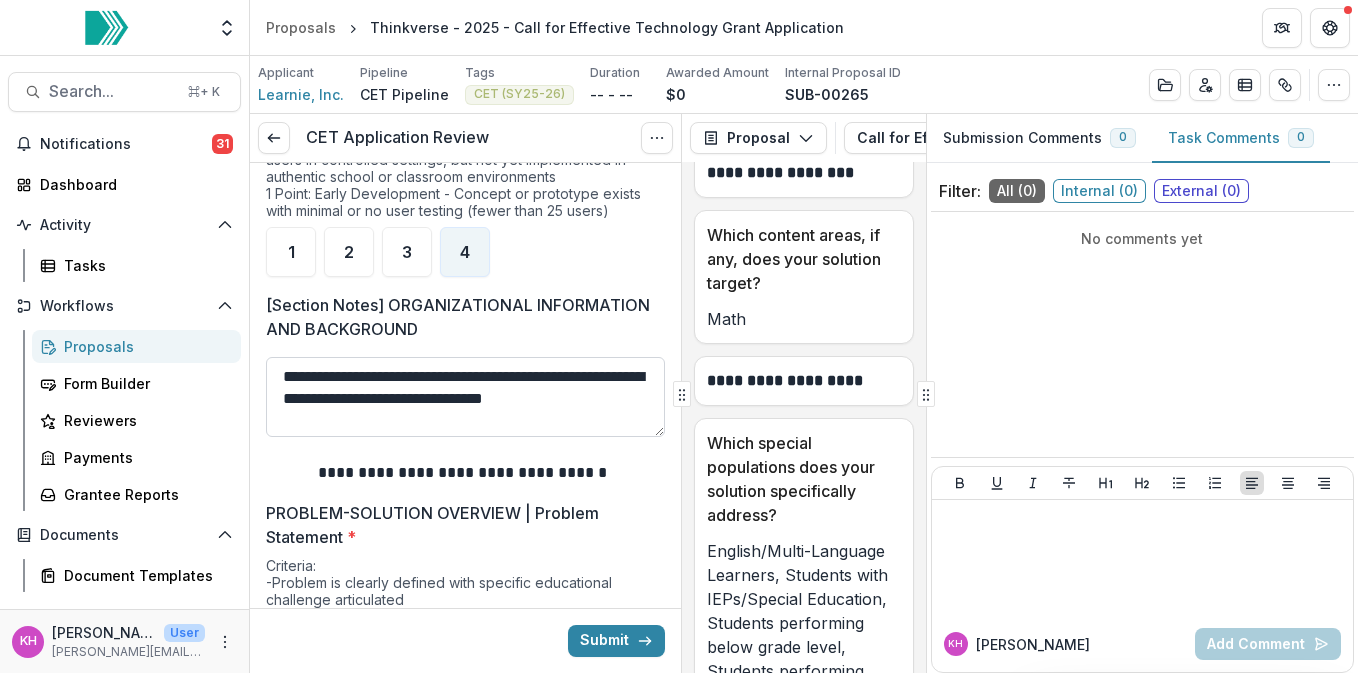 scroll, scrollTop: 4, scrollLeft: 0, axis: vertical 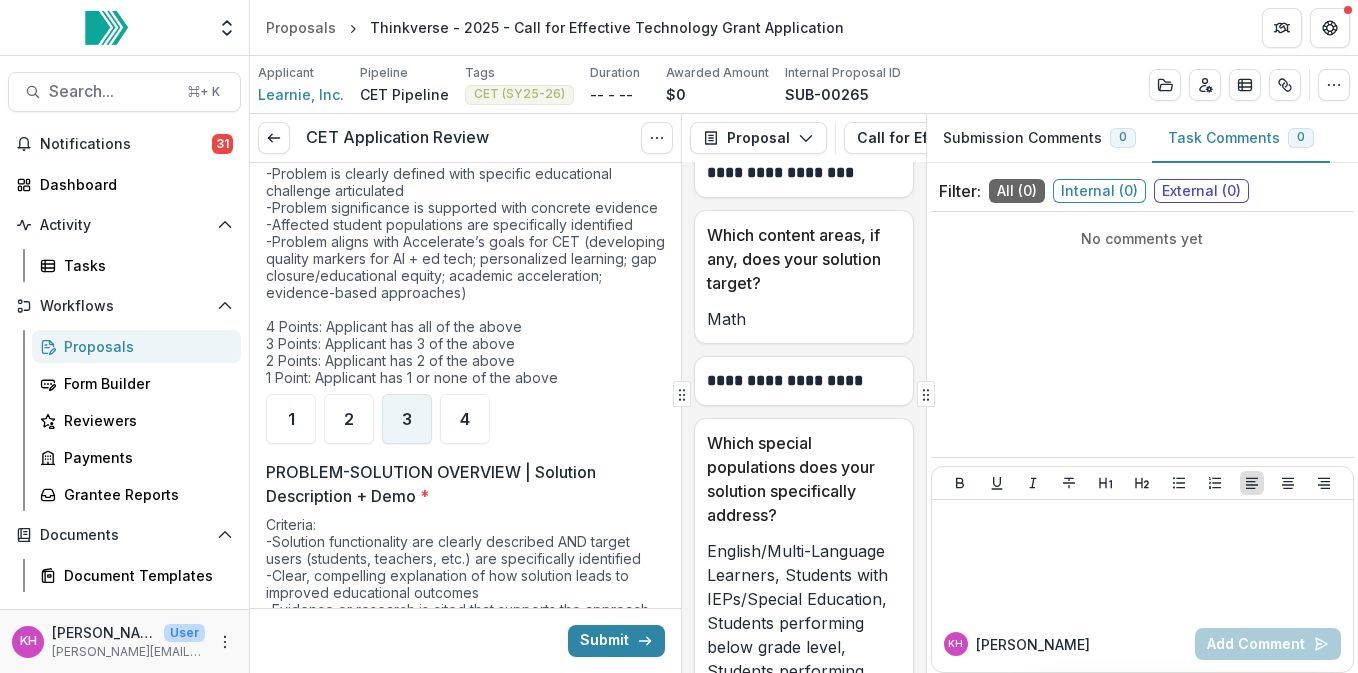 click on "3" at bounding box center [407, 419] 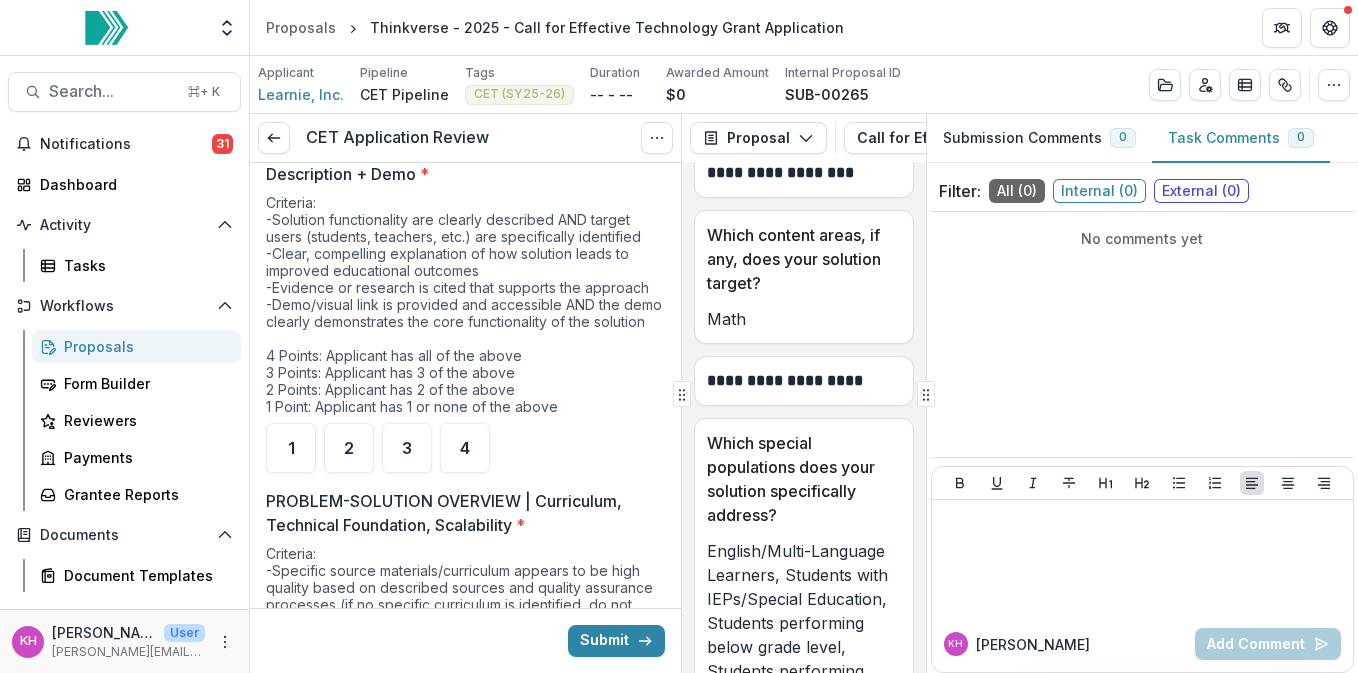 scroll, scrollTop: 1863, scrollLeft: 0, axis: vertical 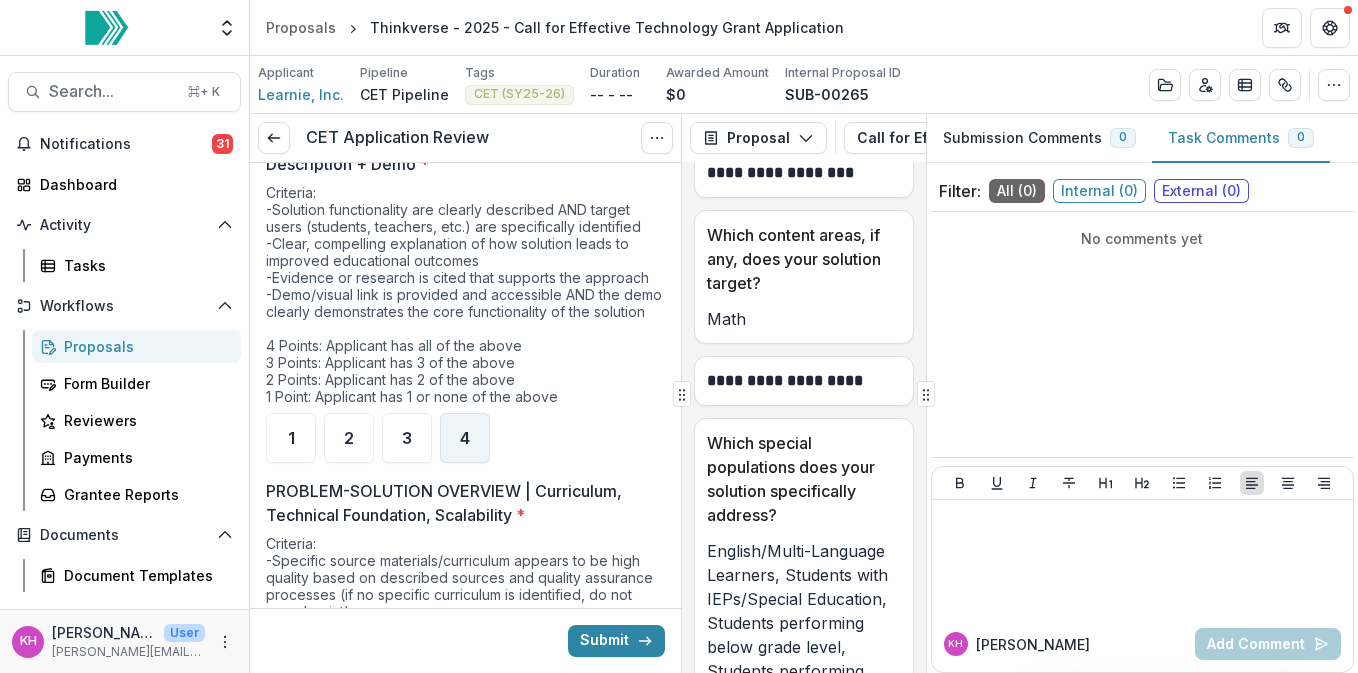 click on "4" at bounding box center (465, 438) 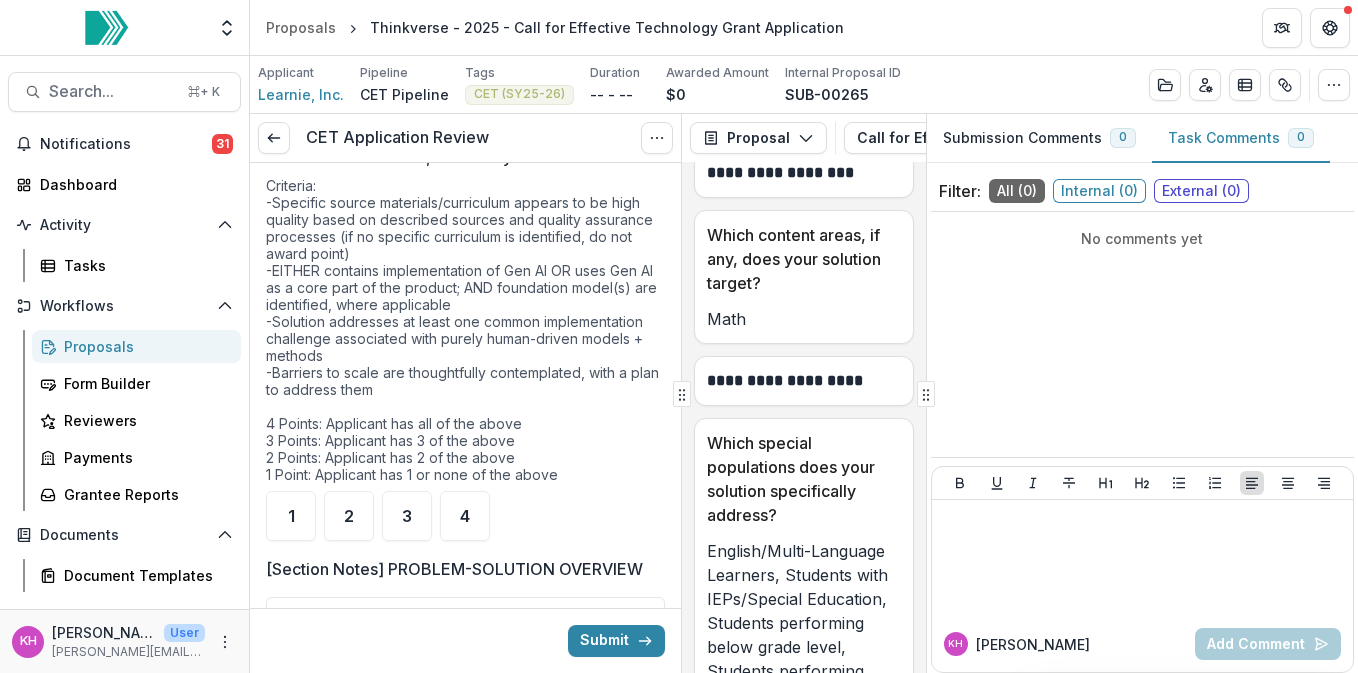 scroll, scrollTop: 2241, scrollLeft: 0, axis: vertical 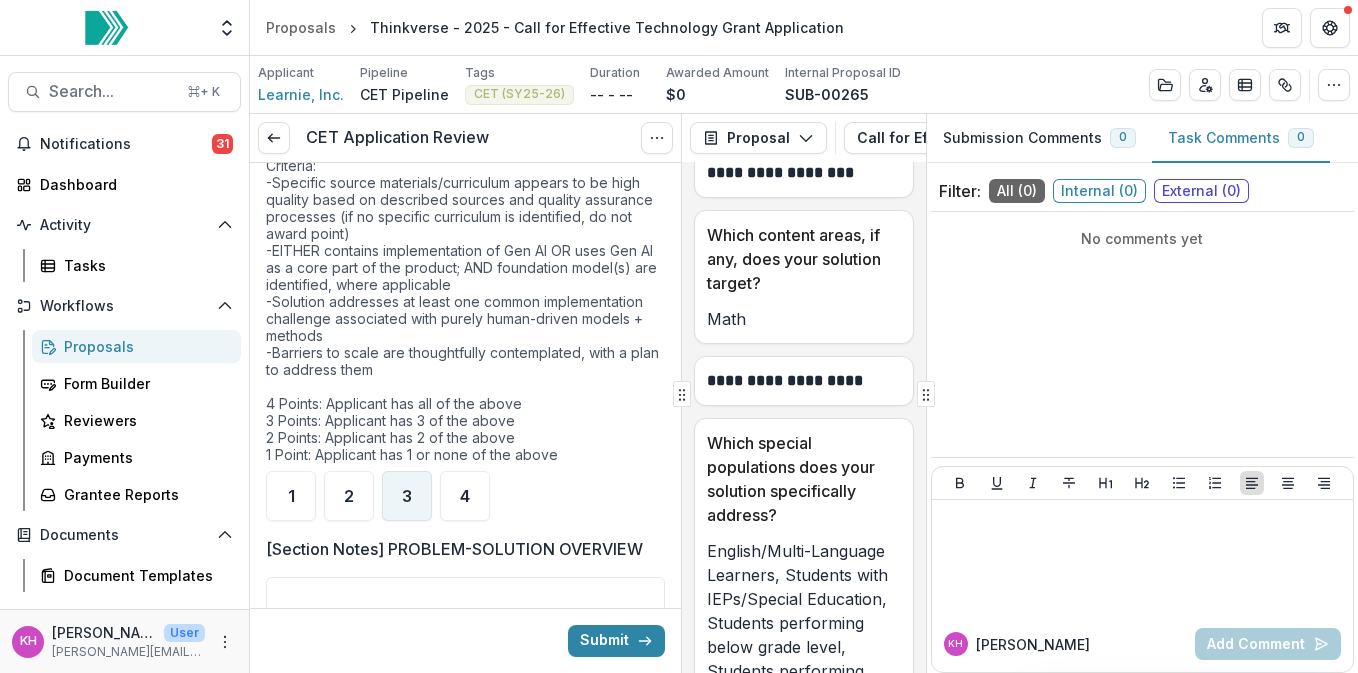 click on "3" at bounding box center (407, 496) 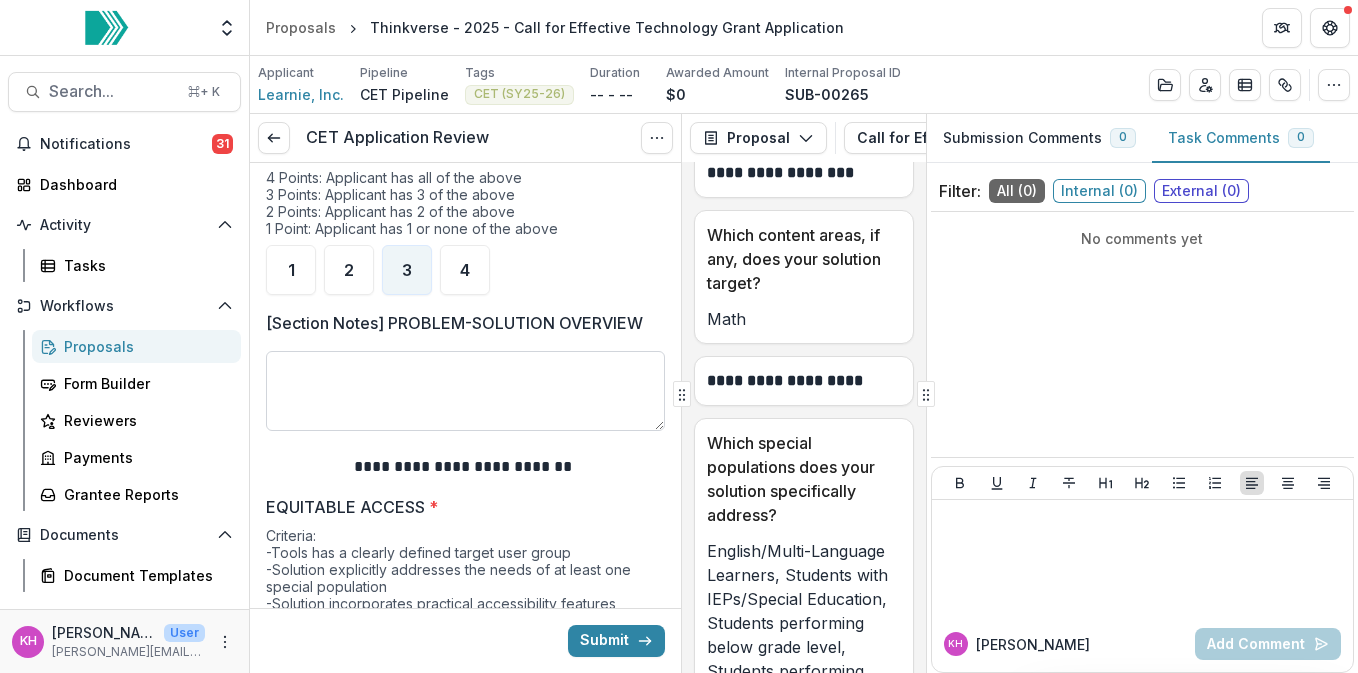scroll, scrollTop: 2471, scrollLeft: 0, axis: vertical 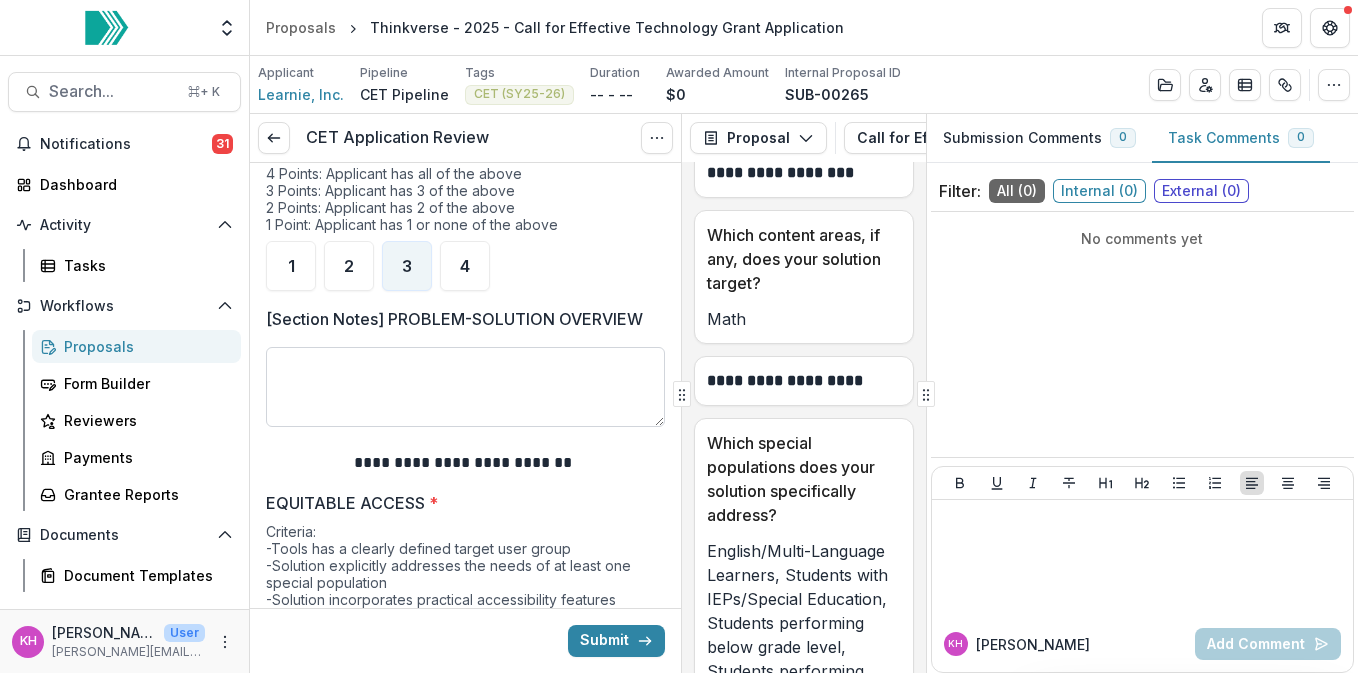 type on "**********" 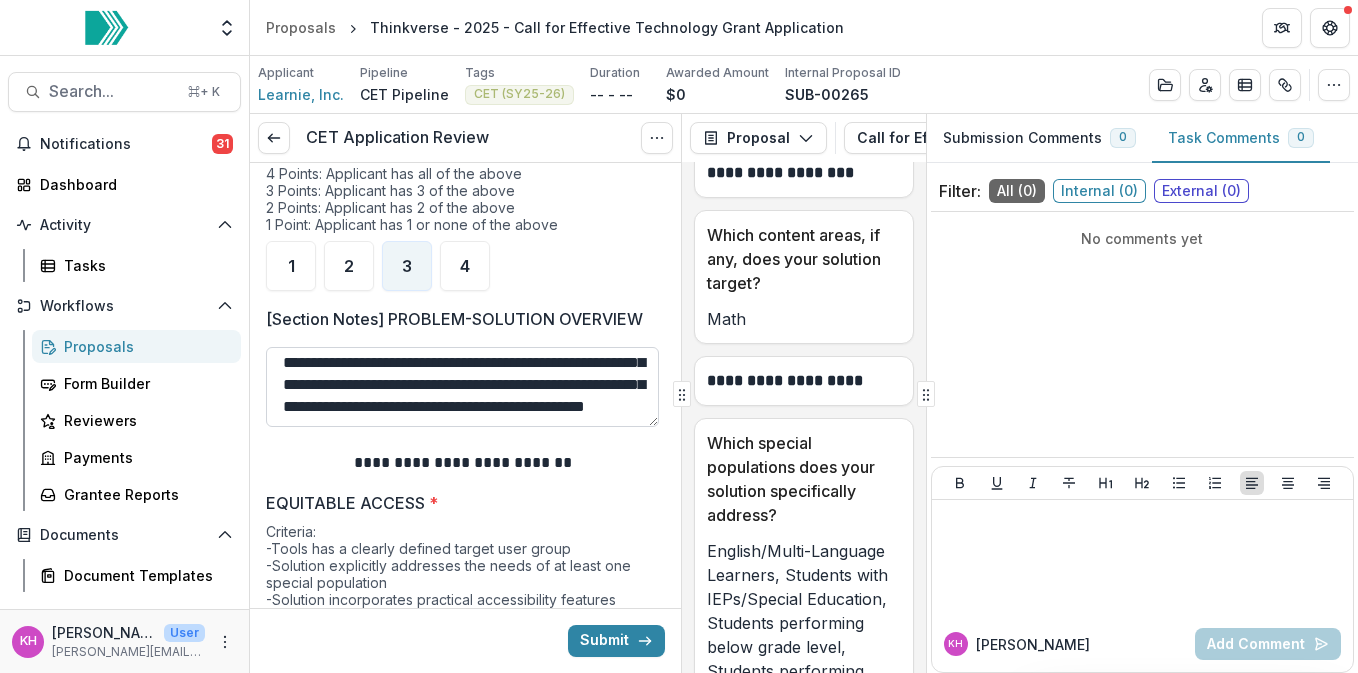 scroll, scrollTop: 70, scrollLeft: 0, axis: vertical 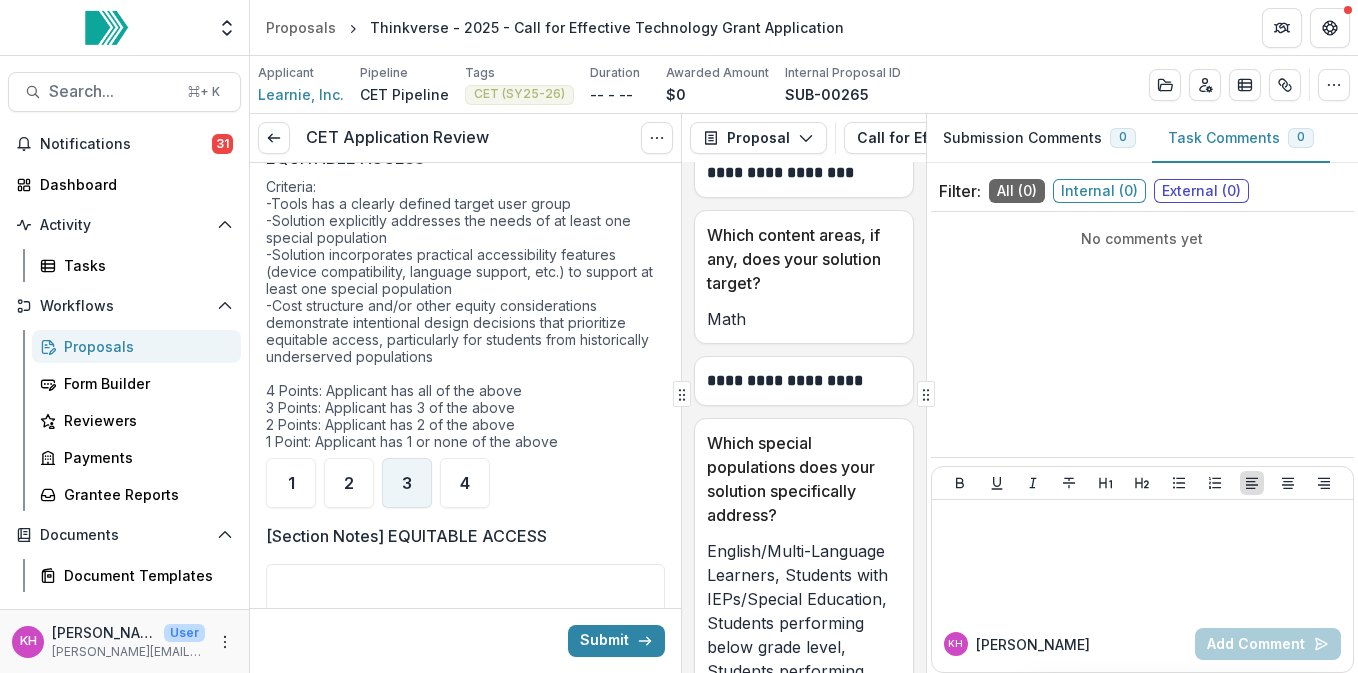 click on "3" at bounding box center [407, 483] 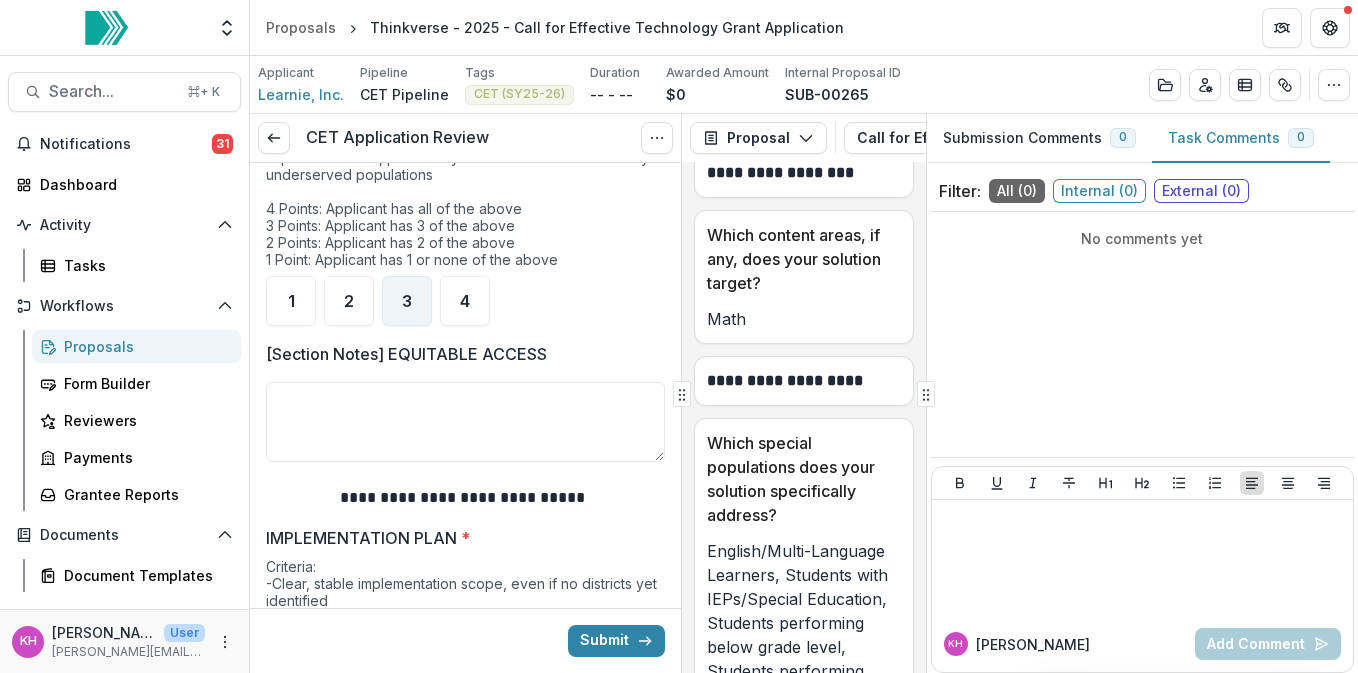scroll, scrollTop: 3123, scrollLeft: 0, axis: vertical 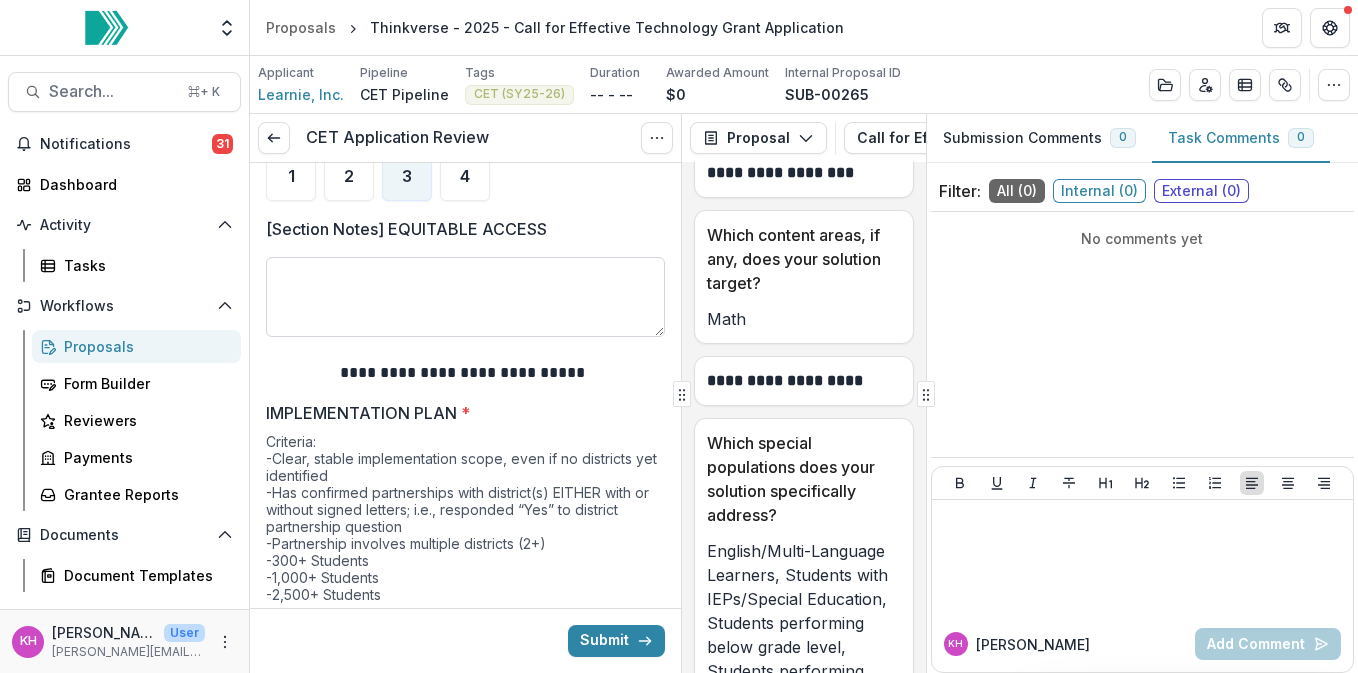 type on "**********" 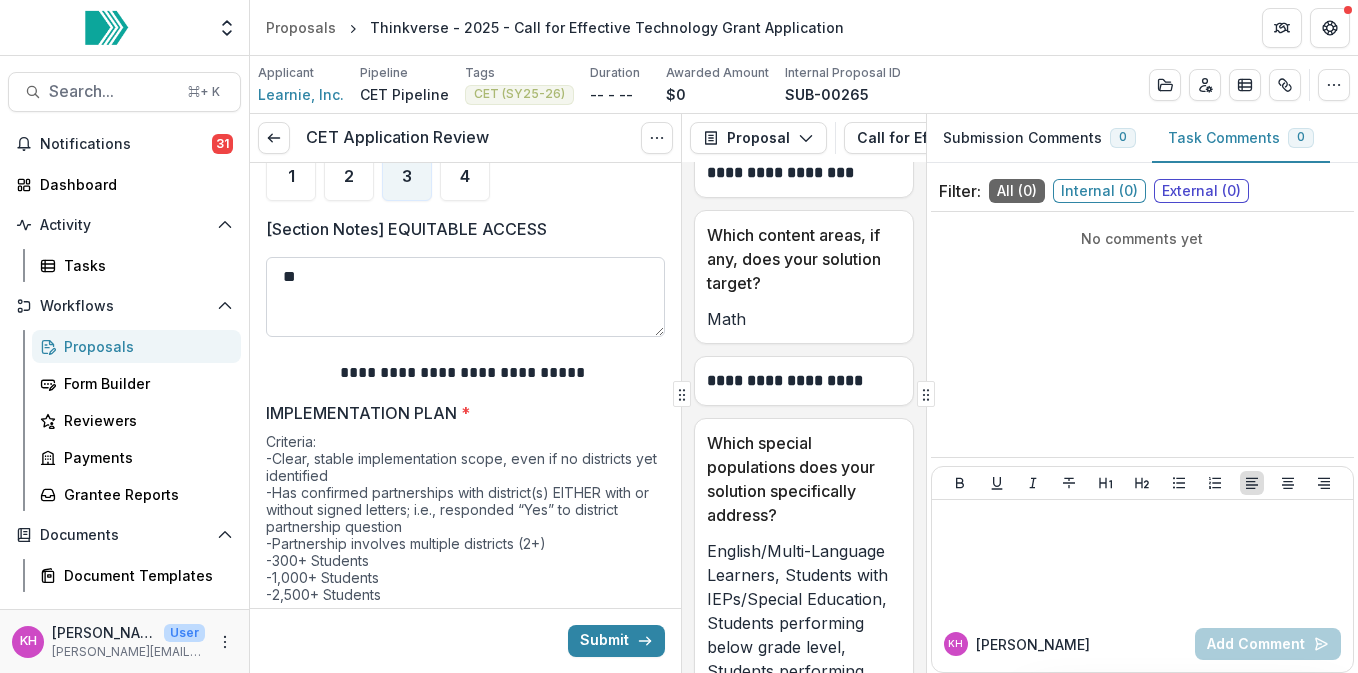 type on "*" 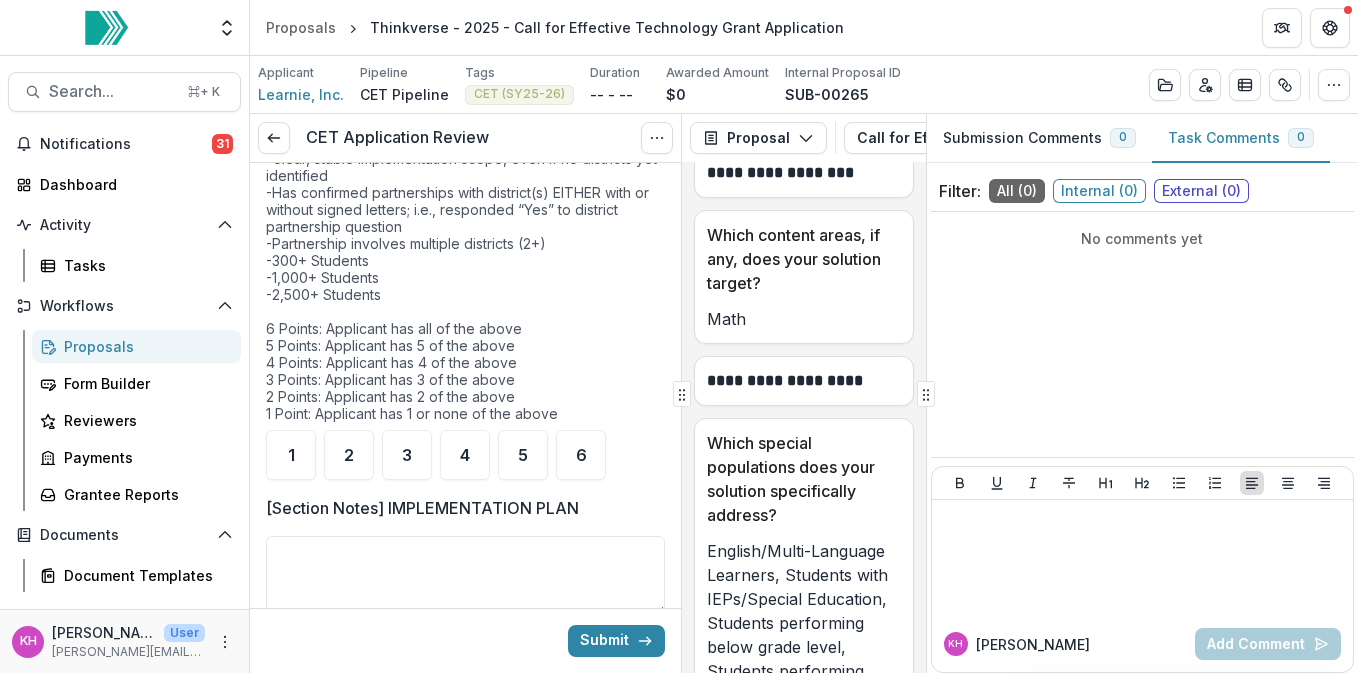scroll, scrollTop: 3427, scrollLeft: 0, axis: vertical 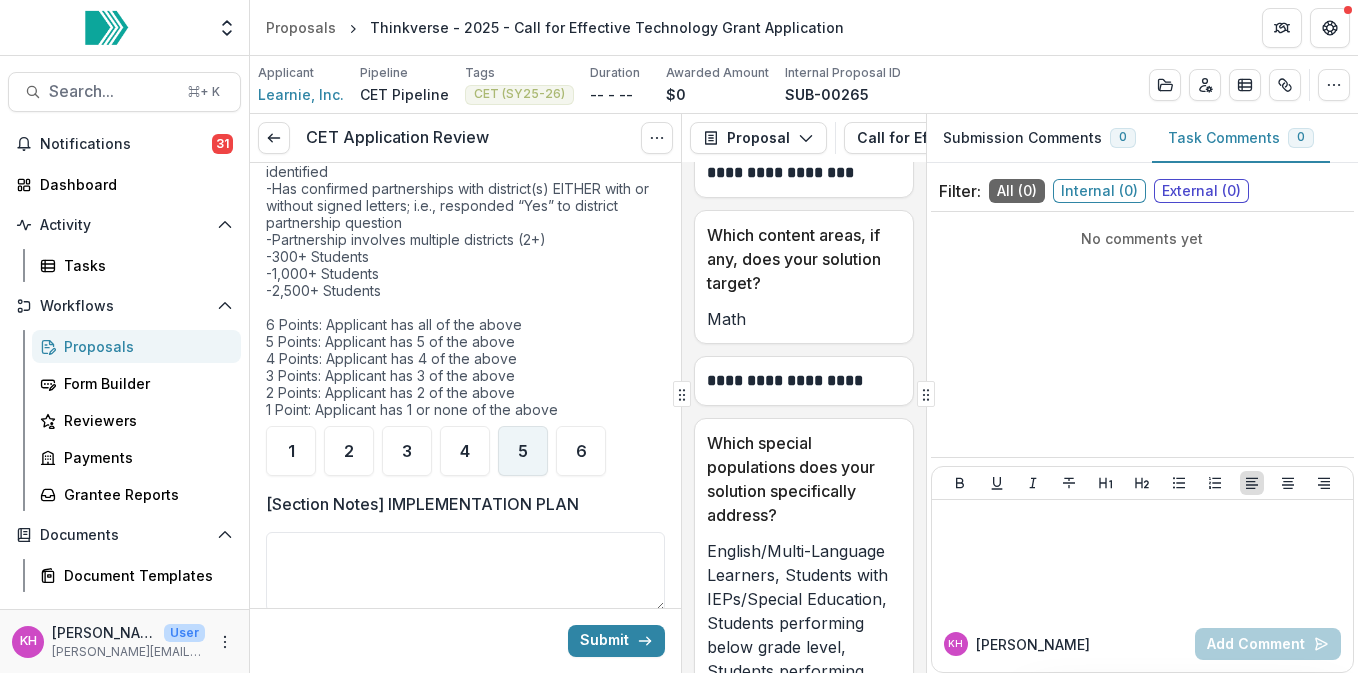 type on "**********" 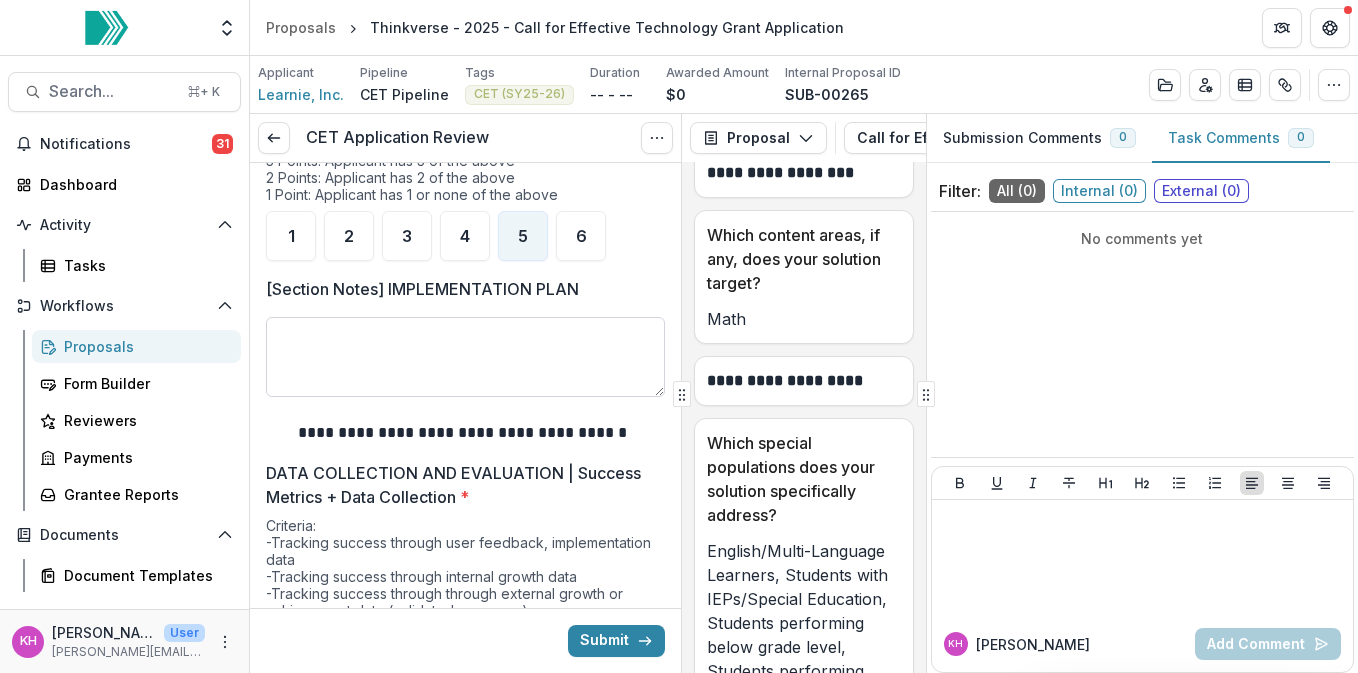 scroll, scrollTop: 3659, scrollLeft: 0, axis: vertical 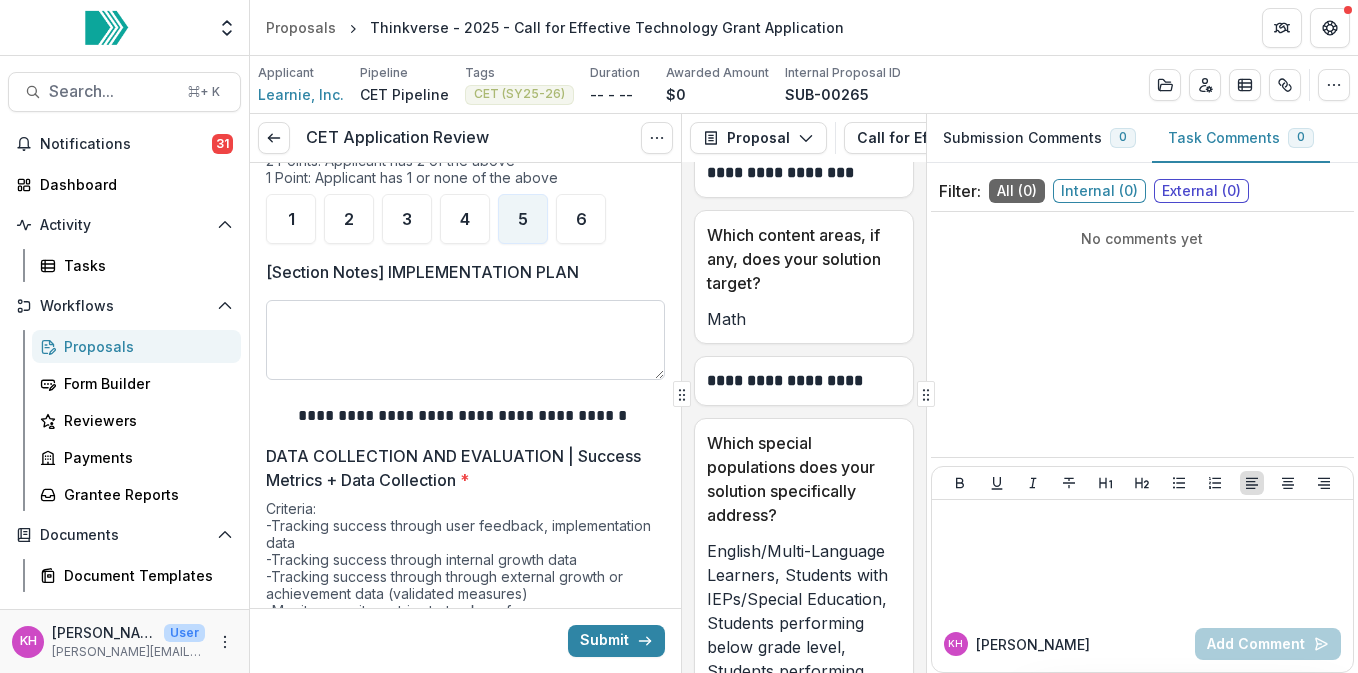 click on "[Section Notes] IMPLEMENTATION PLAN" at bounding box center [465, 340] 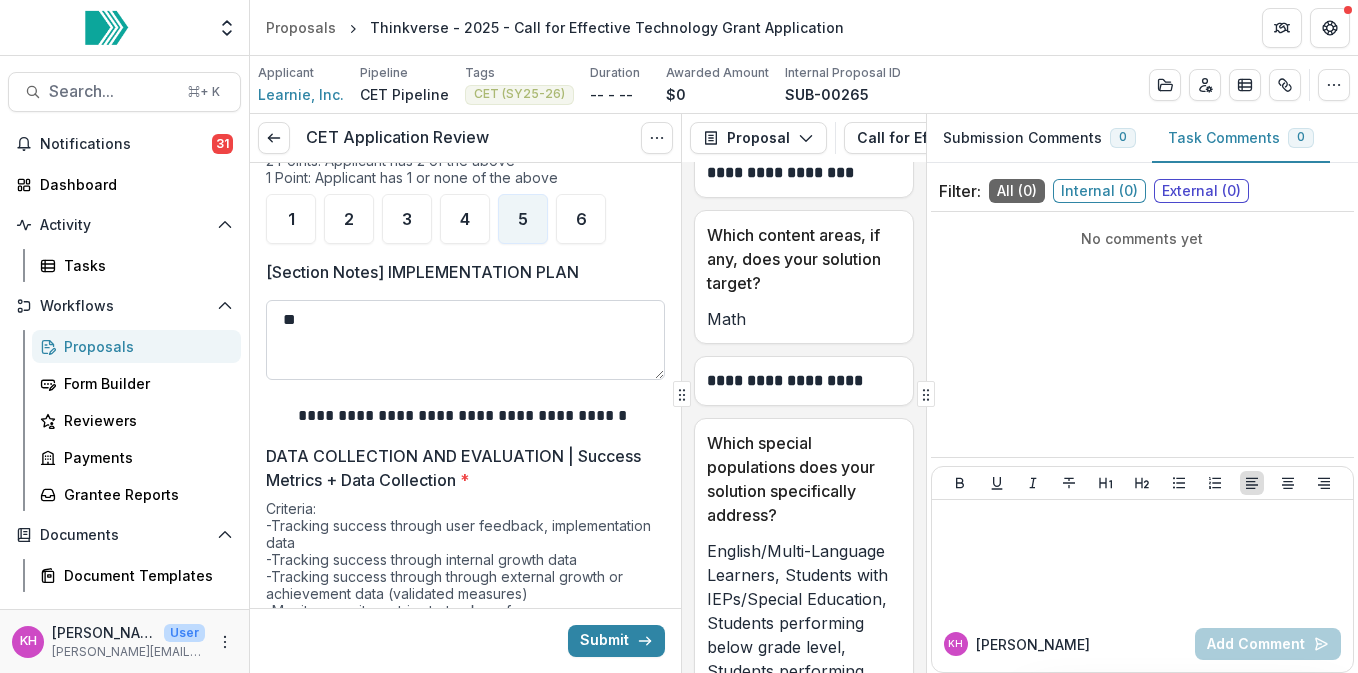 type on "*" 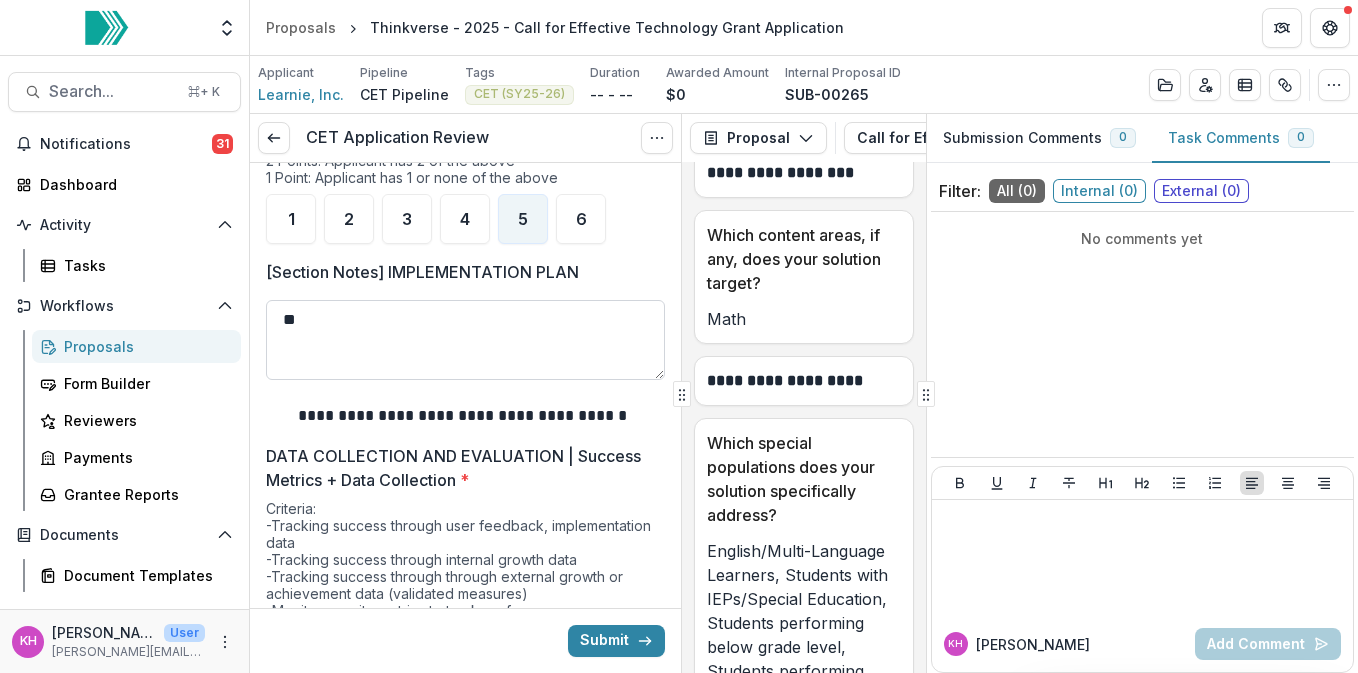type on "*" 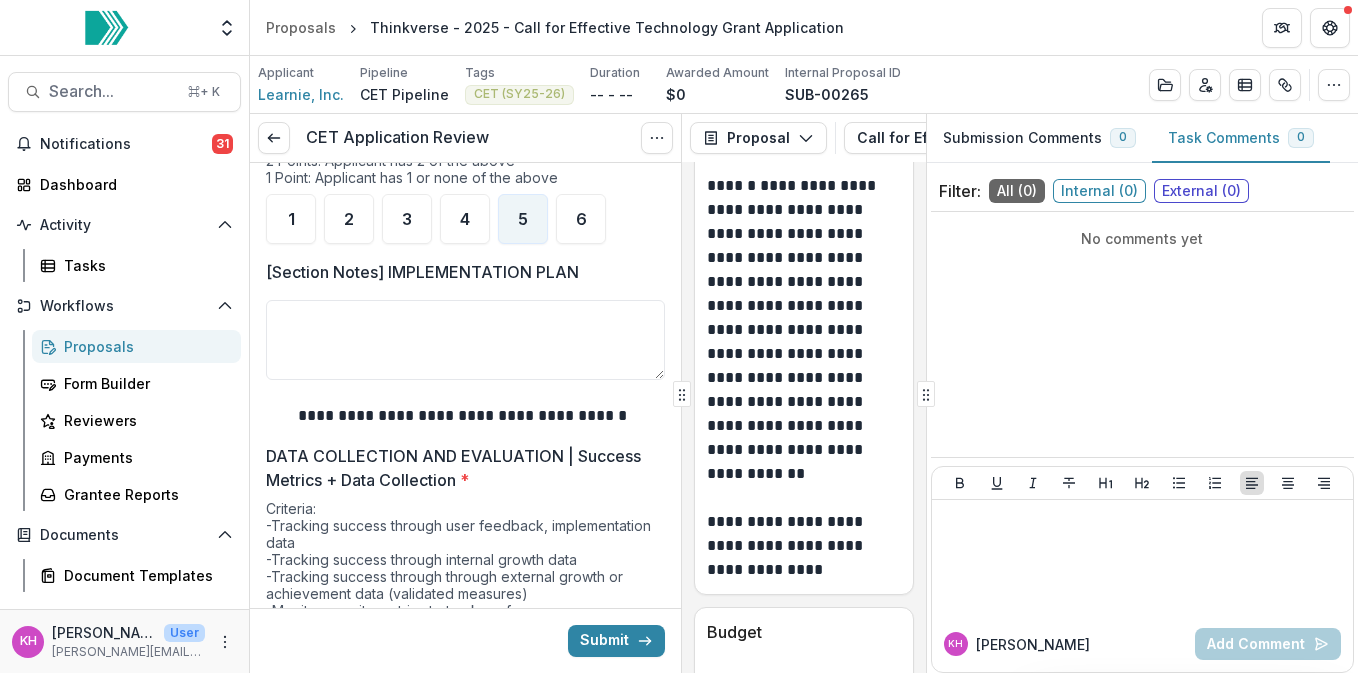 scroll, scrollTop: 48429, scrollLeft: 0, axis: vertical 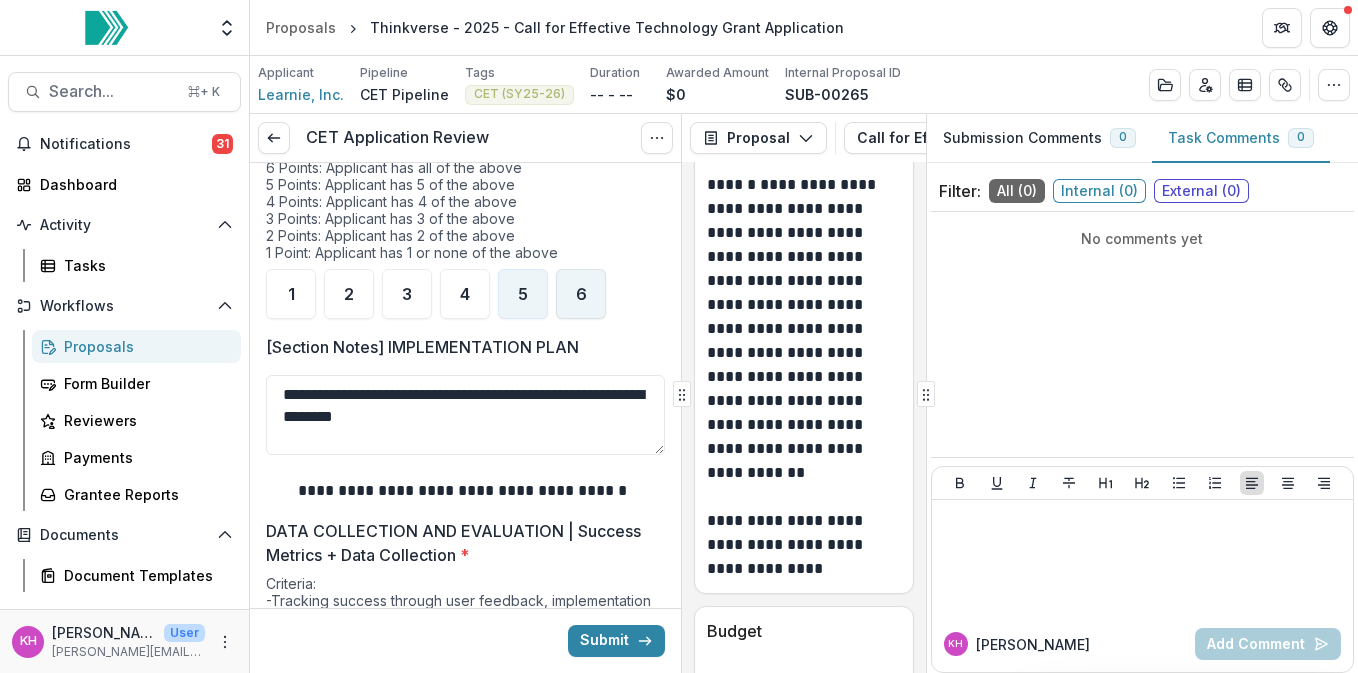 click on "6" at bounding box center (581, 294) 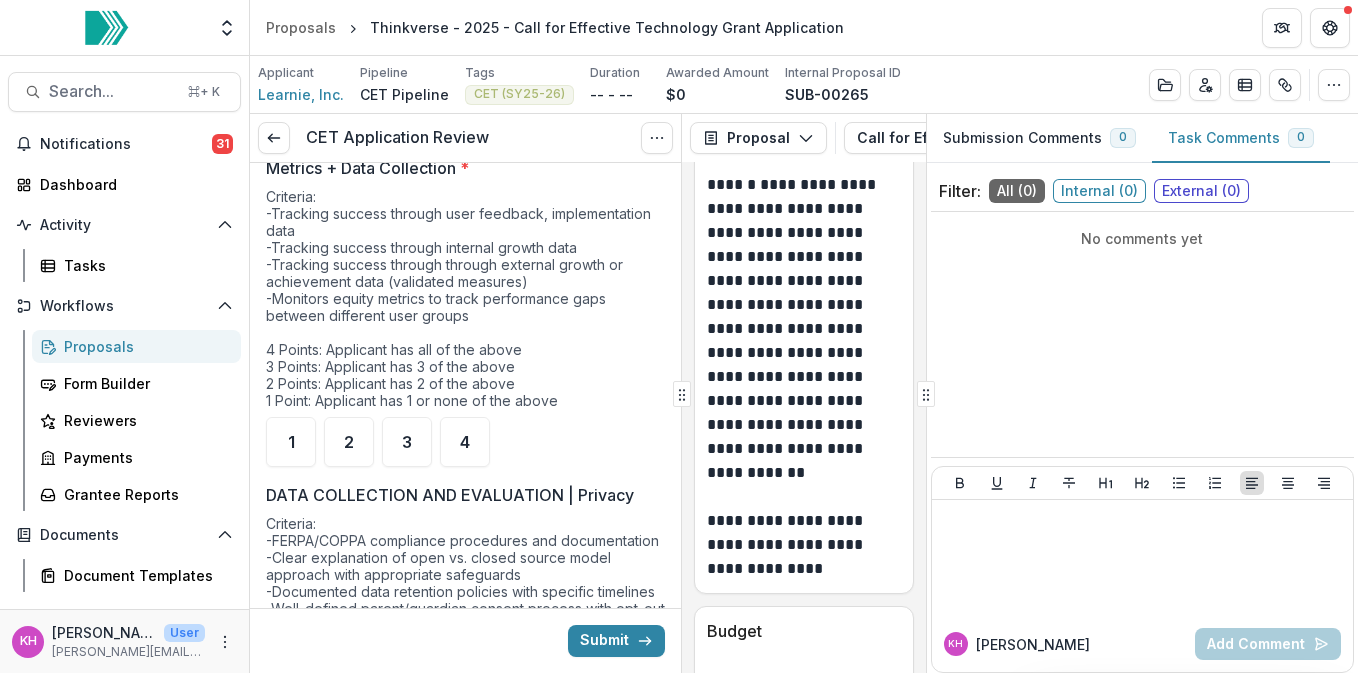 scroll, scrollTop: 3974, scrollLeft: 0, axis: vertical 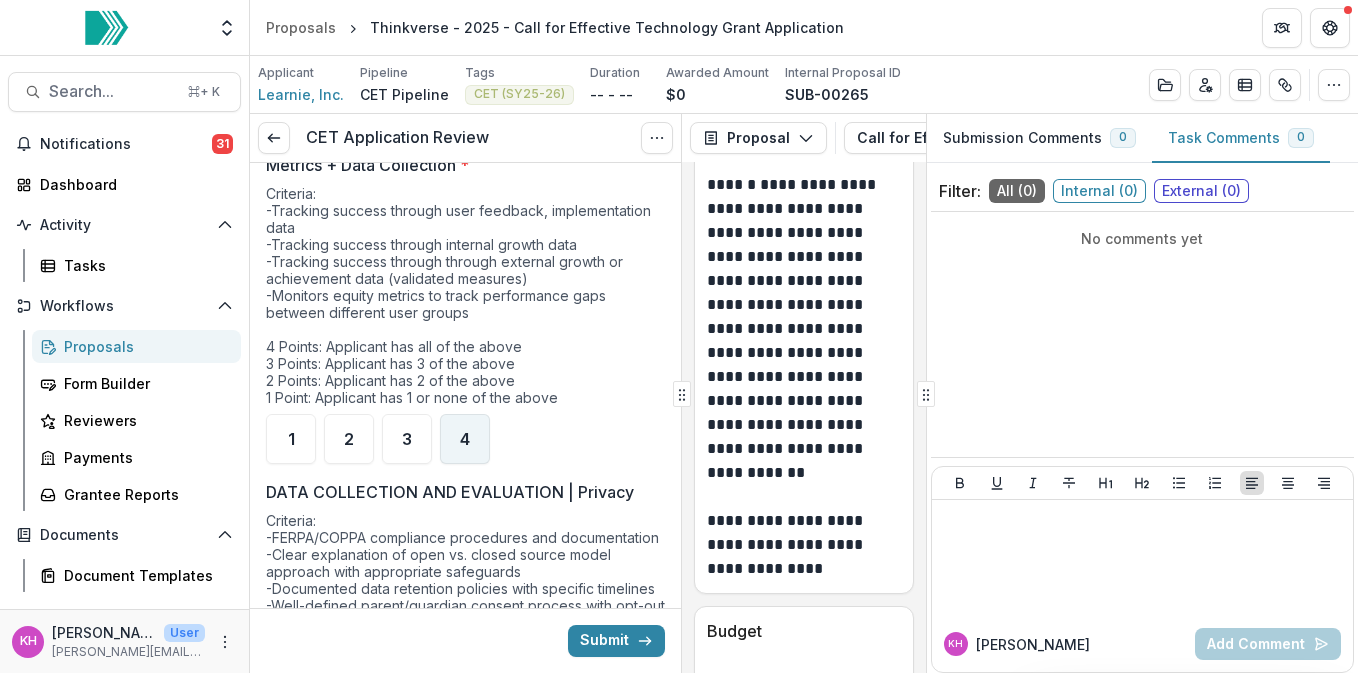 type on "**********" 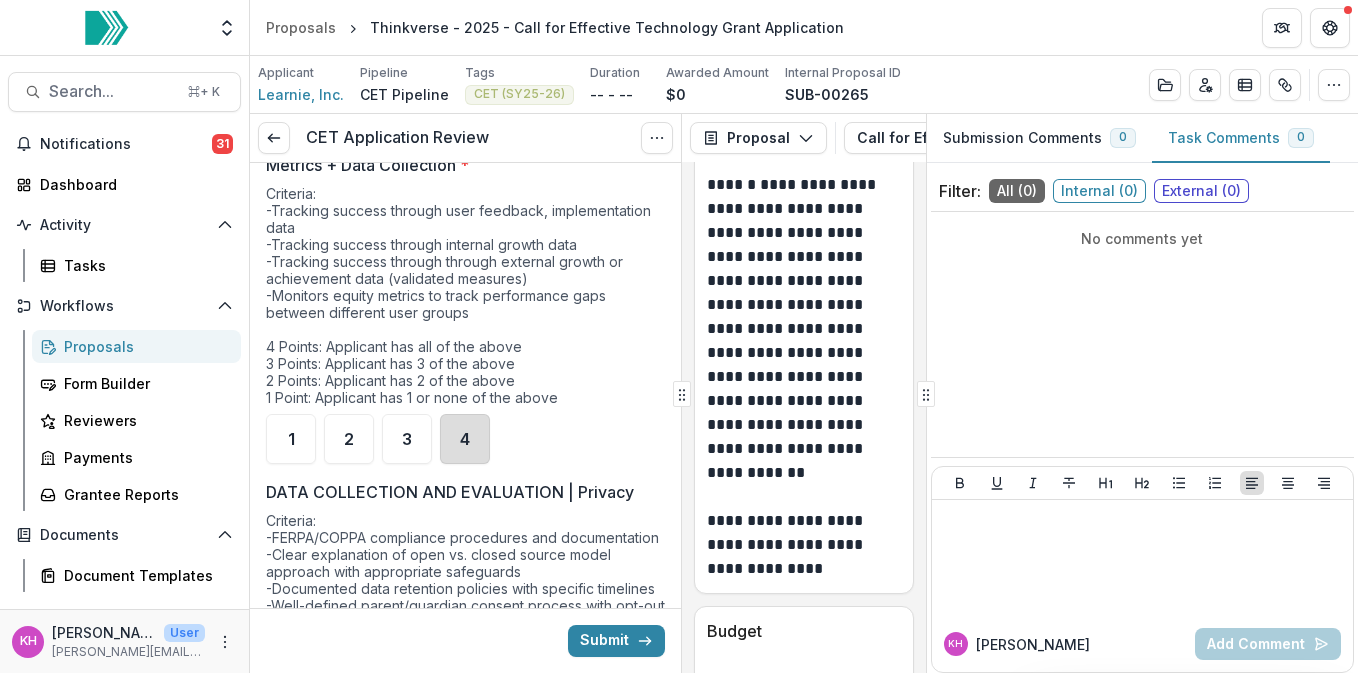 click on "4" at bounding box center (465, 439) 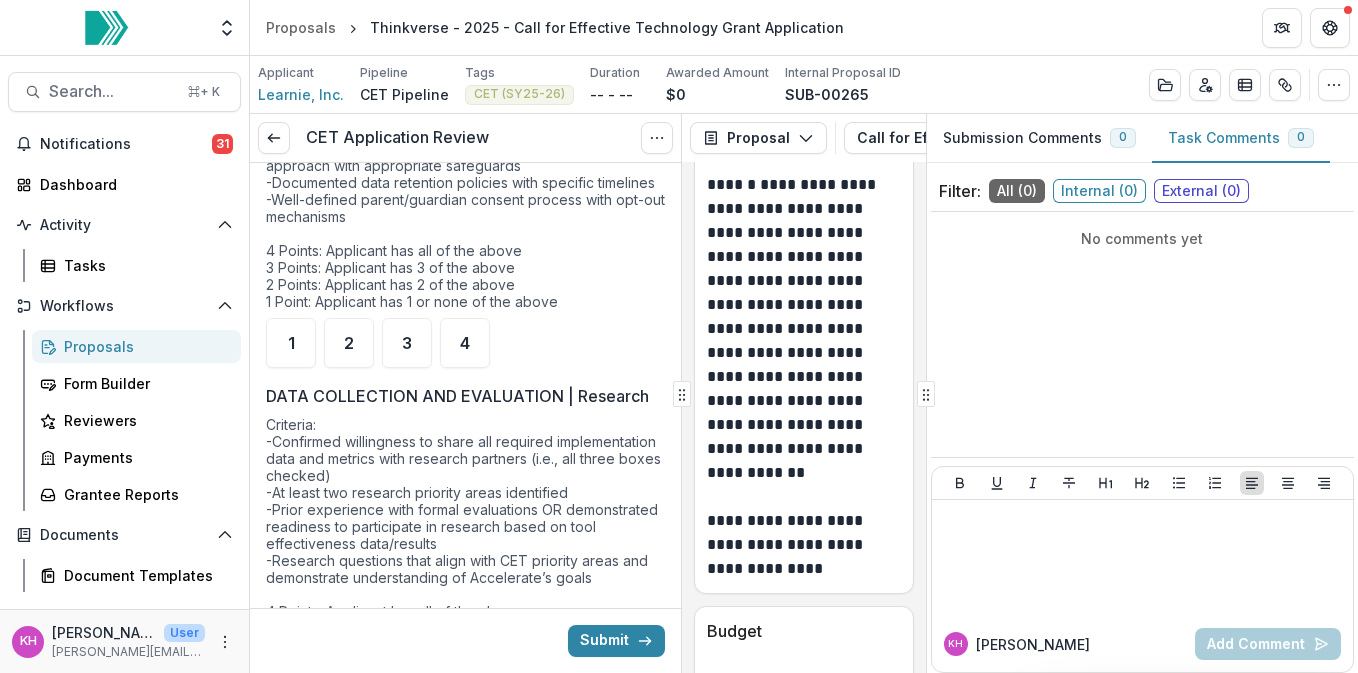 scroll, scrollTop: 4416, scrollLeft: 0, axis: vertical 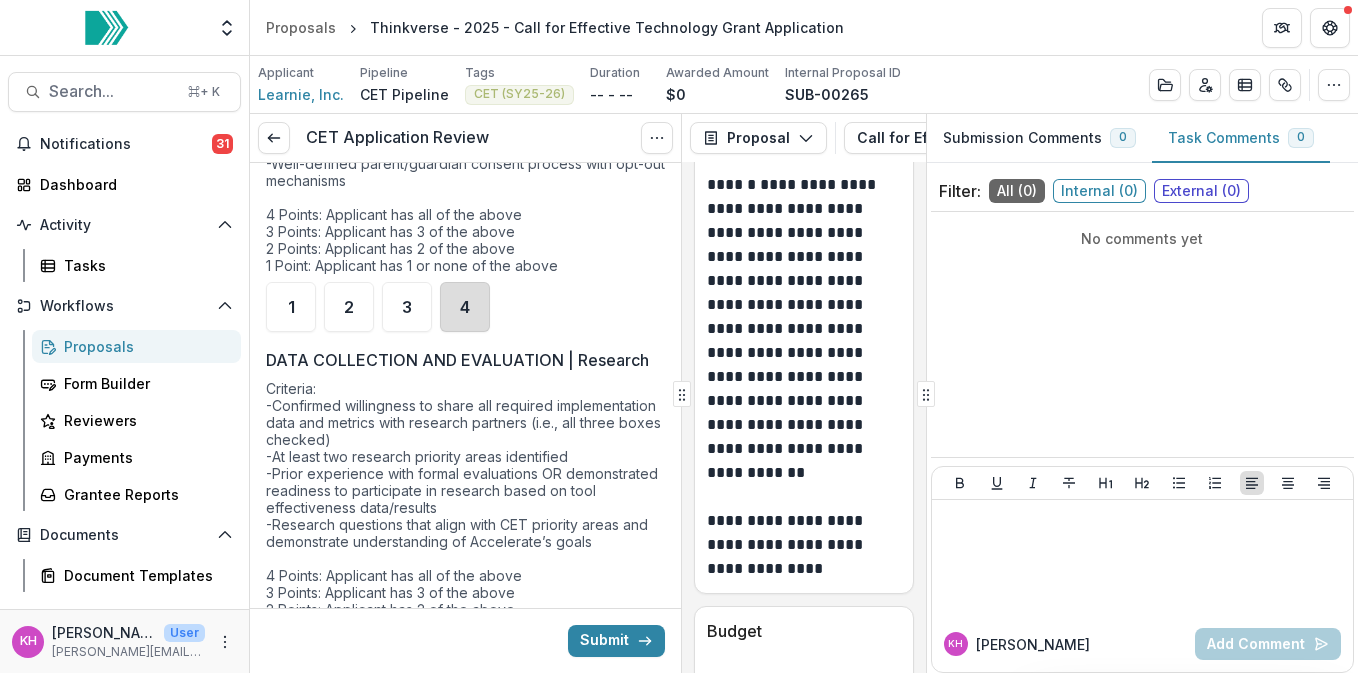 click on "4" at bounding box center (465, 307) 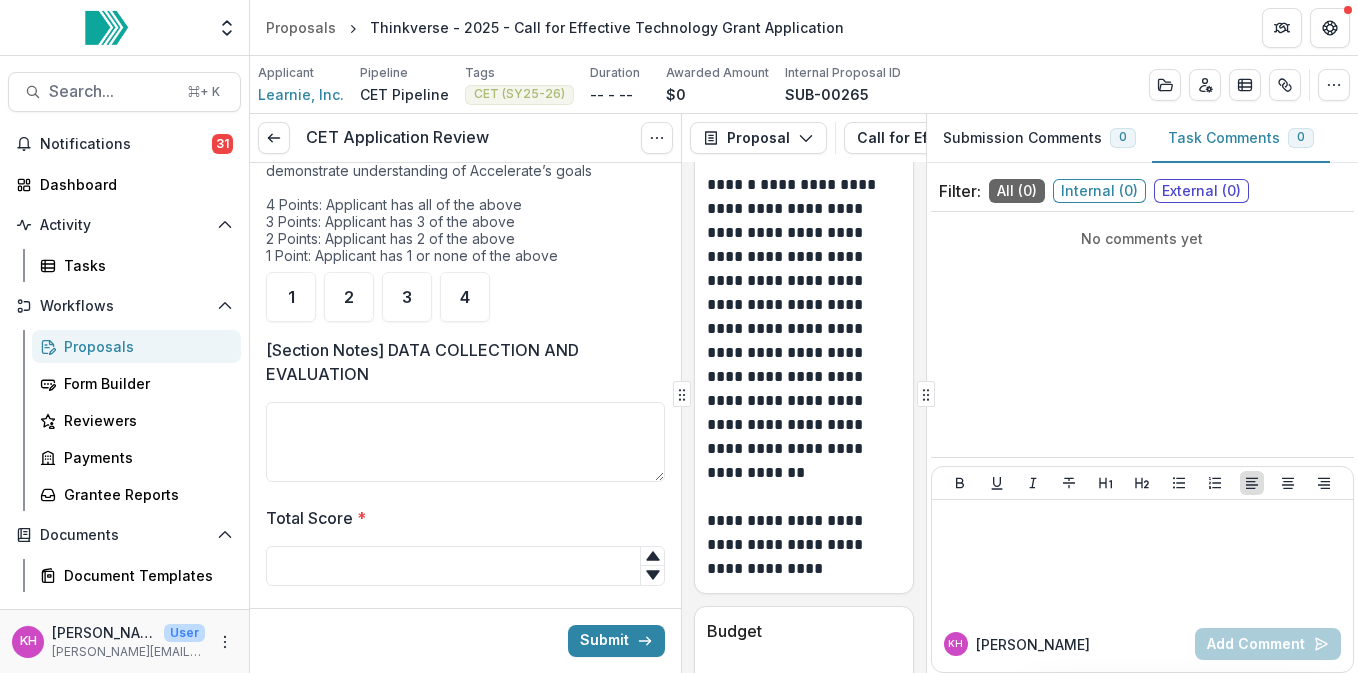 scroll, scrollTop: 4796, scrollLeft: 0, axis: vertical 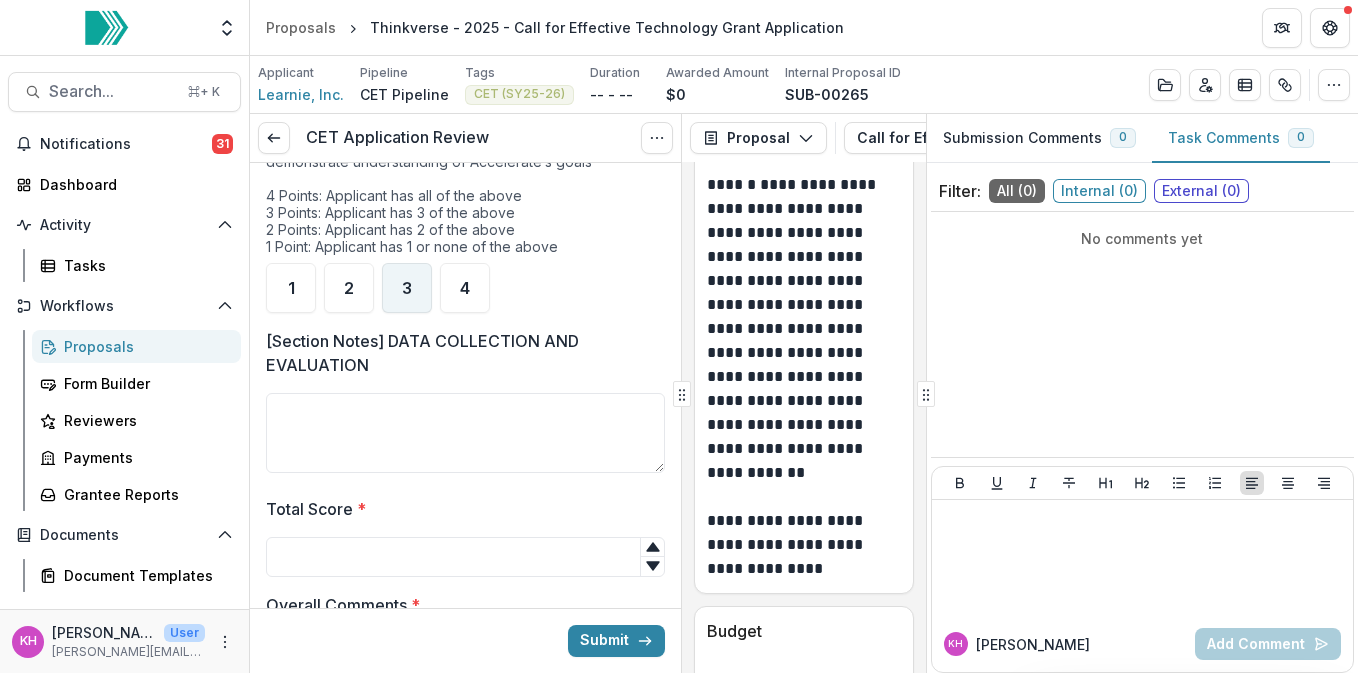 click on "3" at bounding box center (407, 288) 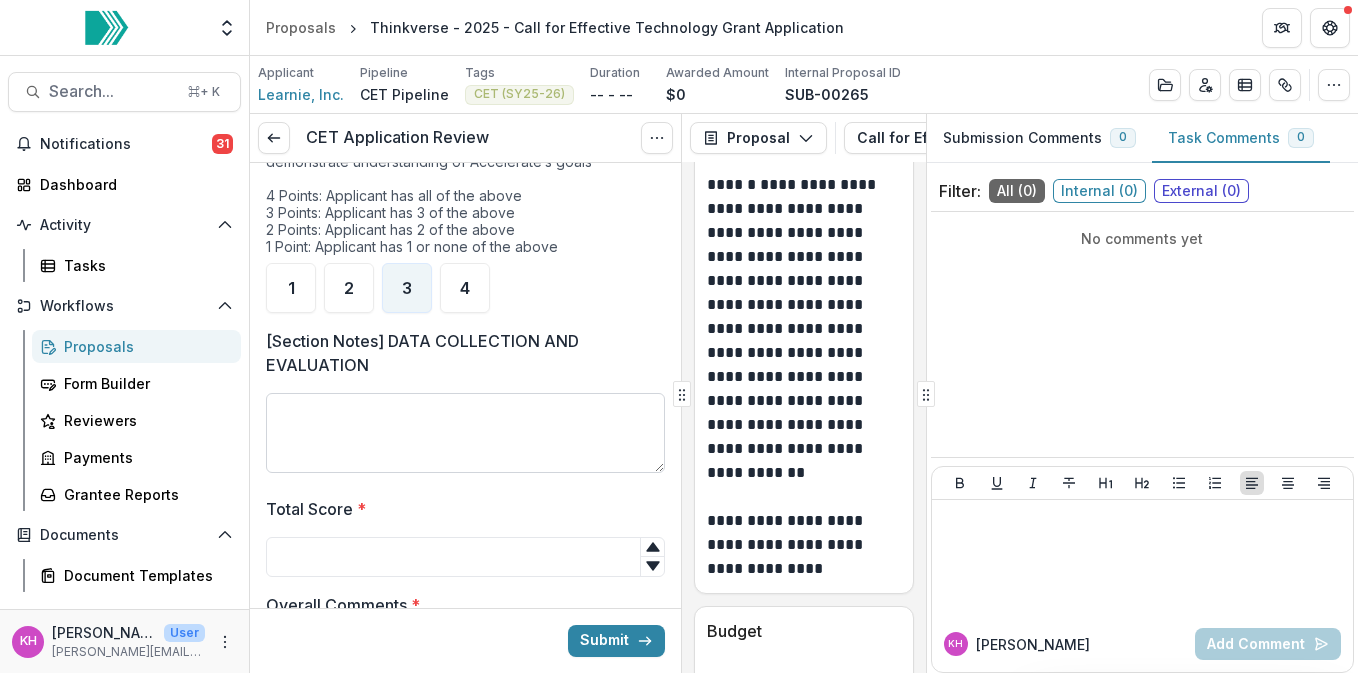 click on "[Section Notes] DATA COLLECTION AND EVALUATION" at bounding box center (465, 433) 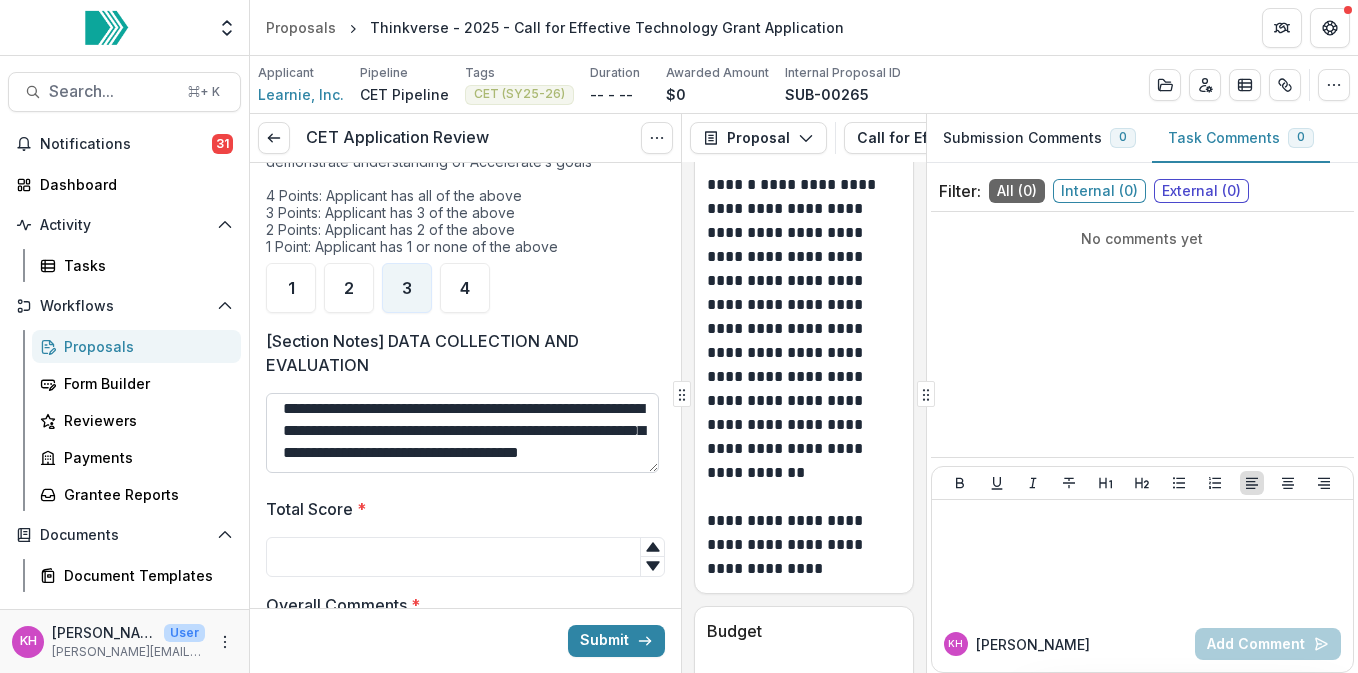 scroll, scrollTop: 26, scrollLeft: 0, axis: vertical 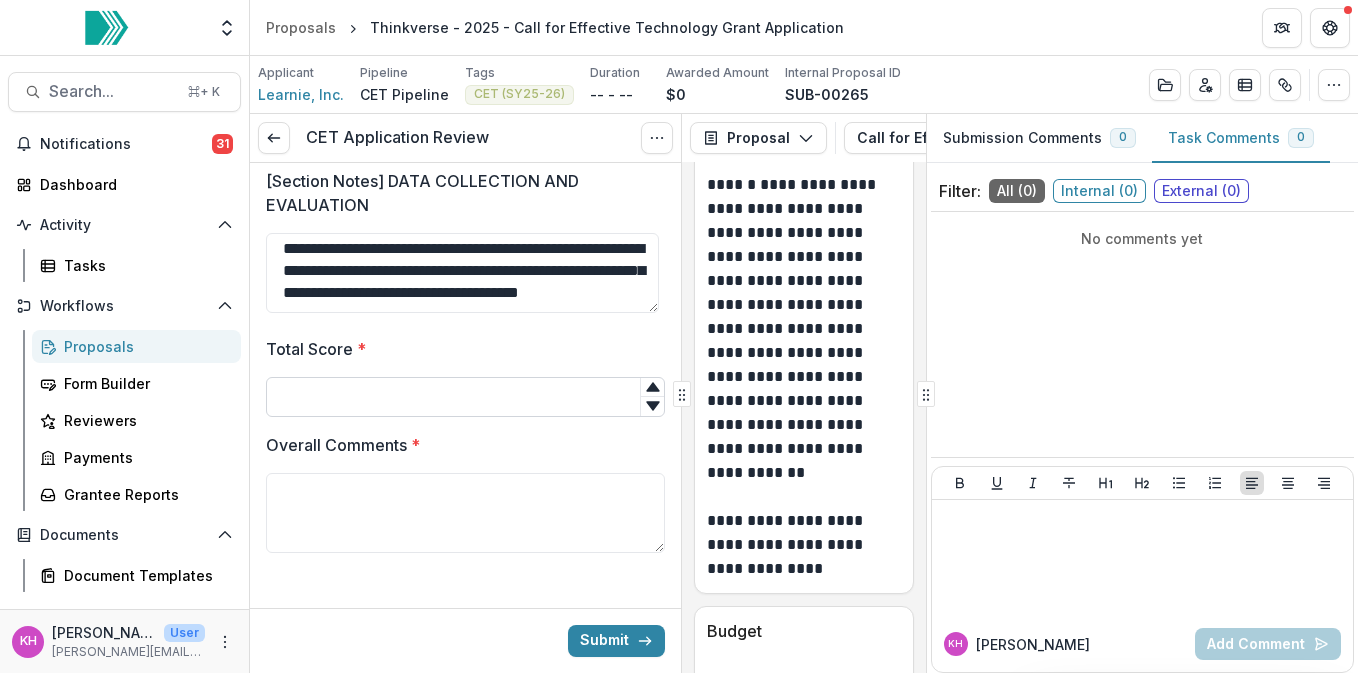 type on "**********" 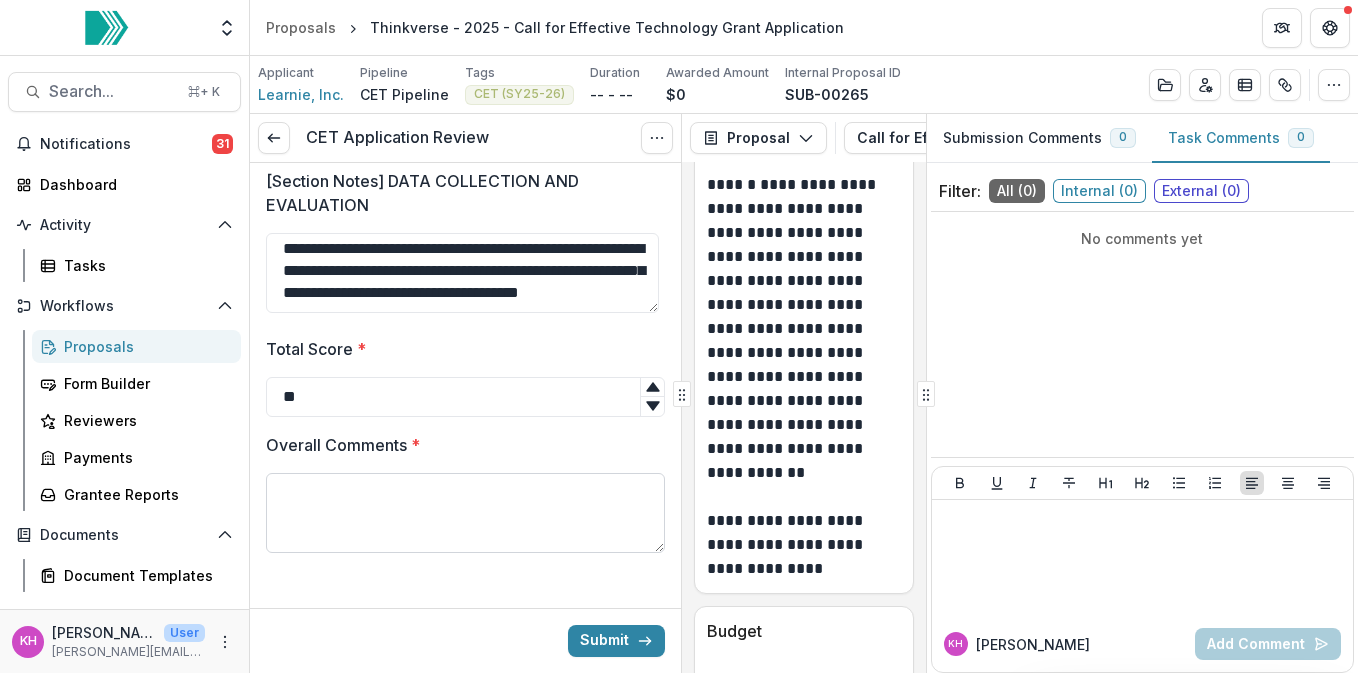 scroll, scrollTop: 5007, scrollLeft: 0, axis: vertical 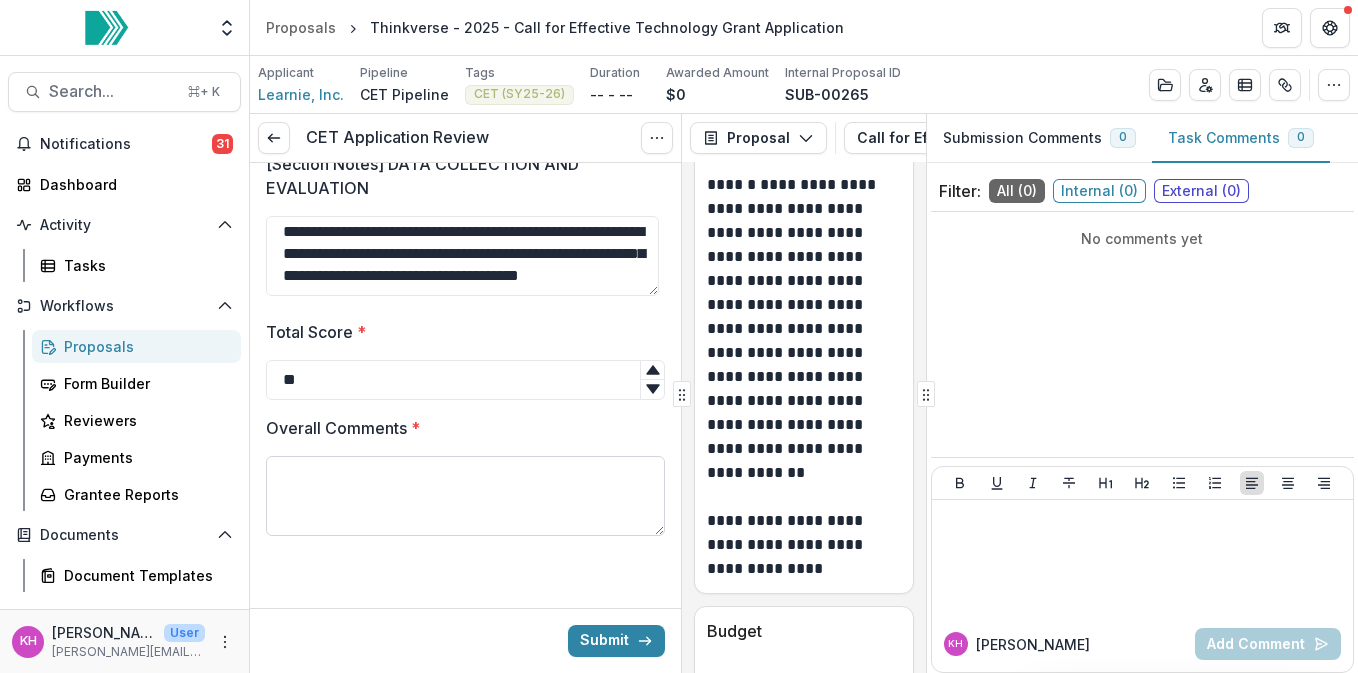 type on "**" 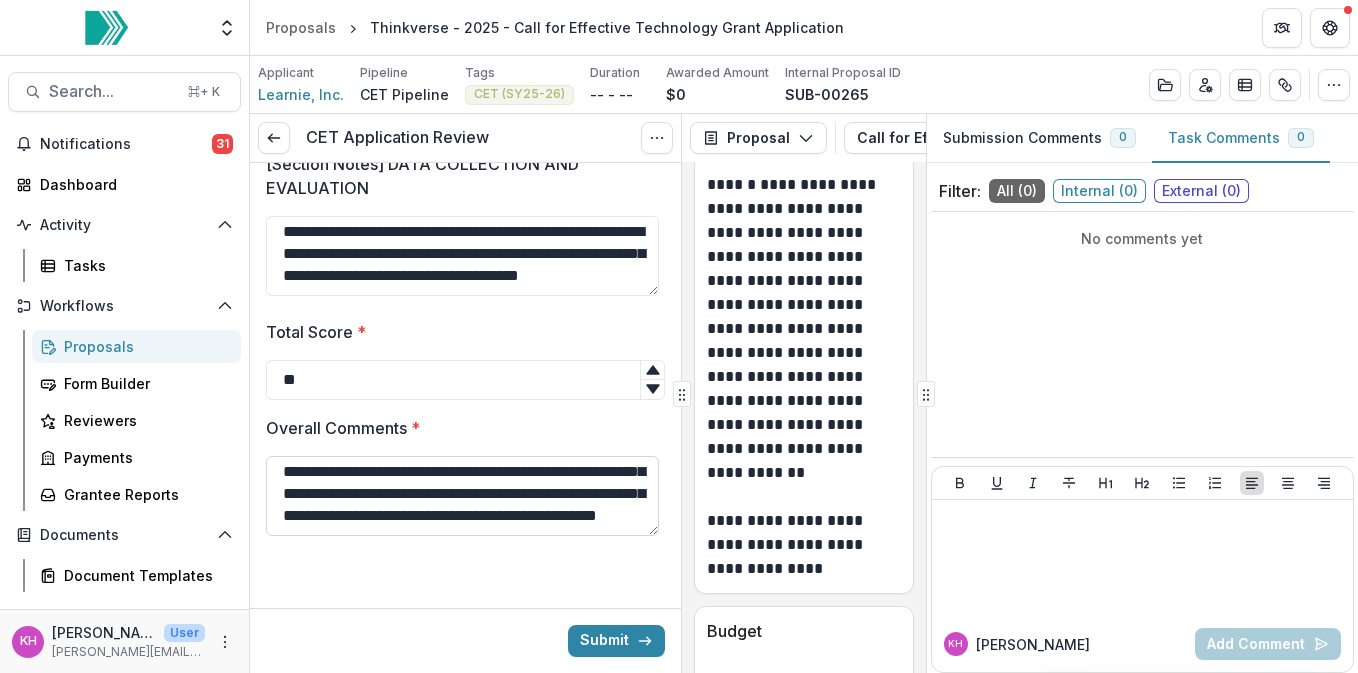 scroll, scrollTop: 148, scrollLeft: 0, axis: vertical 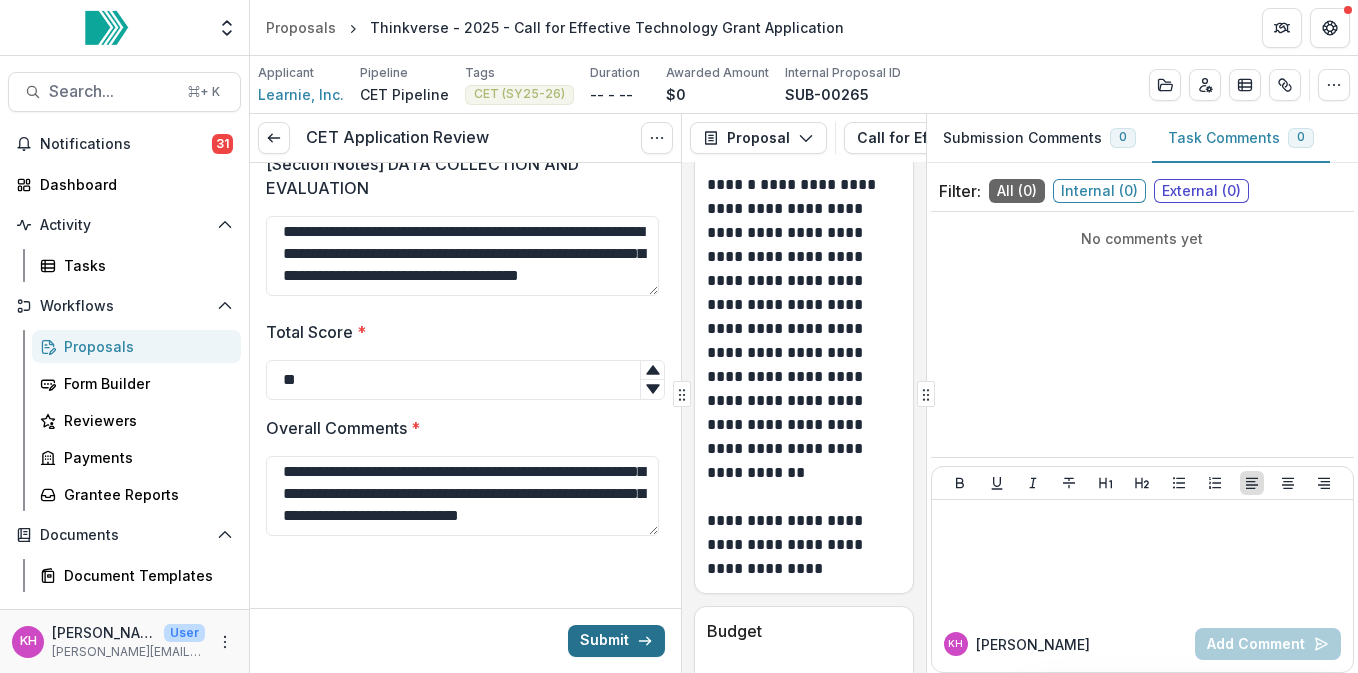 type on "**********" 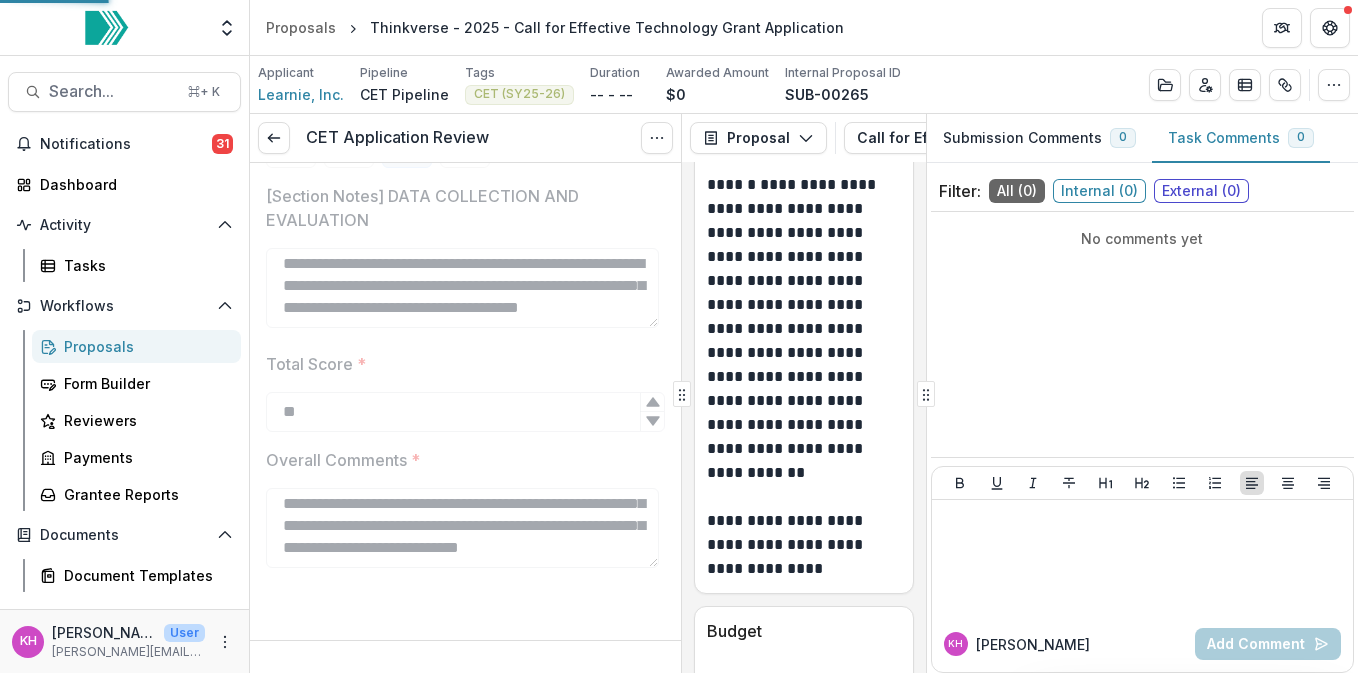 scroll, scrollTop: 4975, scrollLeft: 0, axis: vertical 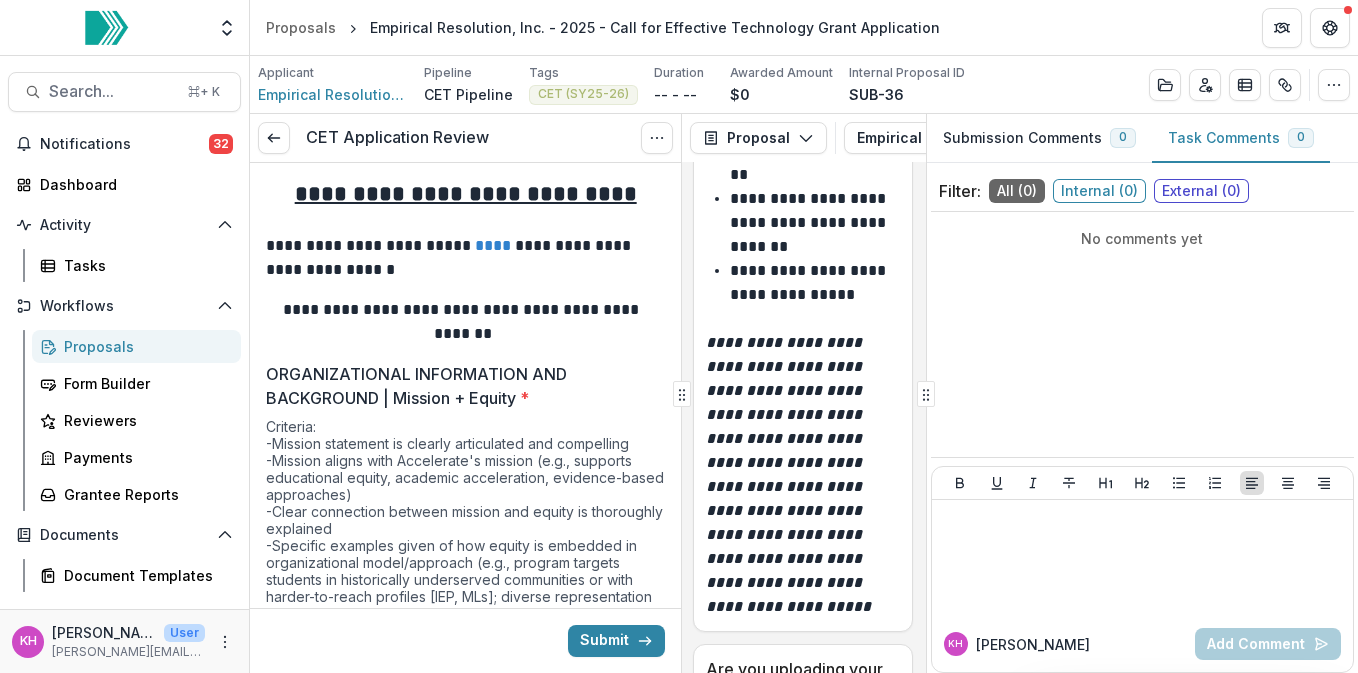 click on "[URL][DOMAIN_NAME]" at bounding box center (798, 851) 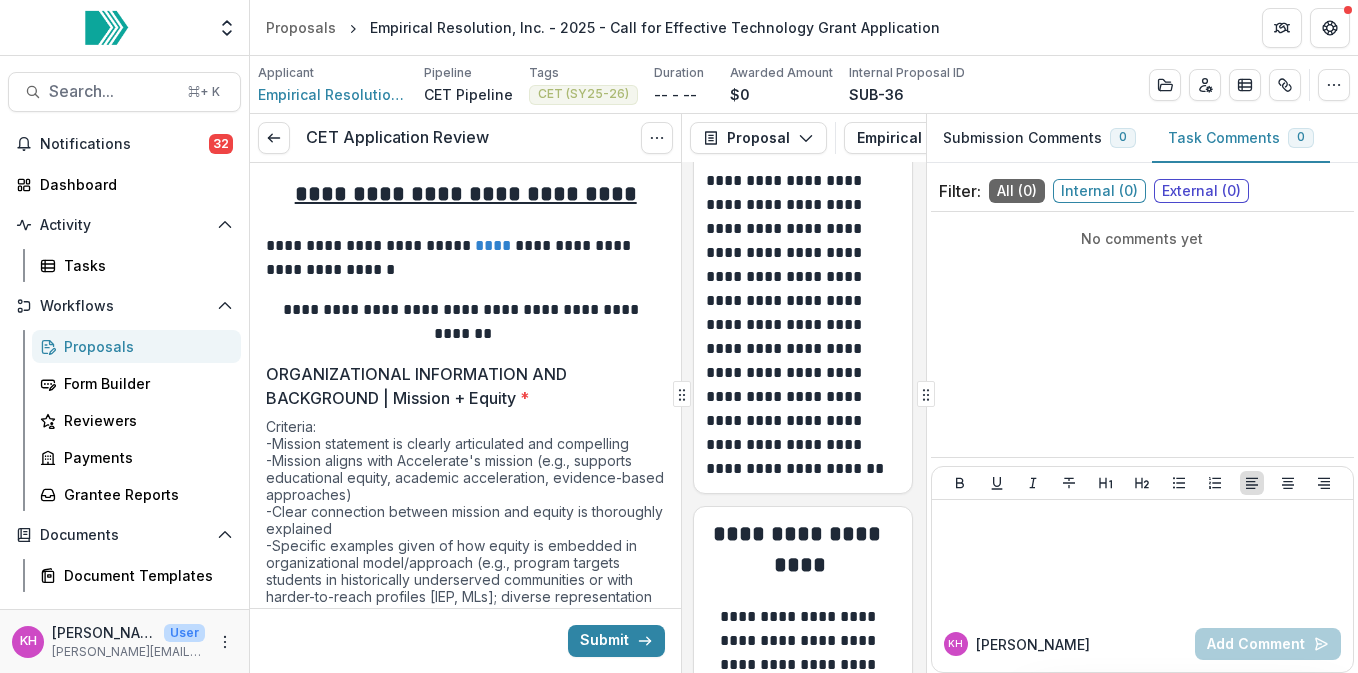 scroll, scrollTop: 37375, scrollLeft: 1, axis: both 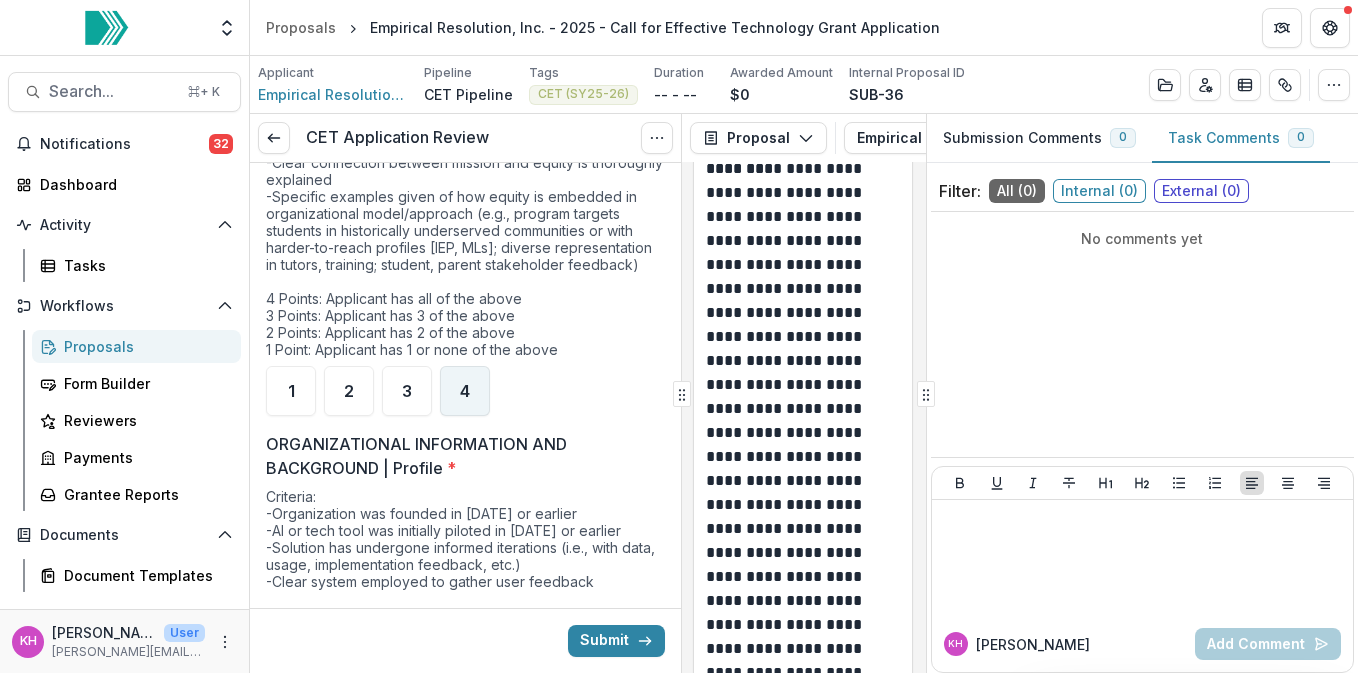 click on "4" at bounding box center (465, 391) 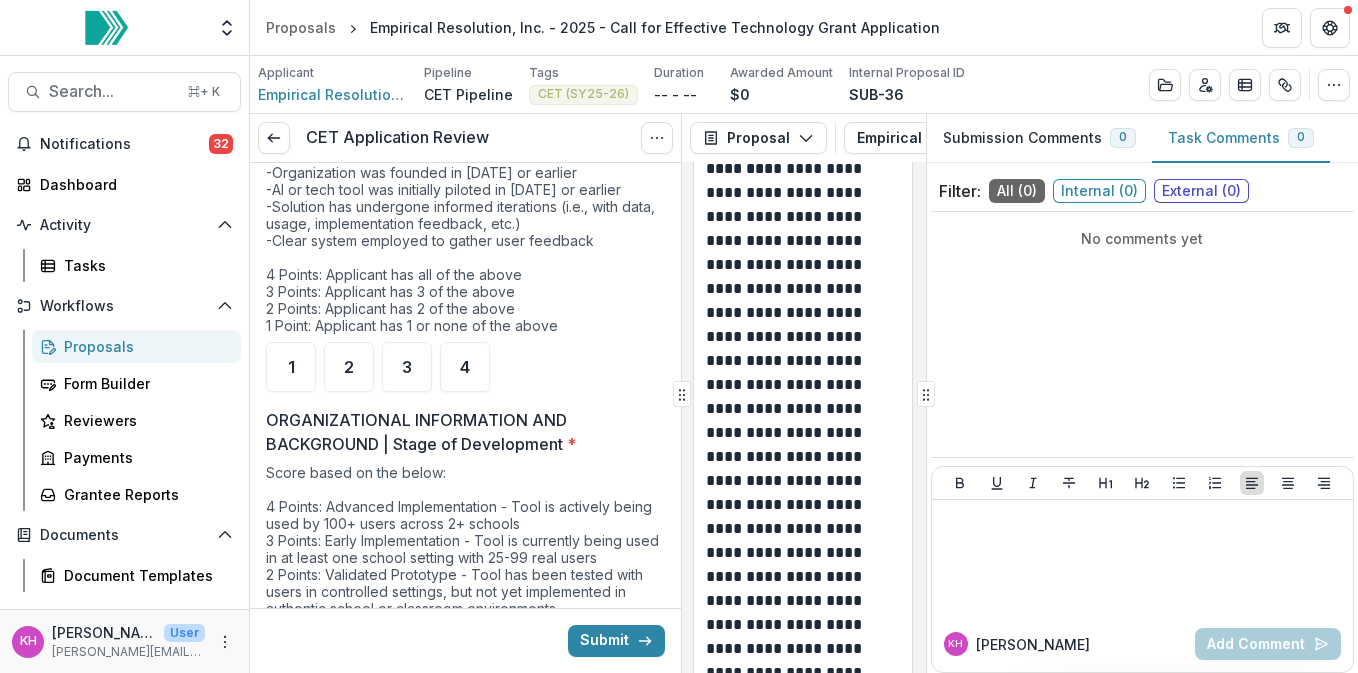 scroll, scrollTop: 697, scrollLeft: 0, axis: vertical 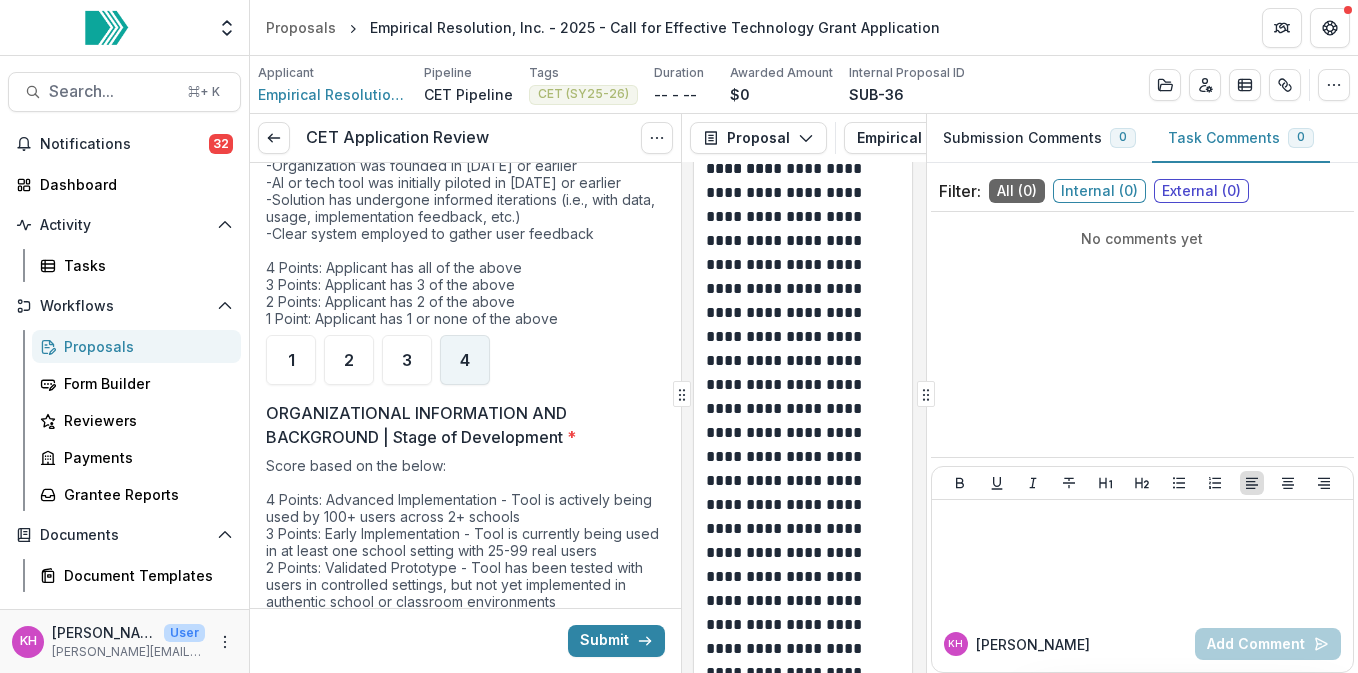 click on "4" at bounding box center [465, 360] 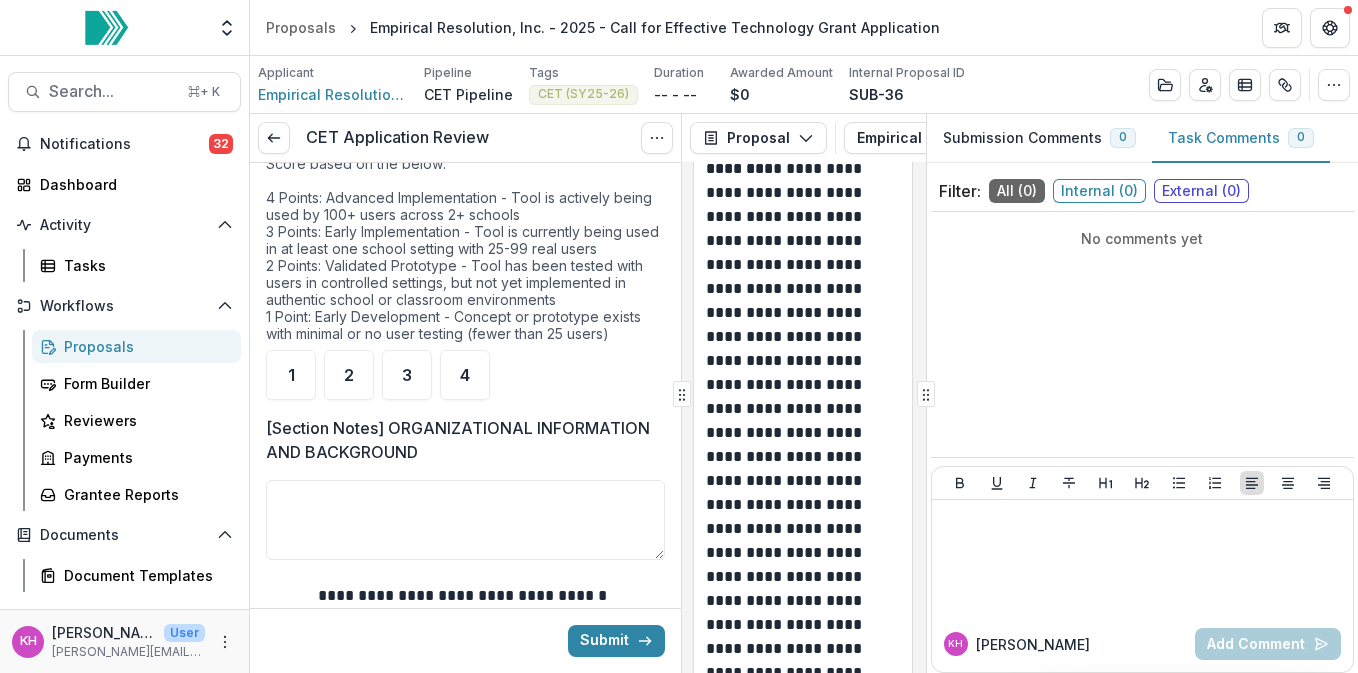 scroll, scrollTop: 1023, scrollLeft: 0, axis: vertical 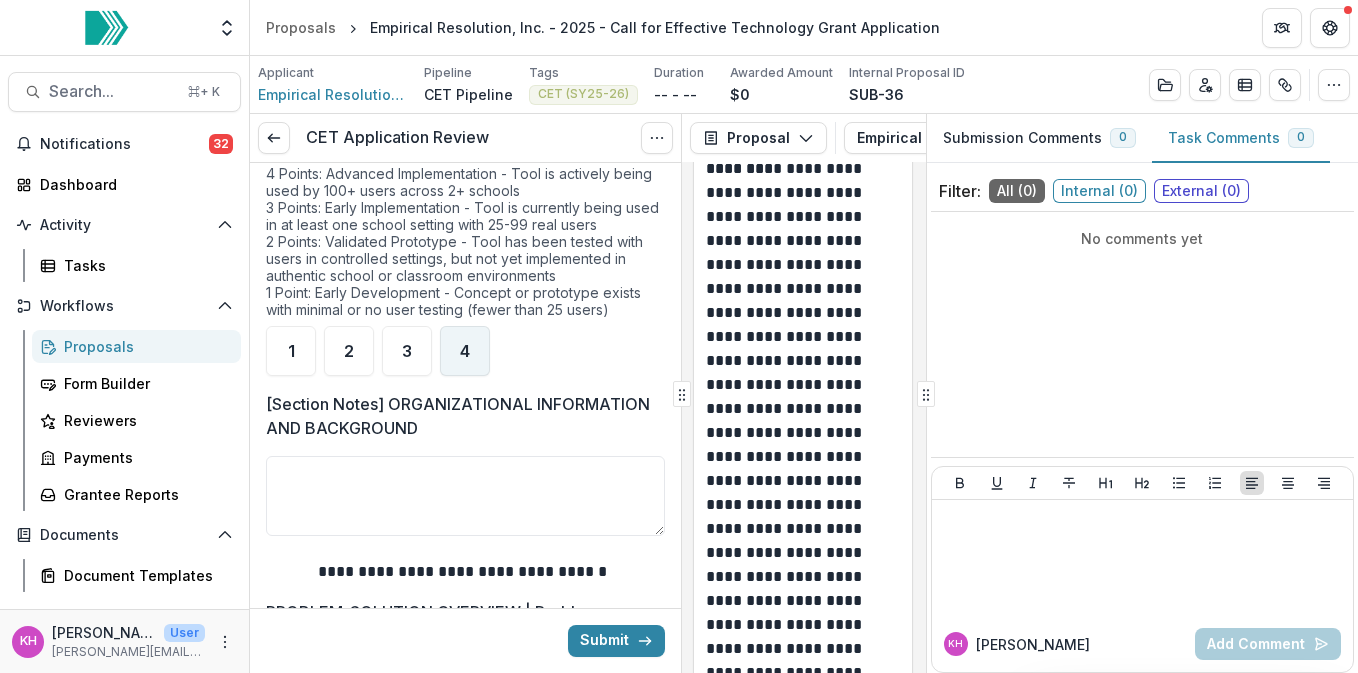 click on "4" at bounding box center (465, 351) 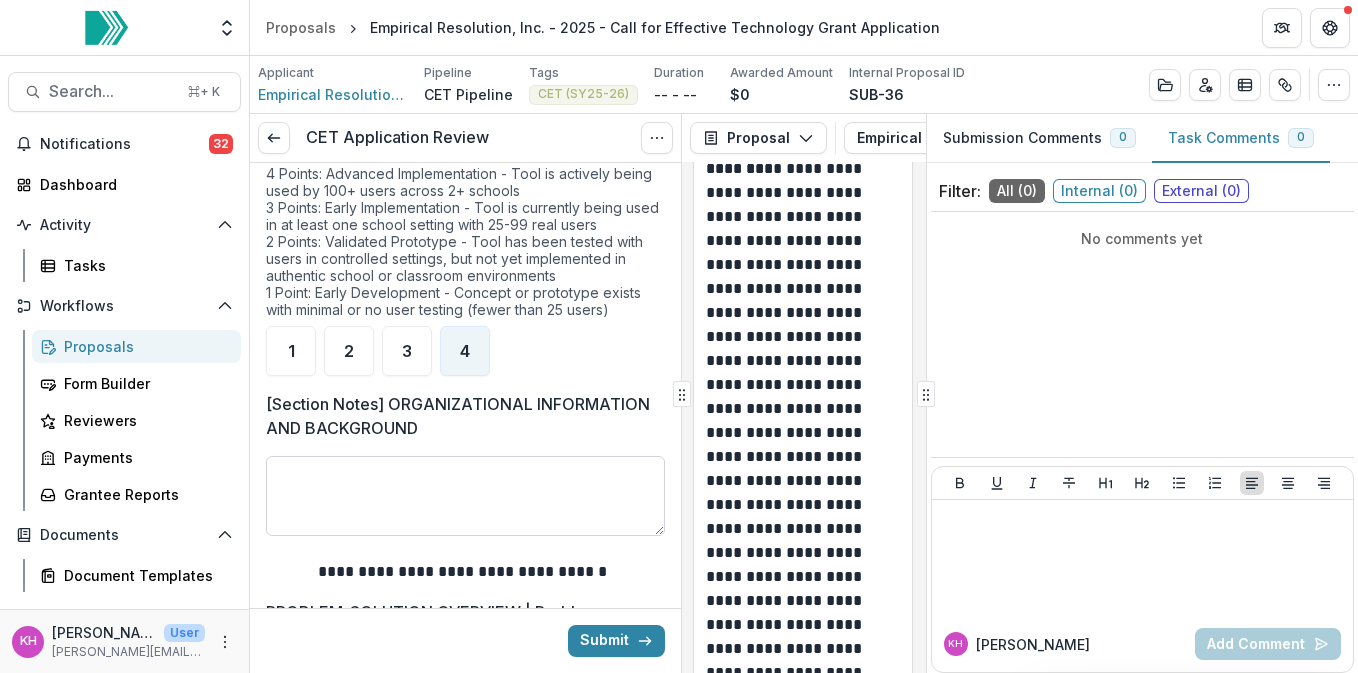 click on "[Section Notes] ORGANIZATIONAL INFORMATION AND BACKGROUND" at bounding box center [465, 496] 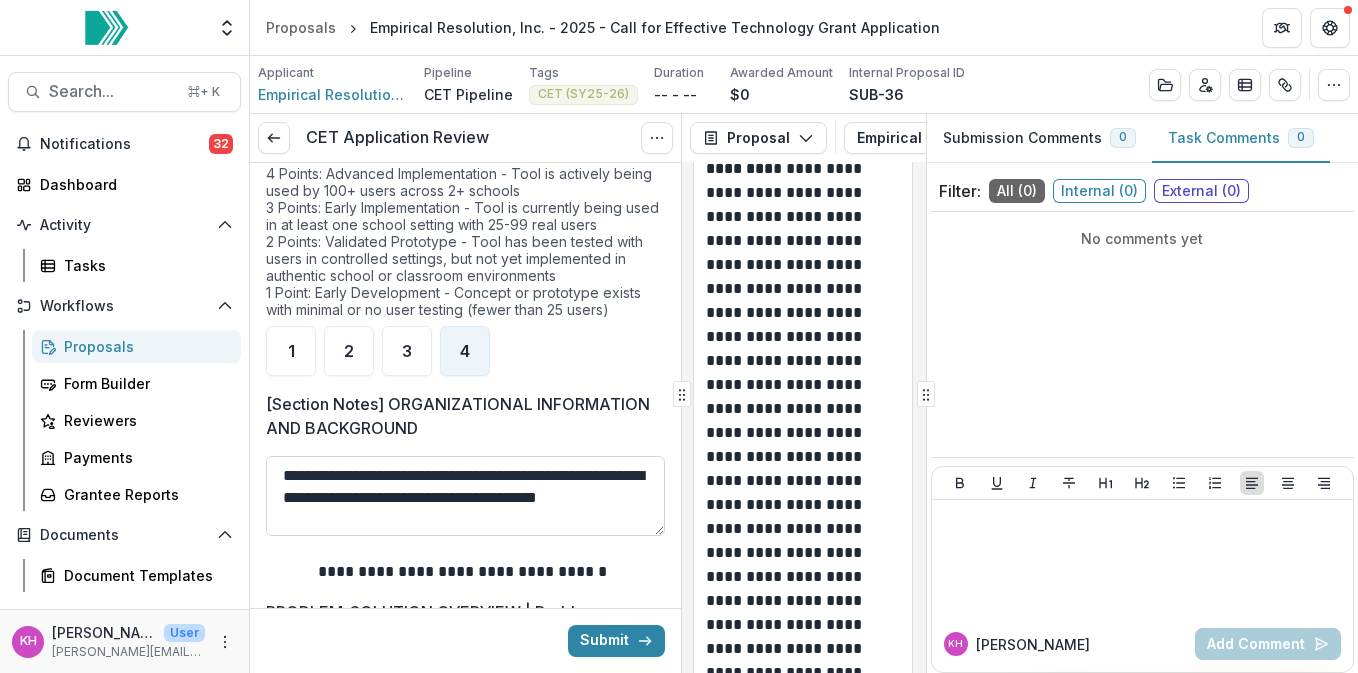 scroll, scrollTop: 4, scrollLeft: 0, axis: vertical 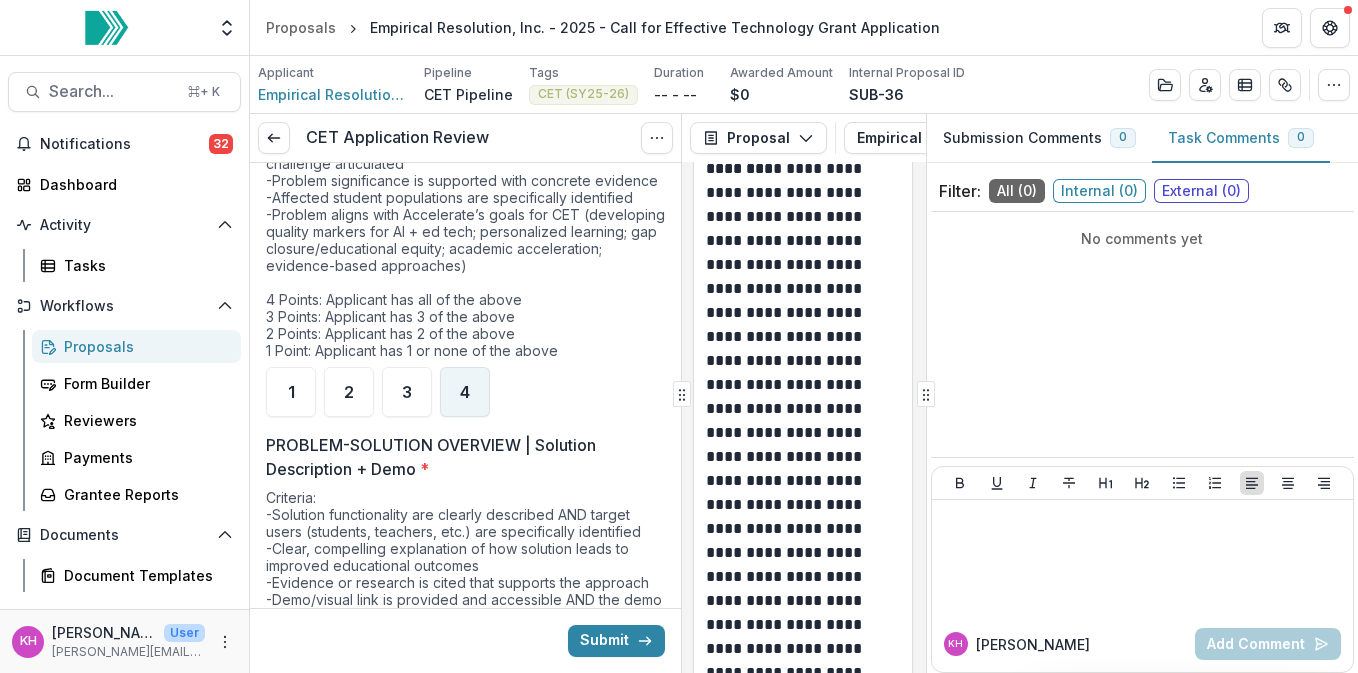 click on "4" at bounding box center [465, 392] 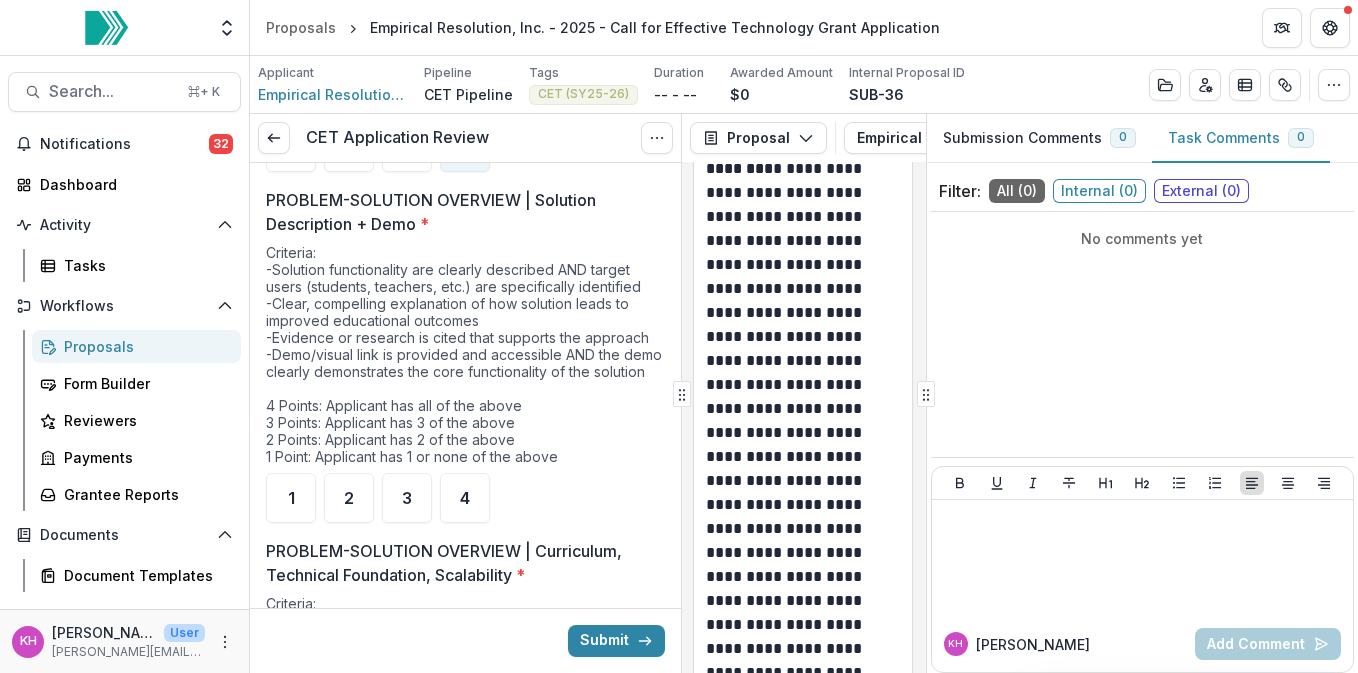 scroll, scrollTop: 1811, scrollLeft: 0, axis: vertical 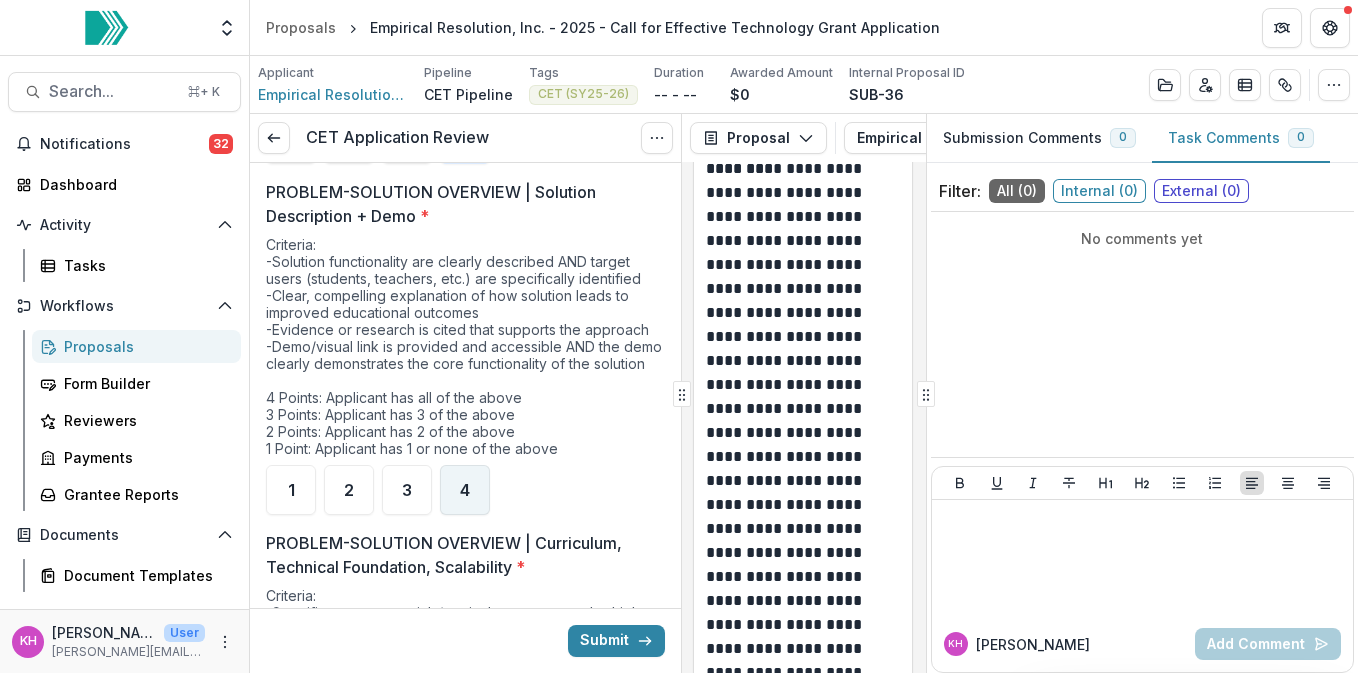 type on "**********" 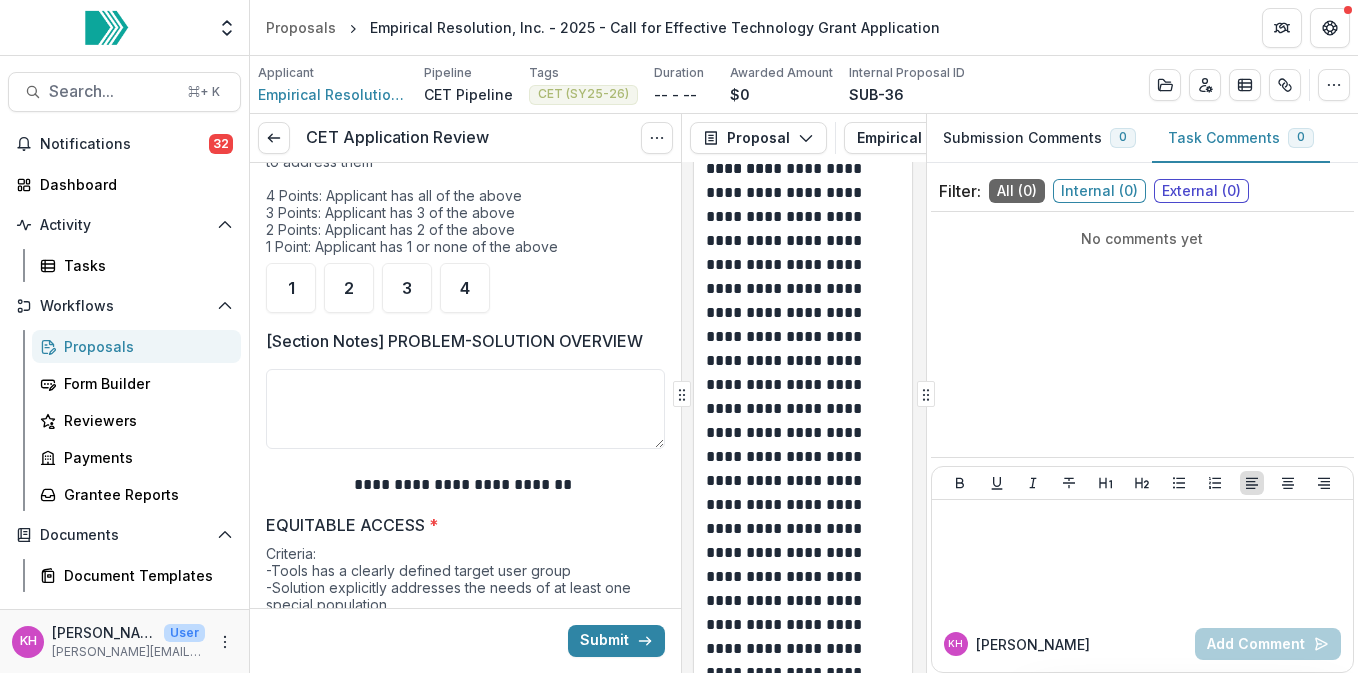 scroll, scrollTop: 2454, scrollLeft: 0, axis: vertical 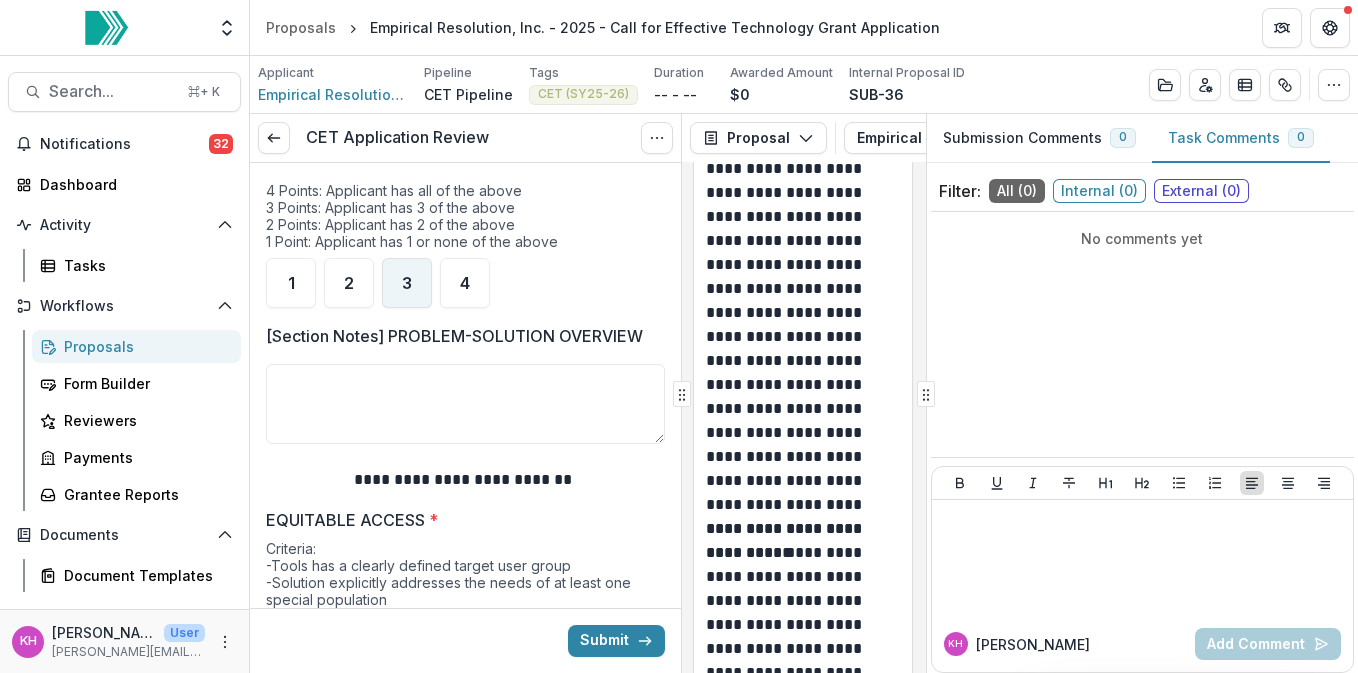 click on "3" at bounding box center (407, 283) 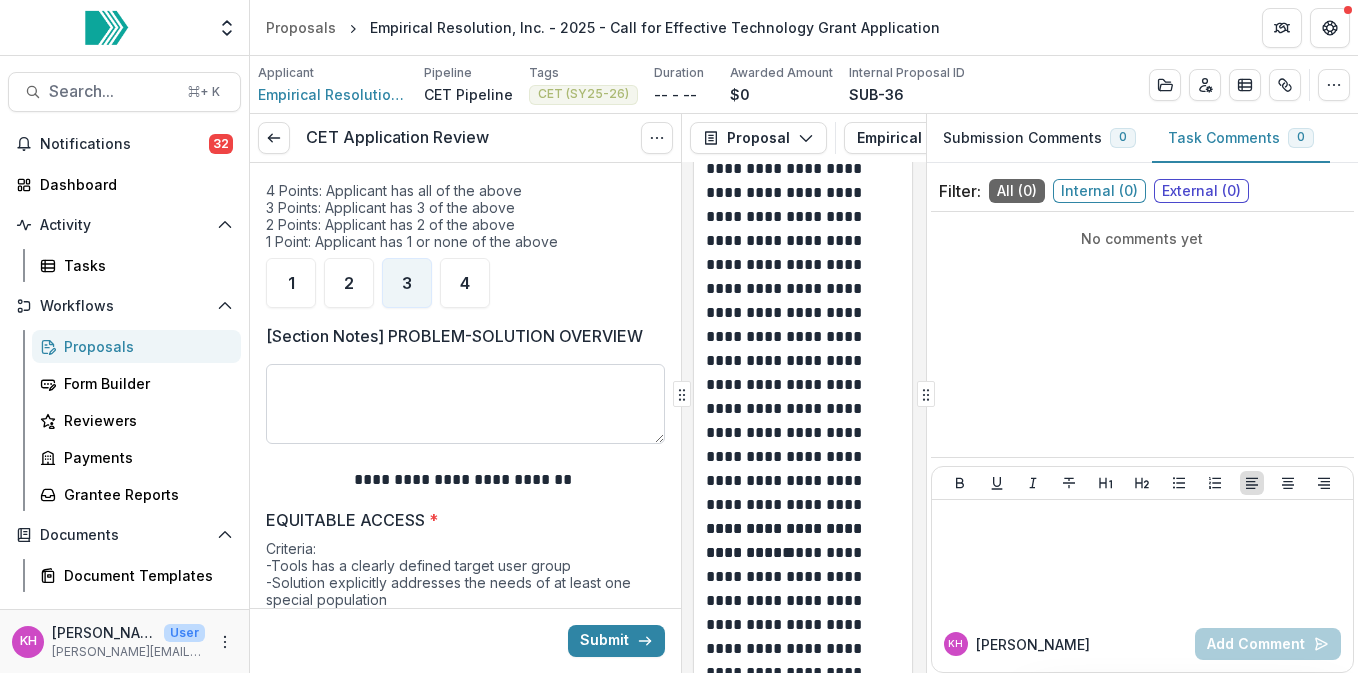 click on "[Section Notes] PROBLEM-SOLUTION OVERVIEW" at bounding box center [465, 404] 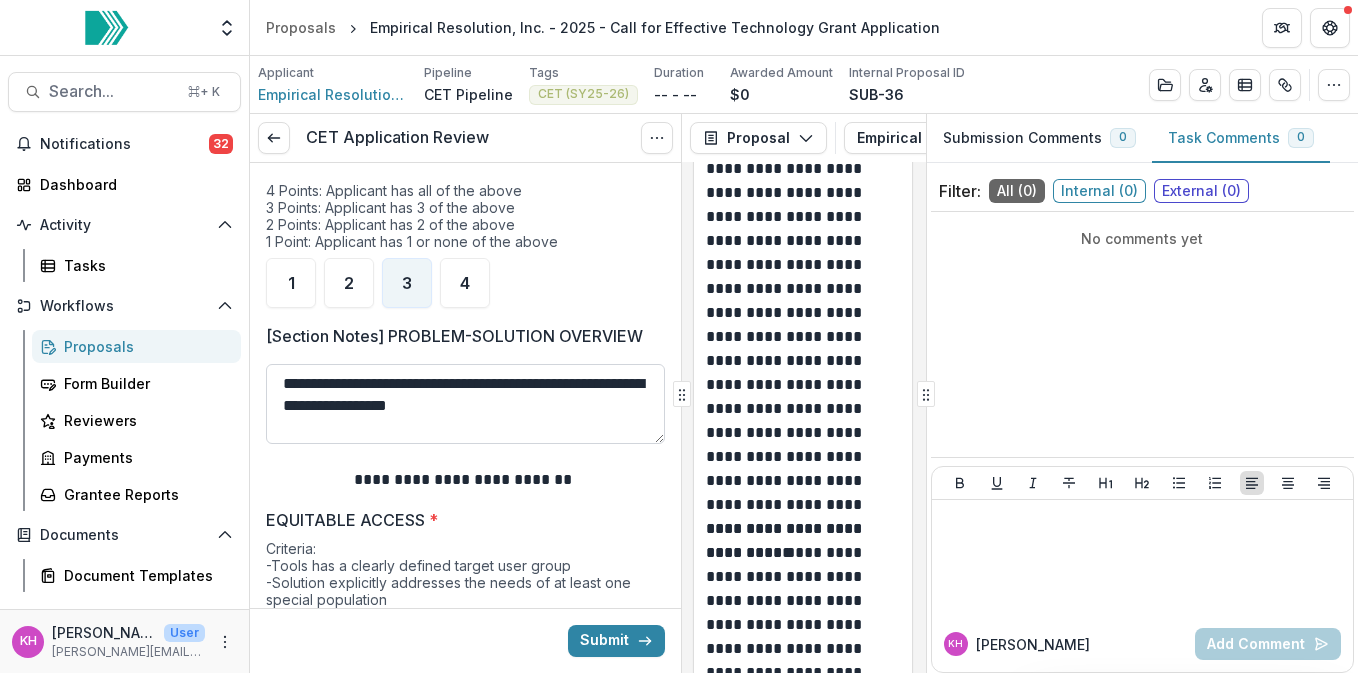 click on "**********" at bounding box center (465, 404) 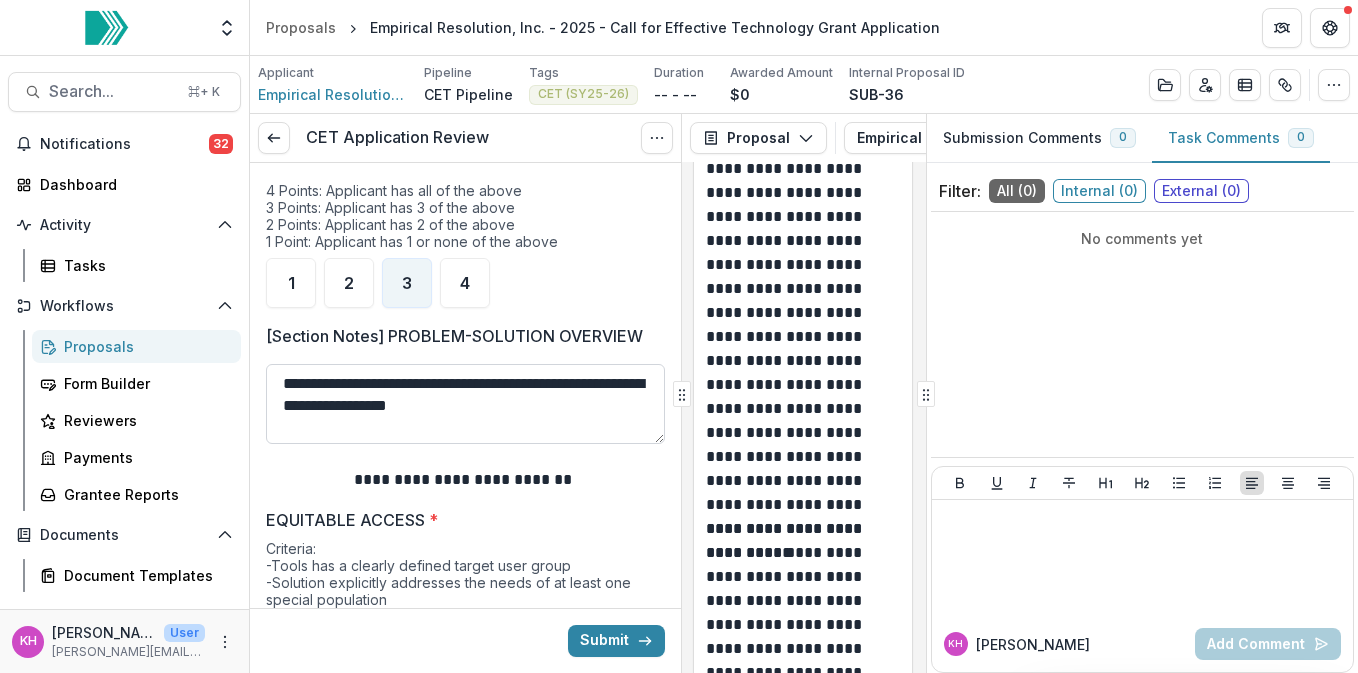 click on "**********" at bounding box center (465, 404) 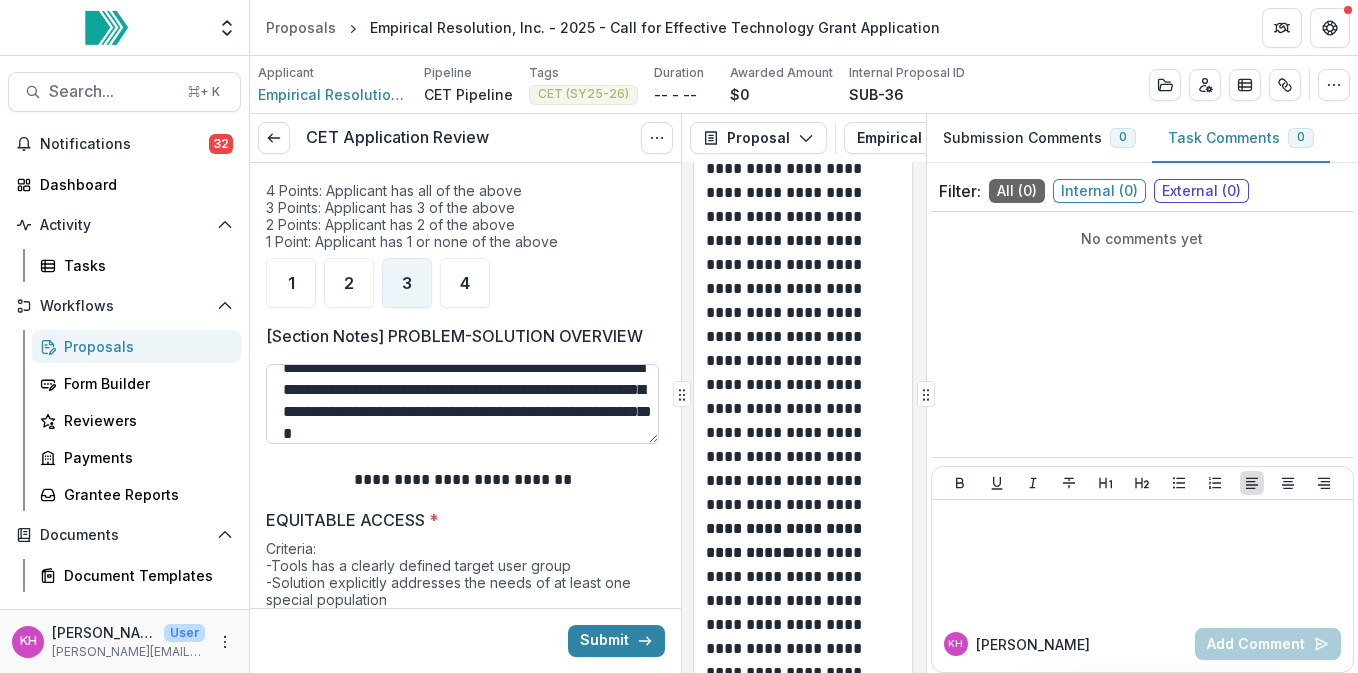 scroll, scrollTop: 38, scrollLeft: 0, axis: vertical 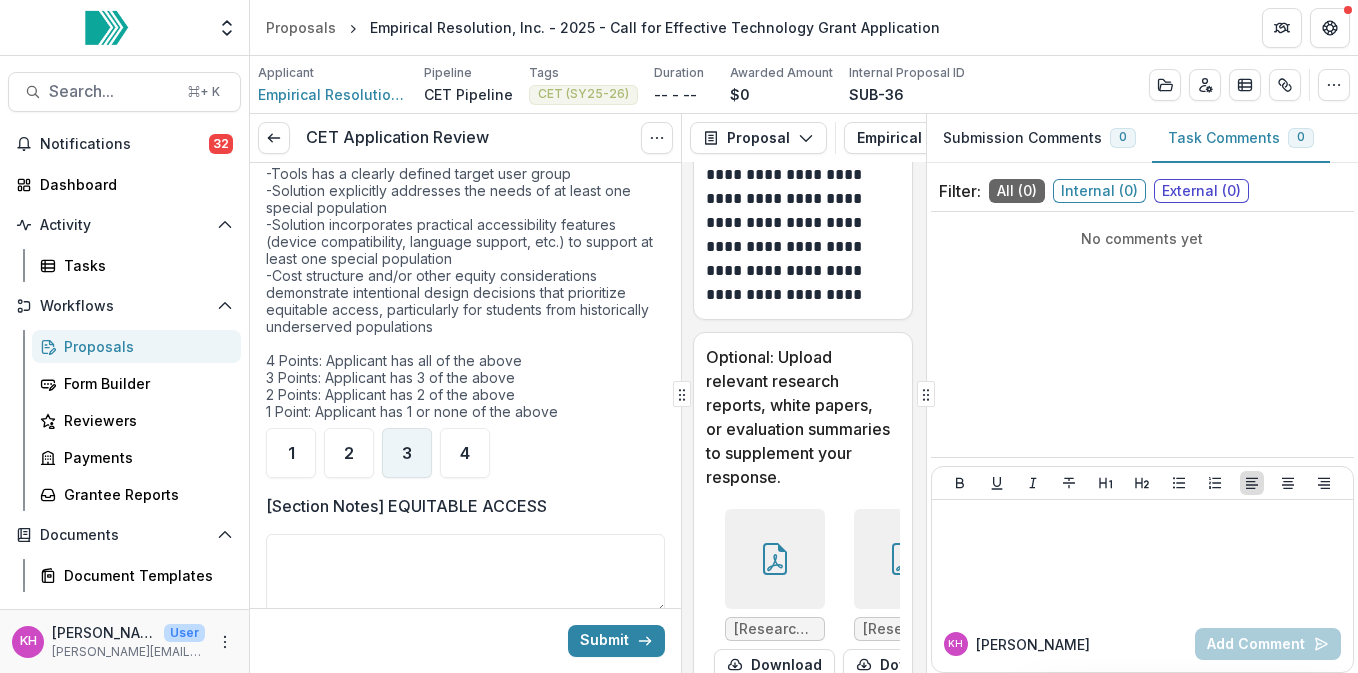 type on "**********" 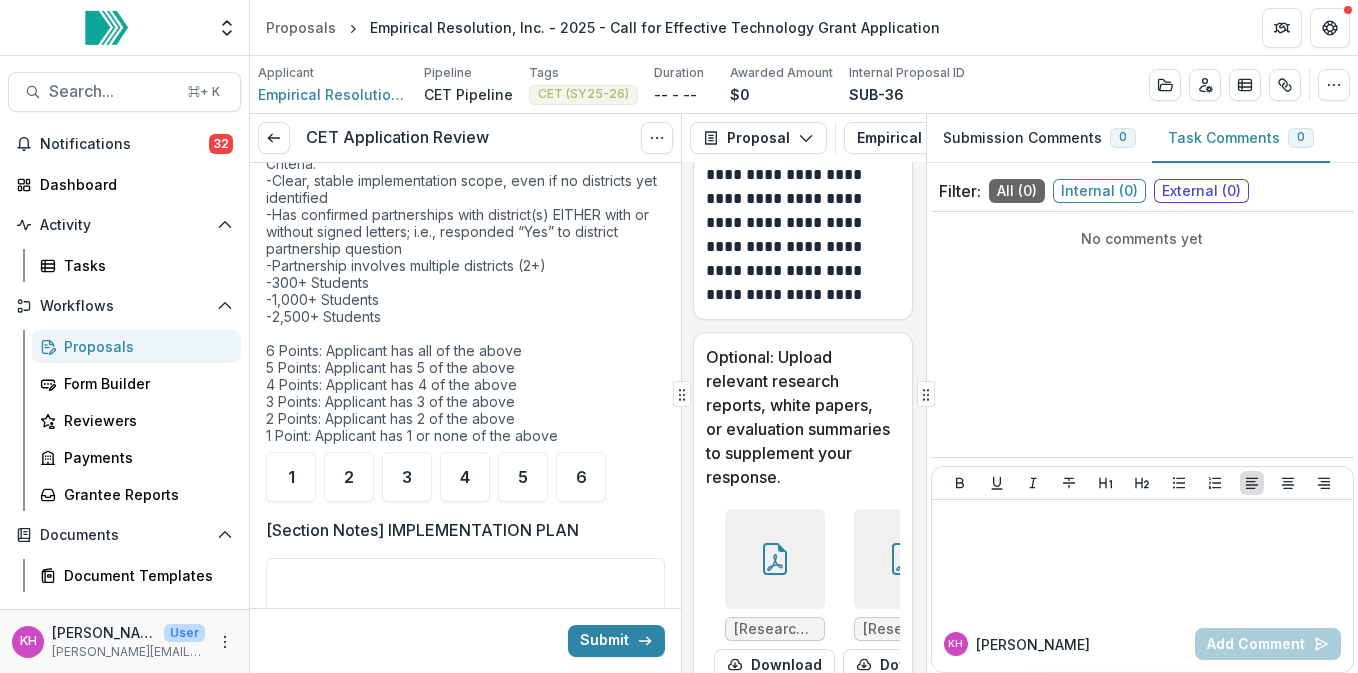 scroll, scrollTop: 3409, scrollLeft: 0, axis: vertical 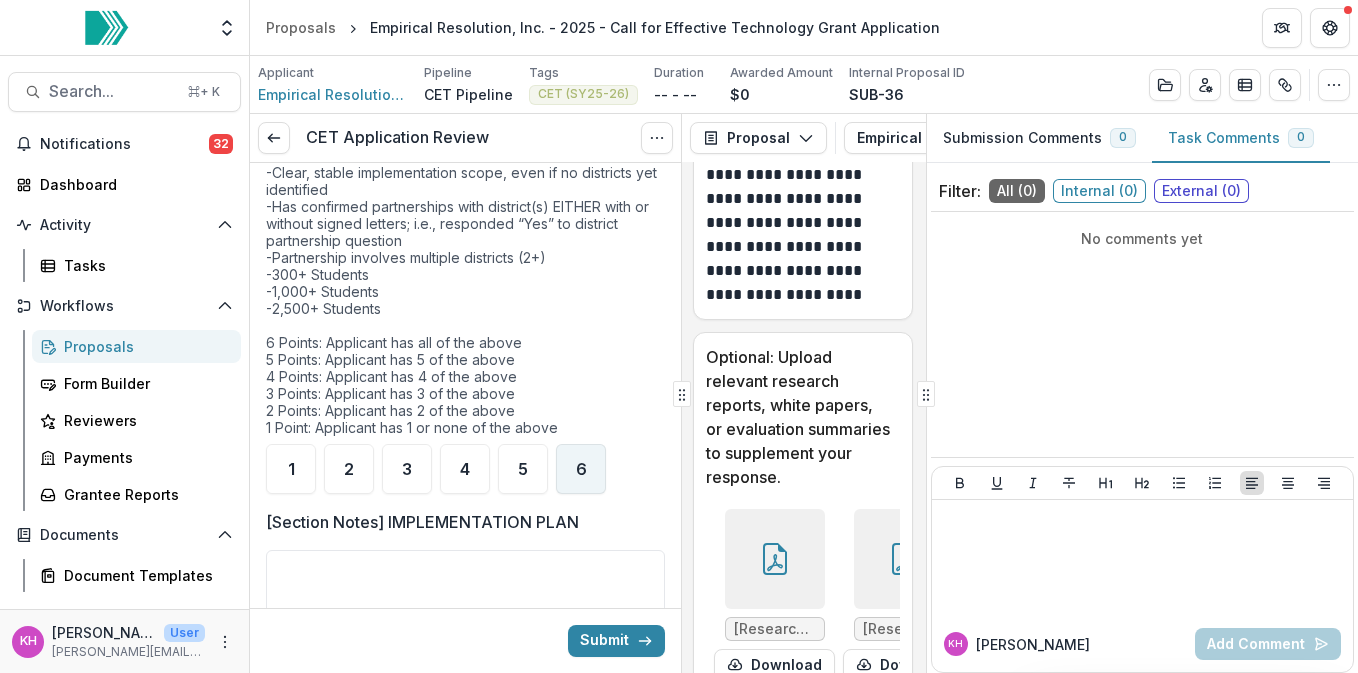 click on "6" at bounding box center [581, 469] 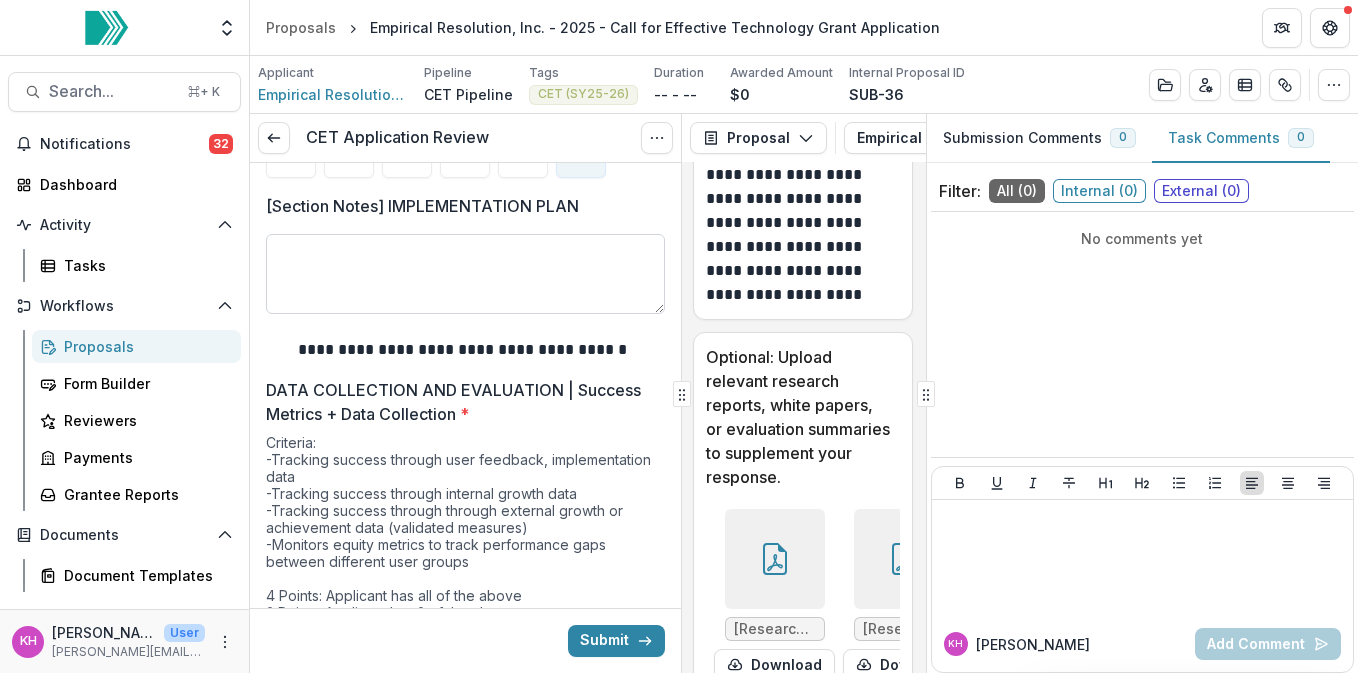 scroll, scrollTop: 3728, scrollLeft: 0, axis: vertical 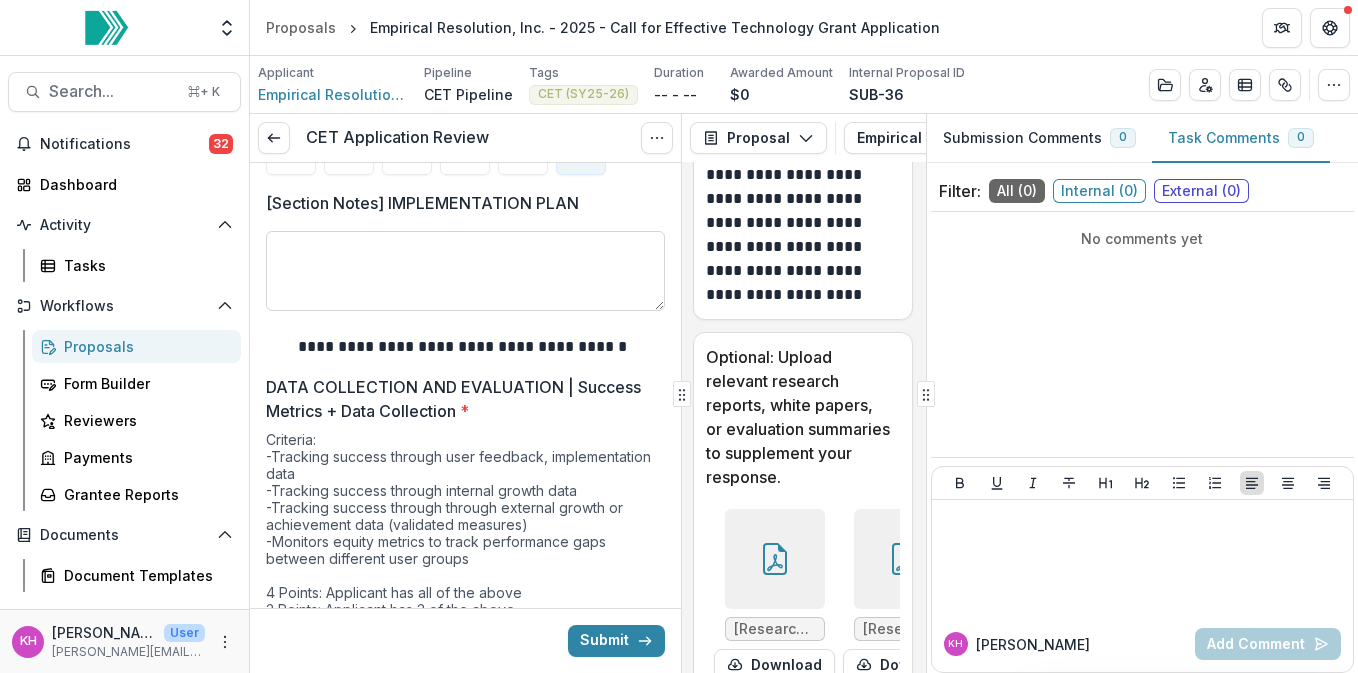 click on "[Section Notes] IMPLEMENTATION PLAN" at bounding box center (465, 271) 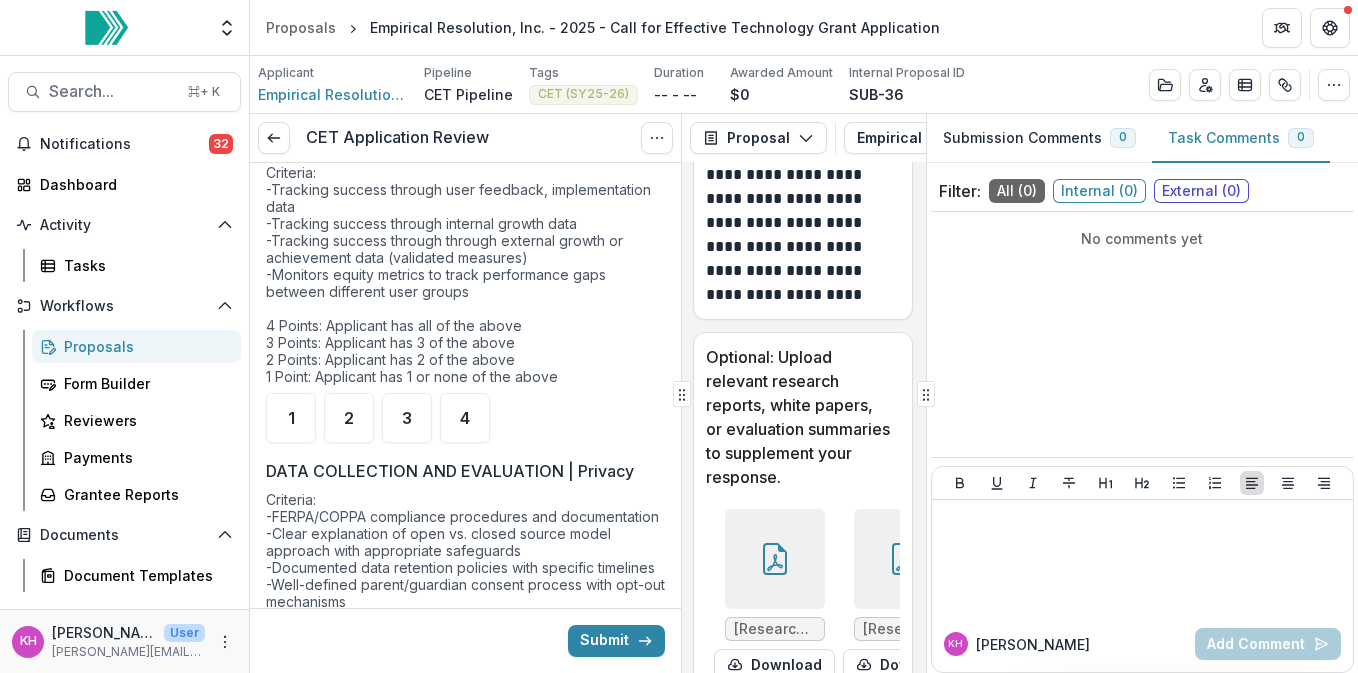 scroll, scrollTop: 3998, scrollLeft: 0, axis: vertical 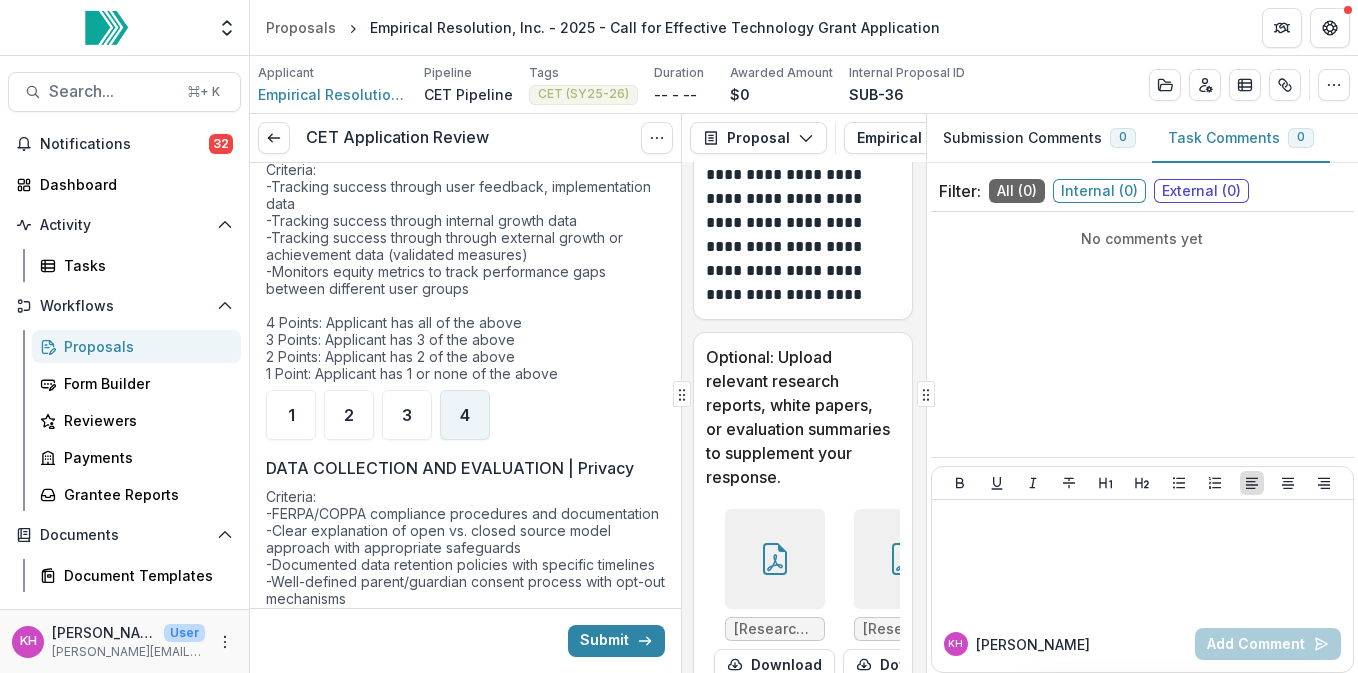 click on "4" at bounding box center (465, 415) 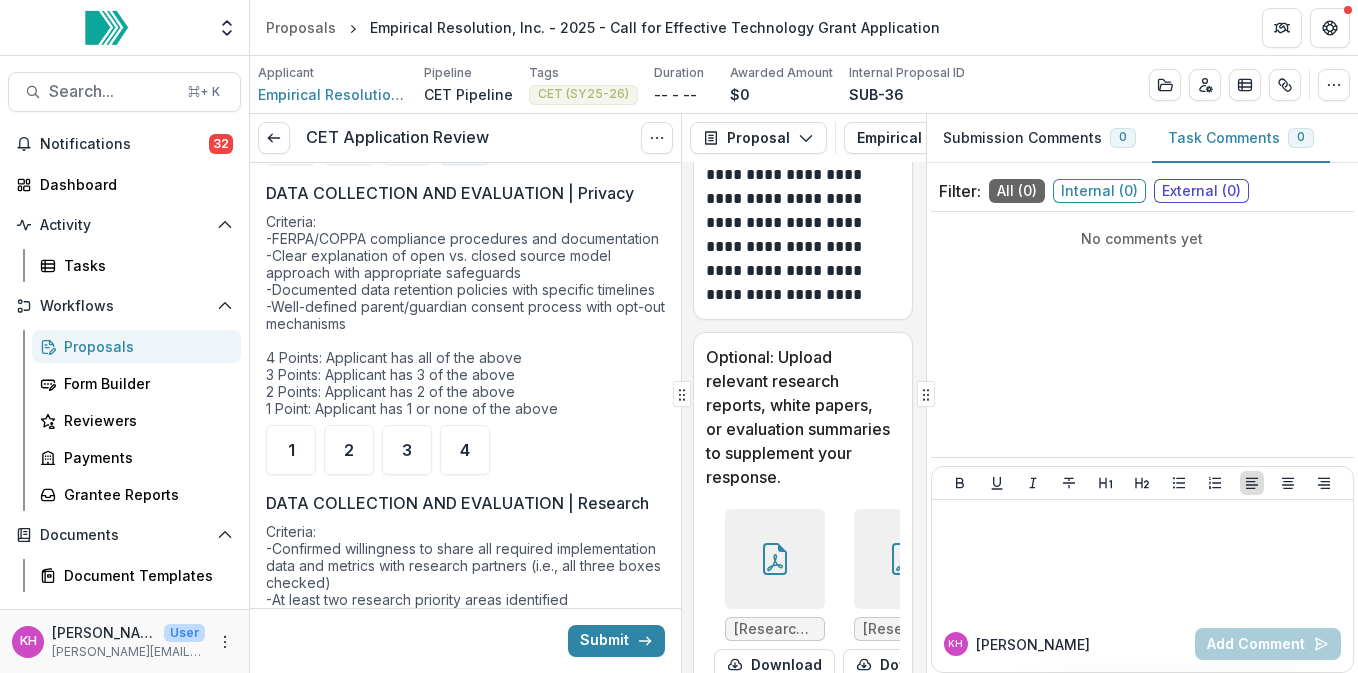 scroll, scrollTop: 4277, scrollLeft: 0, axis: vertical 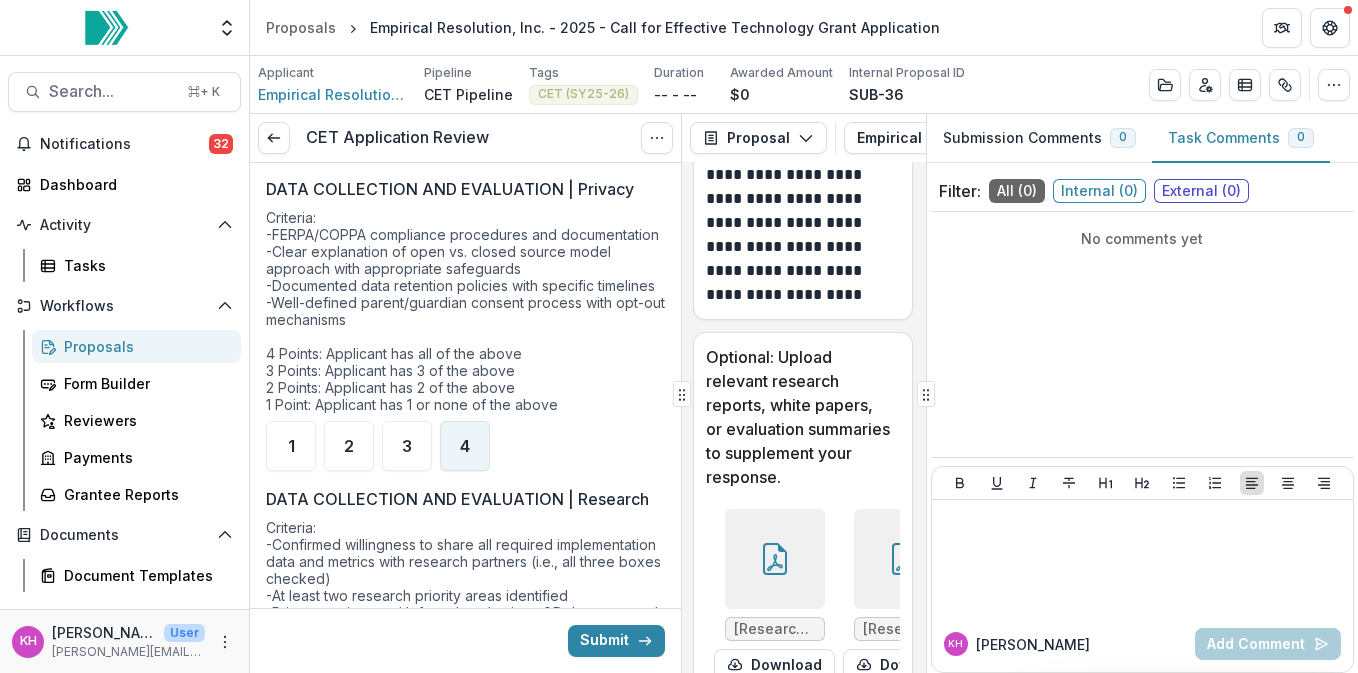 click on "4" at bounding box center [465, 446] 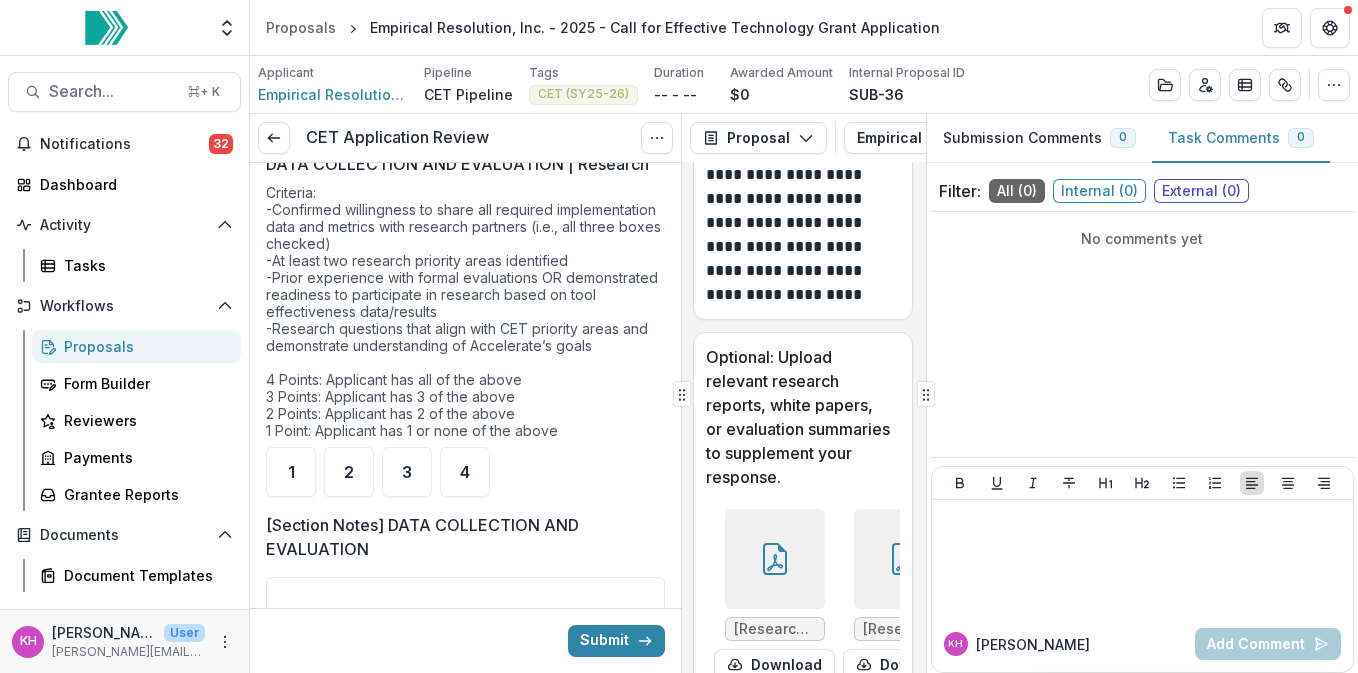 scroll, scrollTop: 4629, scrollLeft: 0, axis: vertical 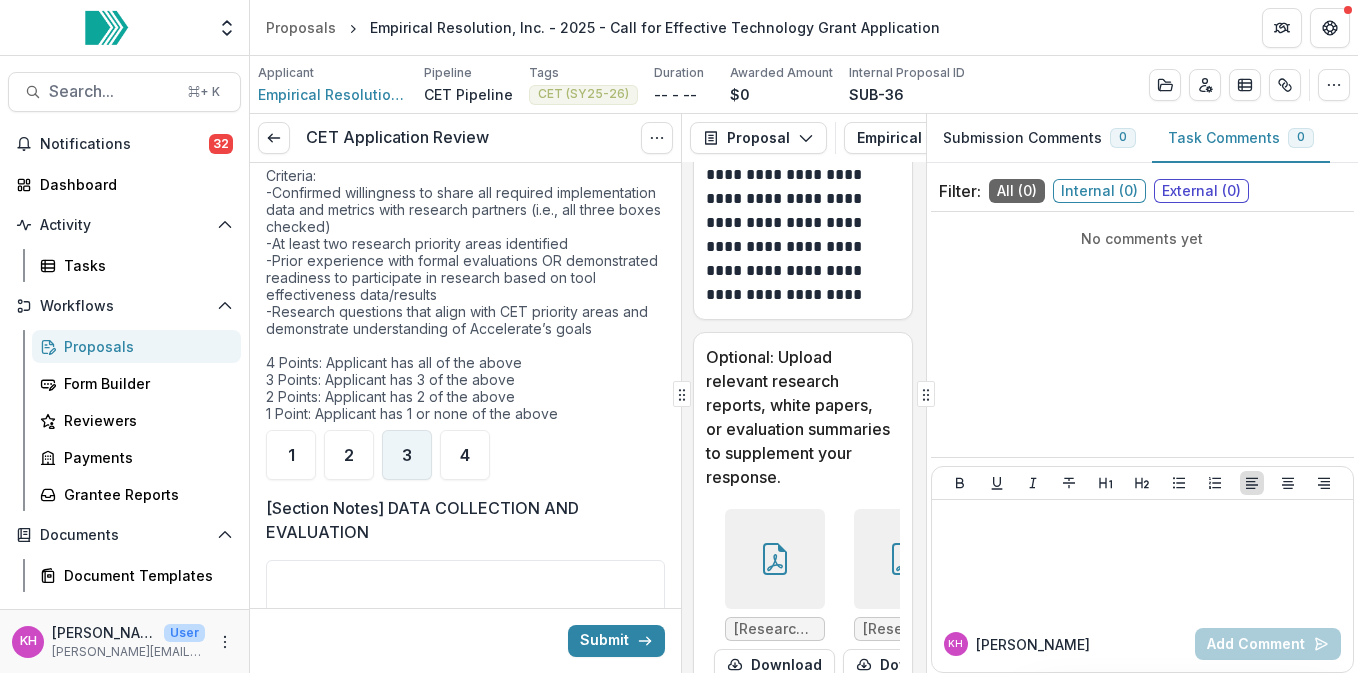 click on "3" at bounding box center [407, 455] 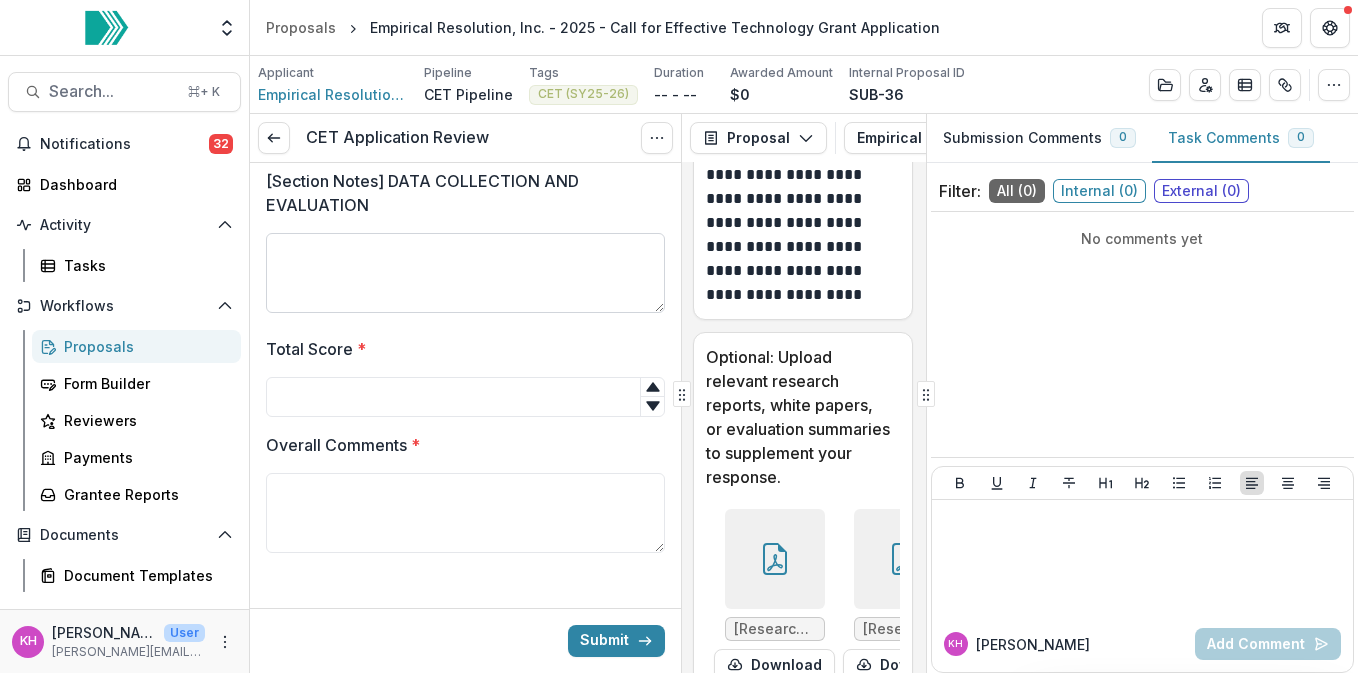 scroll, scrollTop: 4963, scrollLeft: 0, axis: vertical 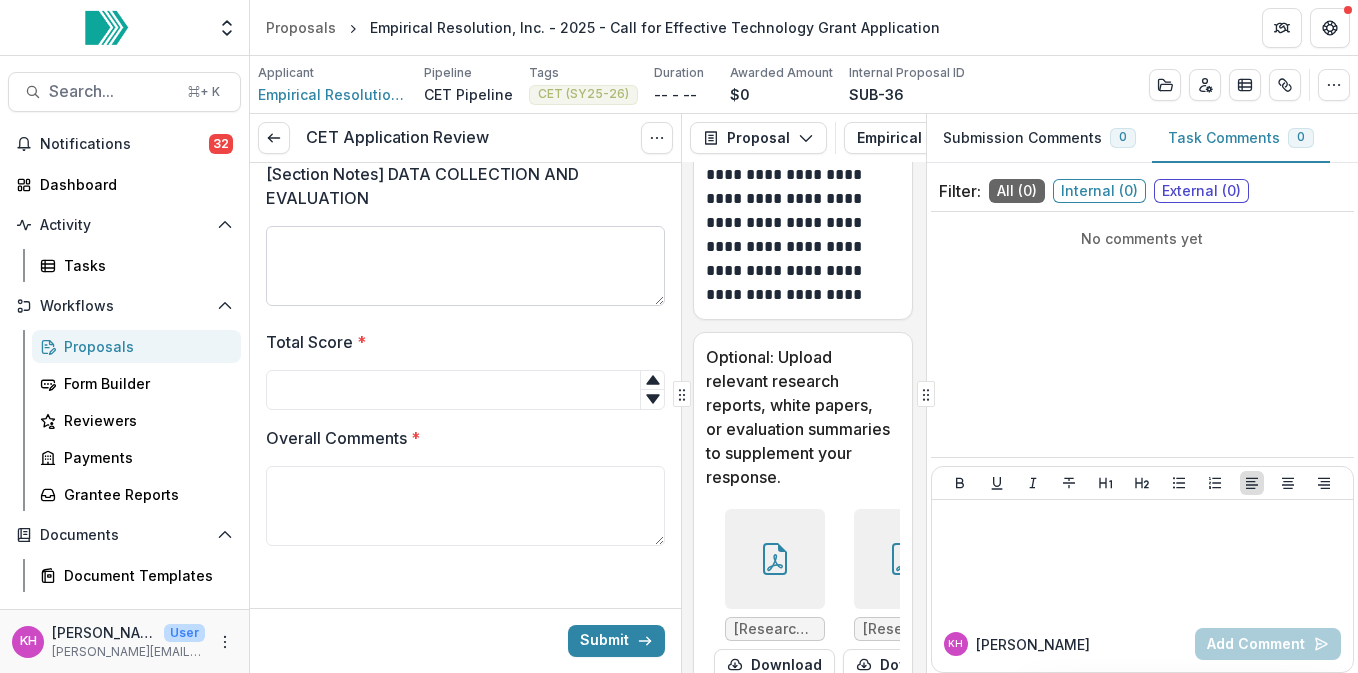 type on "**********" 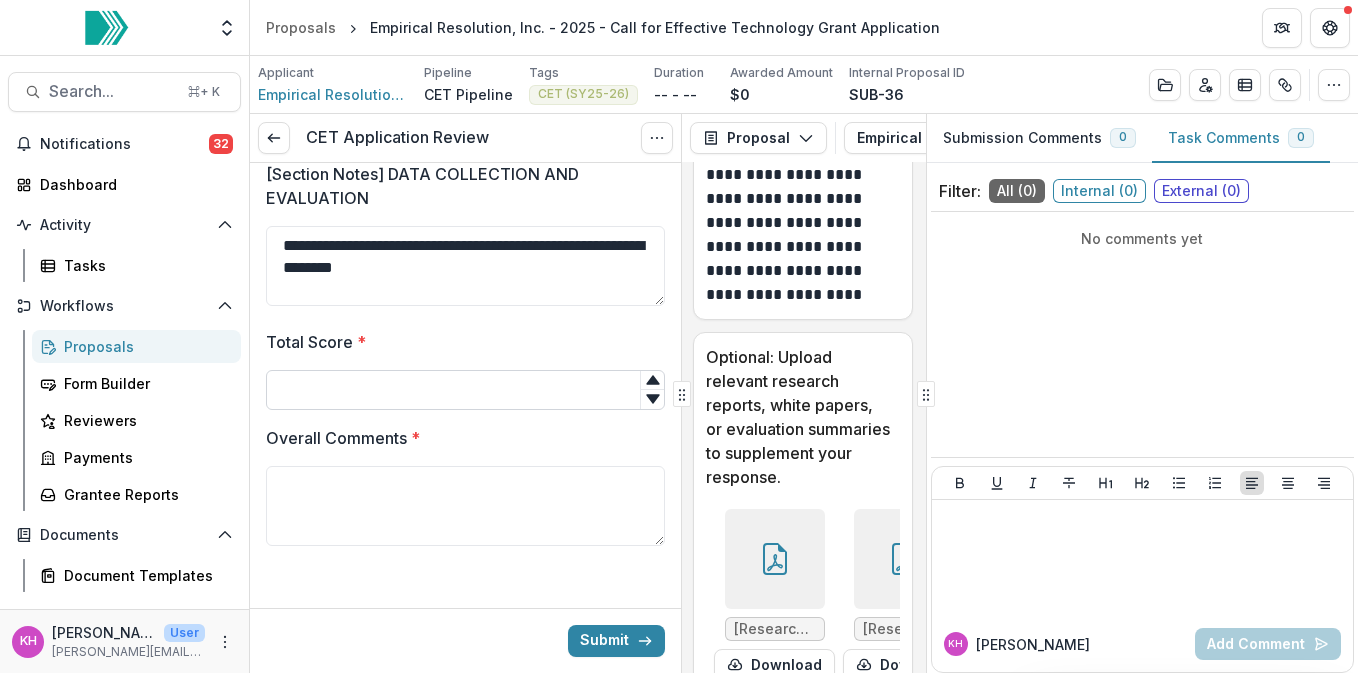 type on "**********" 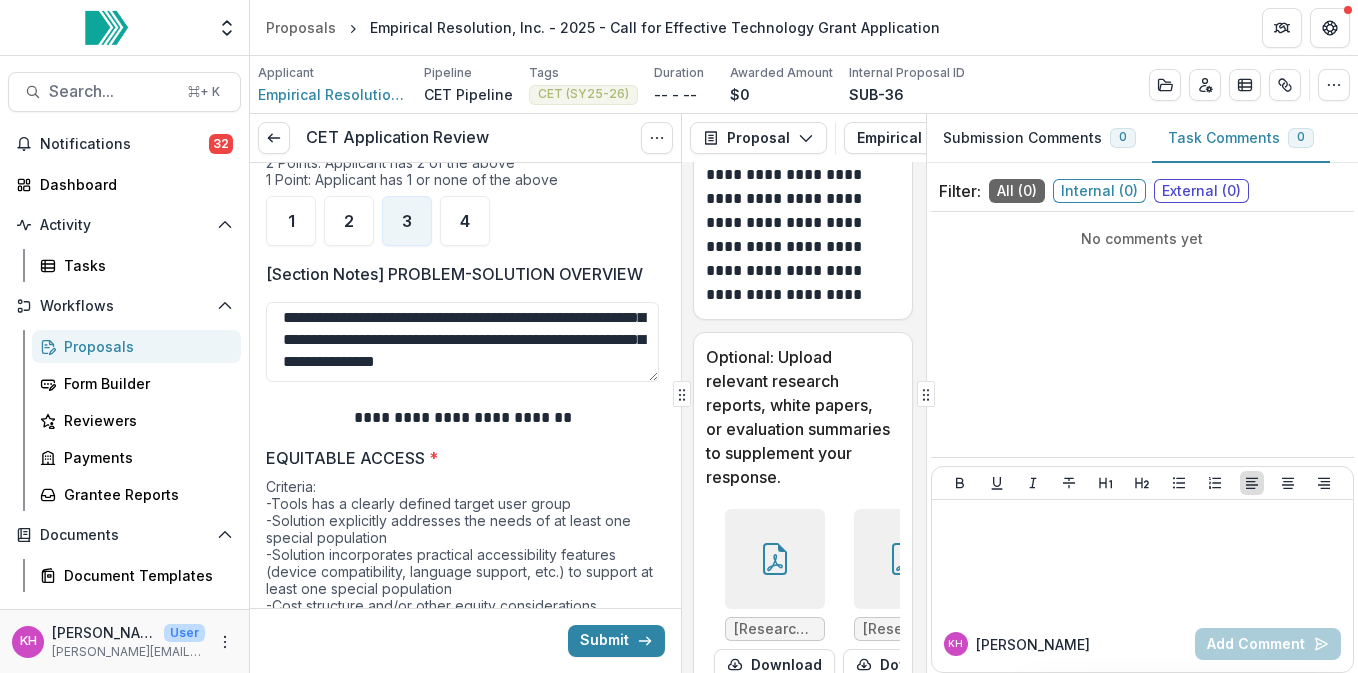 scroll, scrollTop: 2518, scrollLeft: 0, axis: vertical 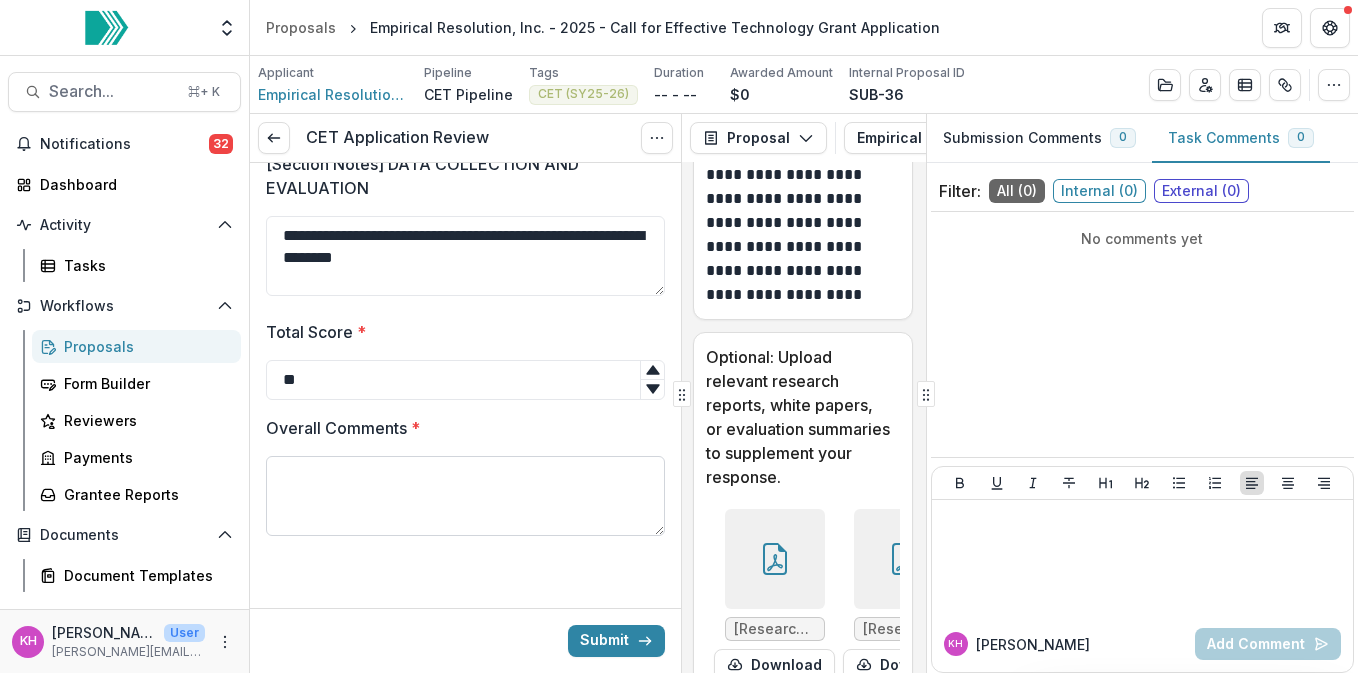 type on "**" 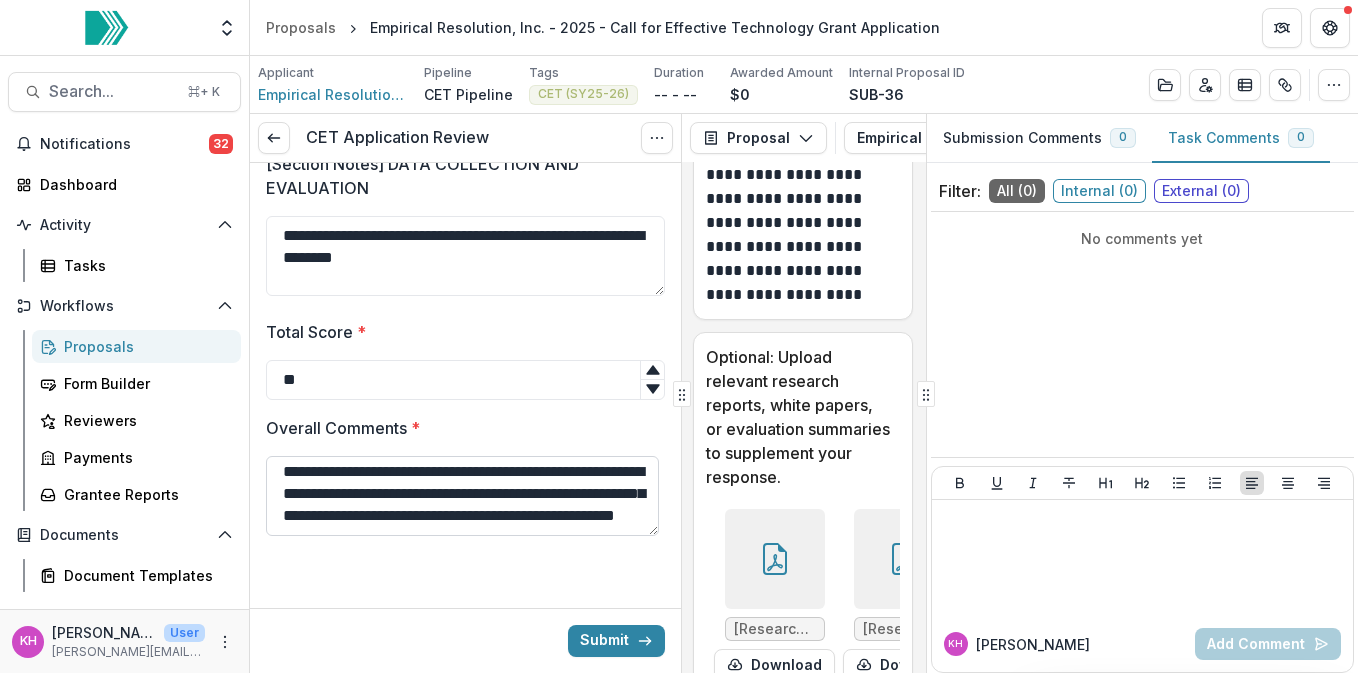 scroll, scrollTop: 38, scrollLeft: 0, axis: vertical 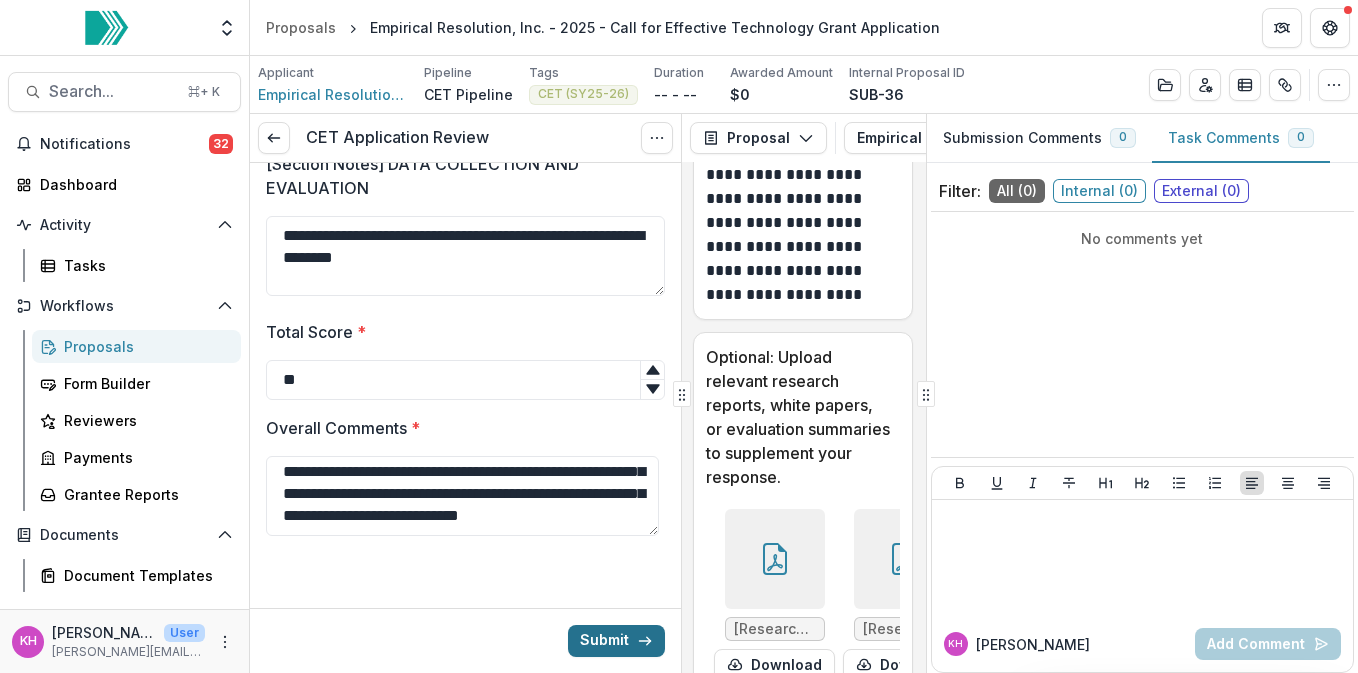 type on "**********" 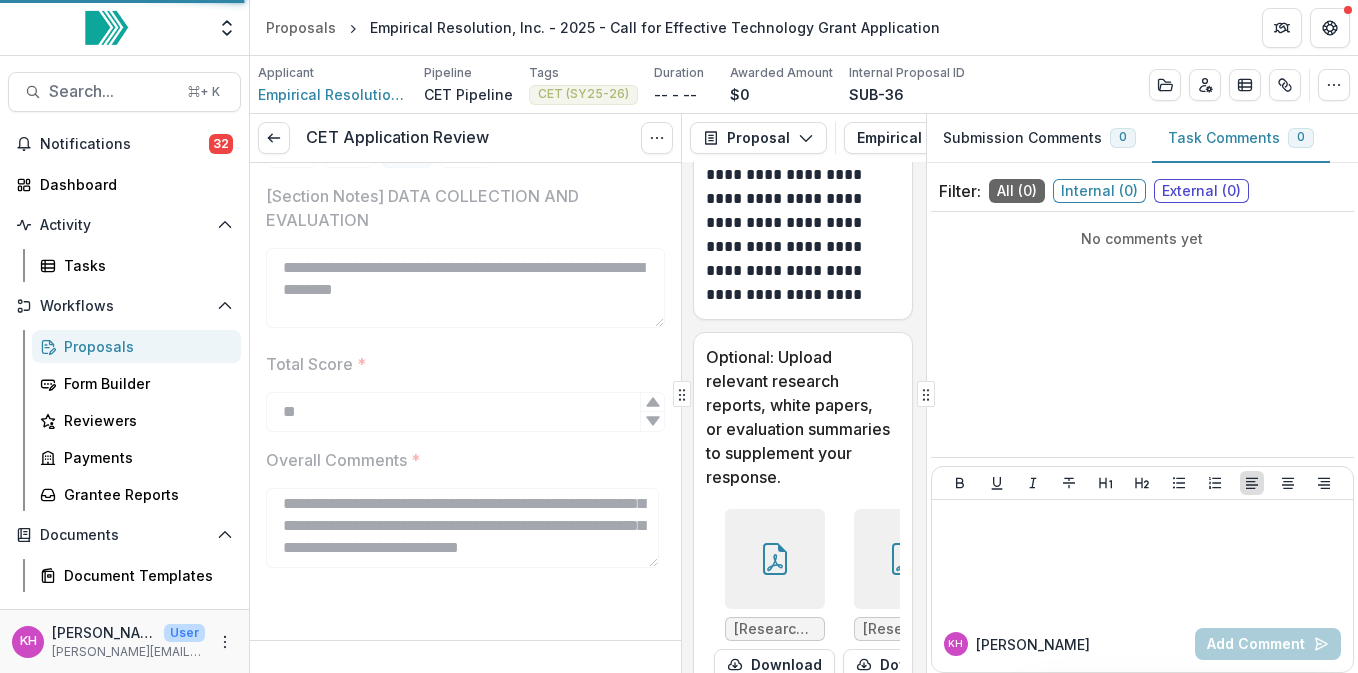 scroll, scrollTop: 4975, scrollLeft: 0, axis: vertical 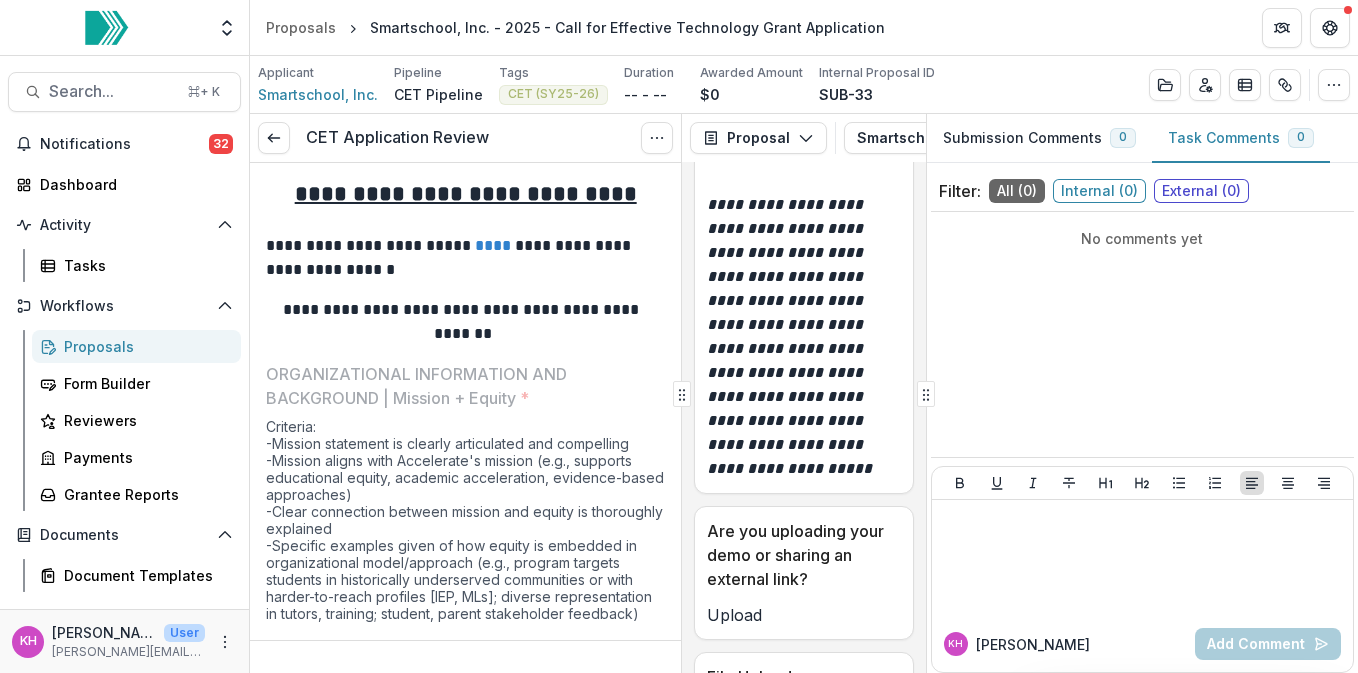 click 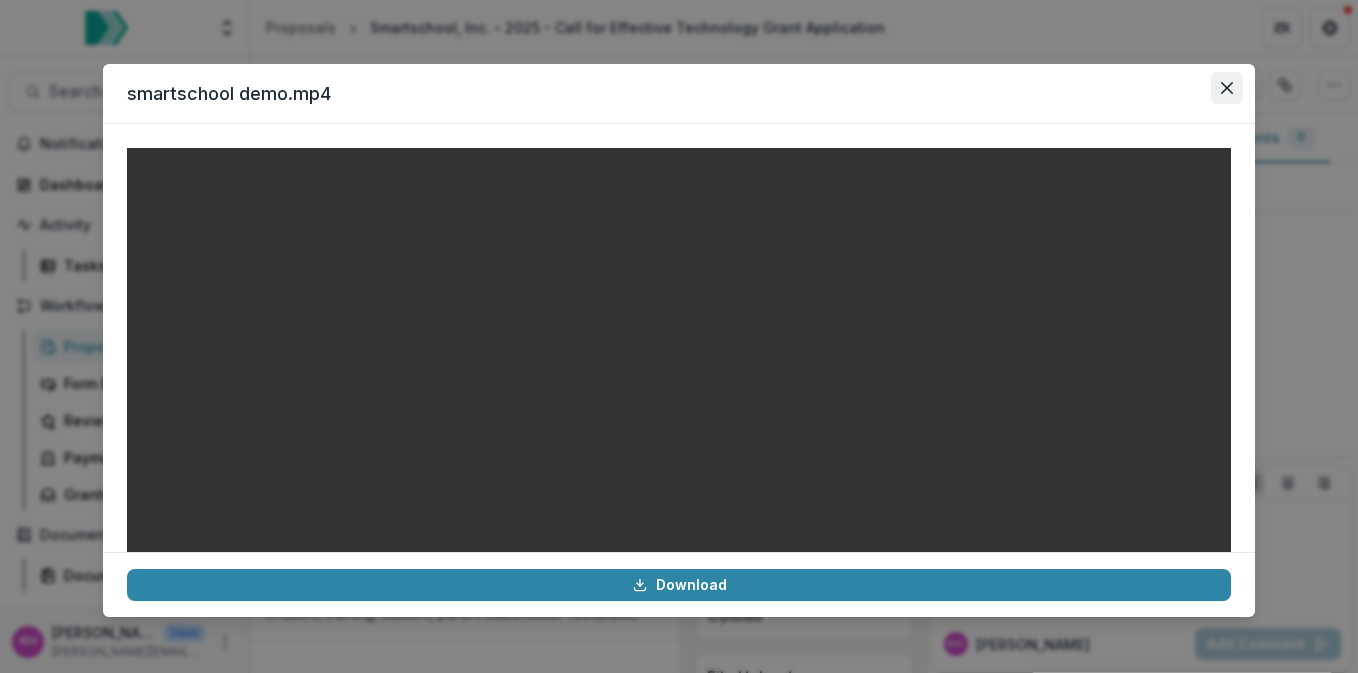 click 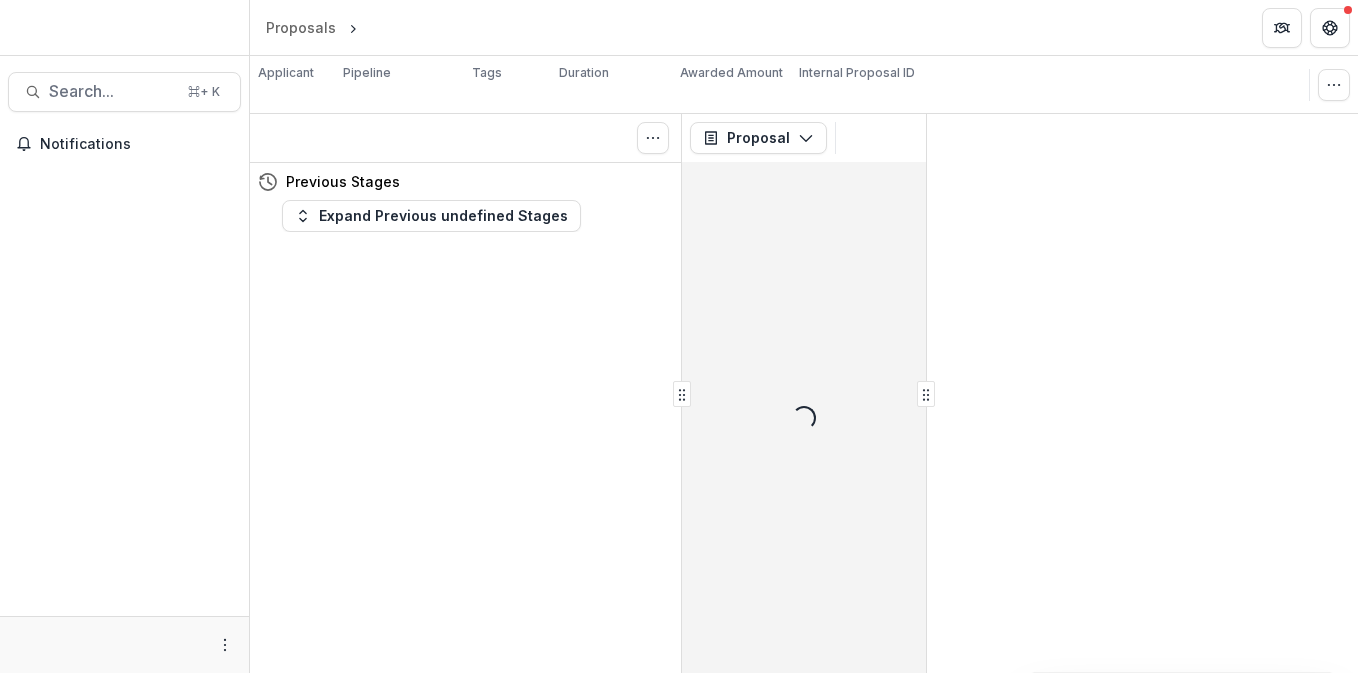 scroll, scrollTop: 0, scrollLeft: 0, axis: both 